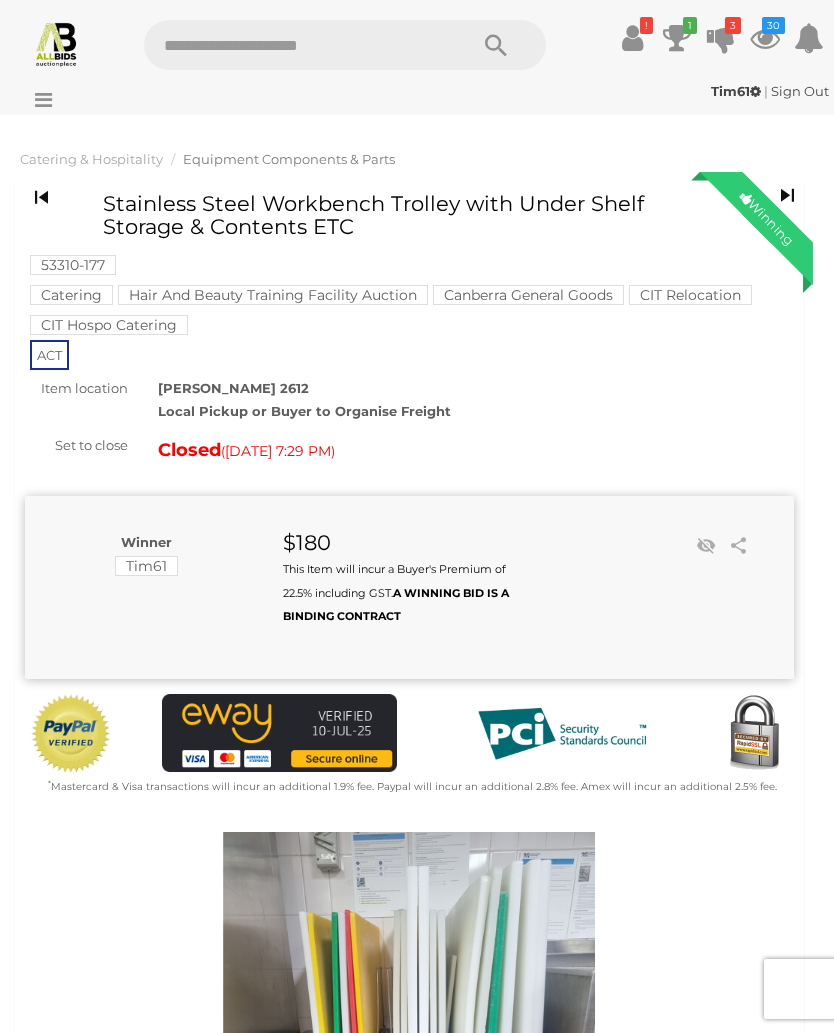 scroll, scrollTop: 149, scrollLeft: 0, axis: vertical 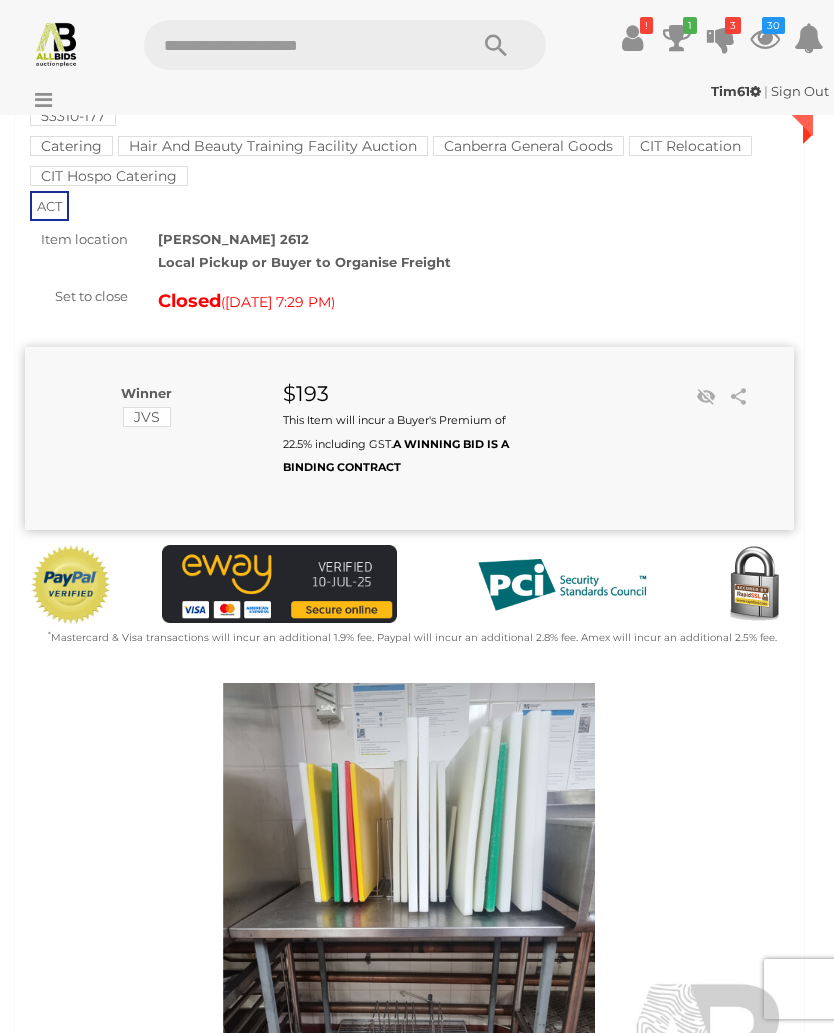 click on "1" at bounding box center (690, 25) 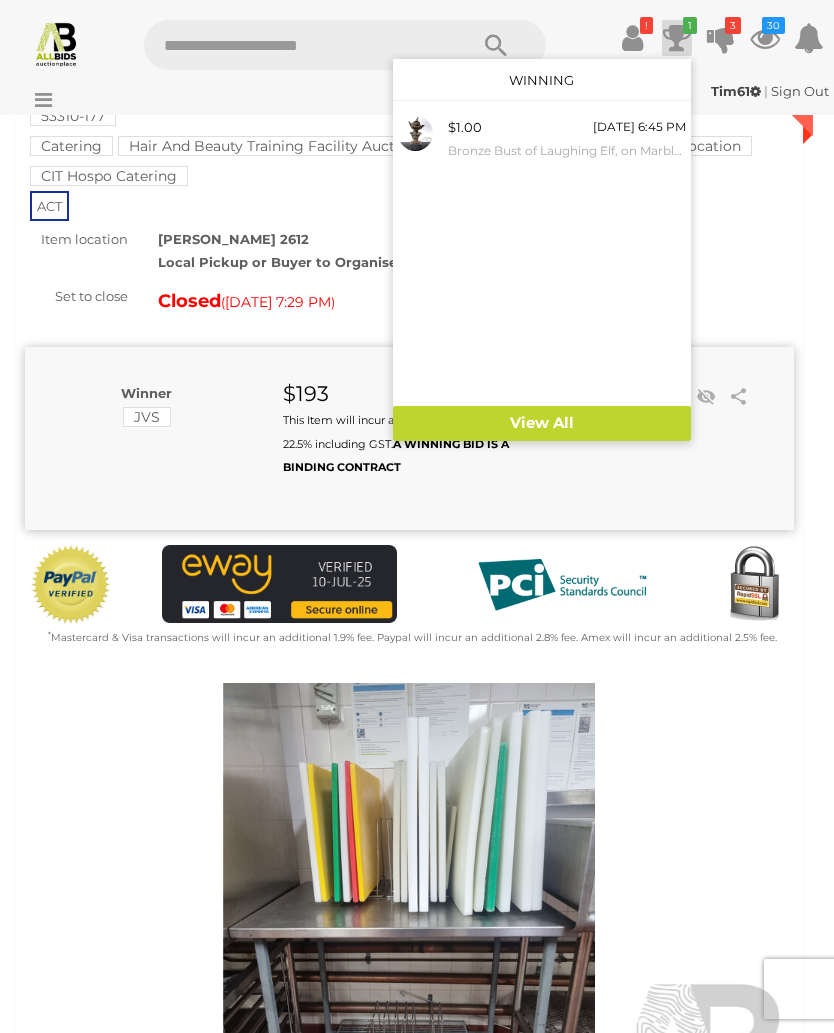 click at bounding box center [417, 516] 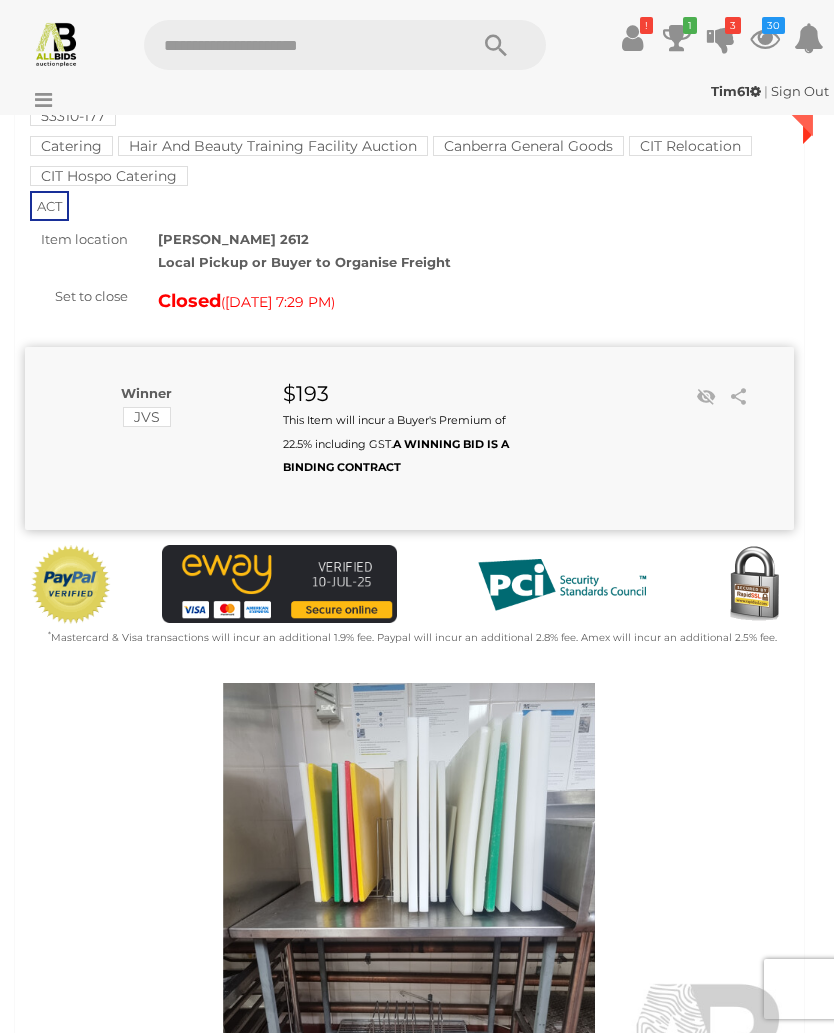 click at bounding box center [632, 38] 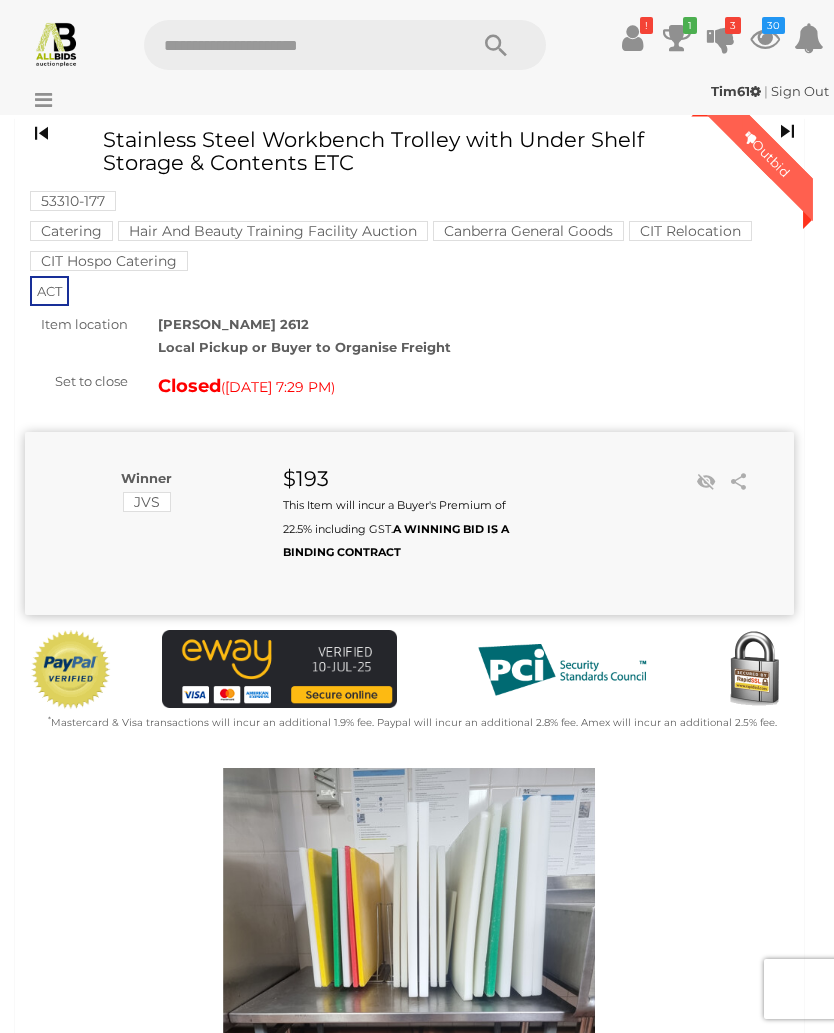 scroll, scrollTop: 0, scrollLeft: 0, axis: both 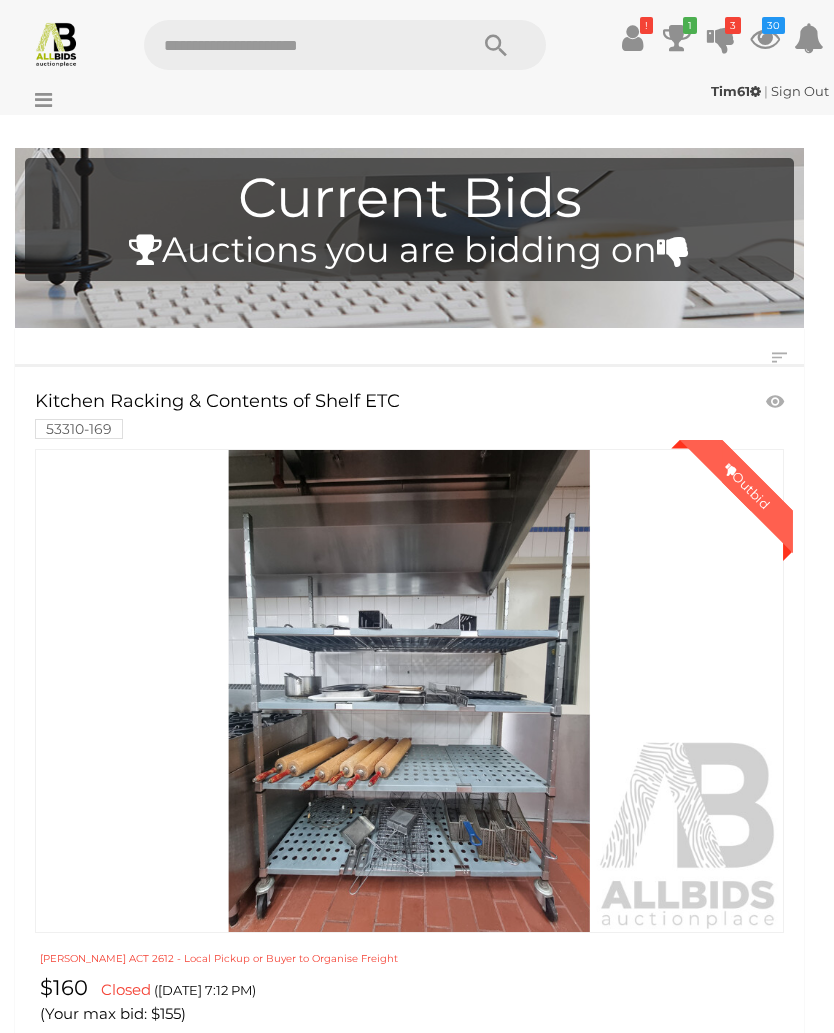 click at bounding box center (765, 38) 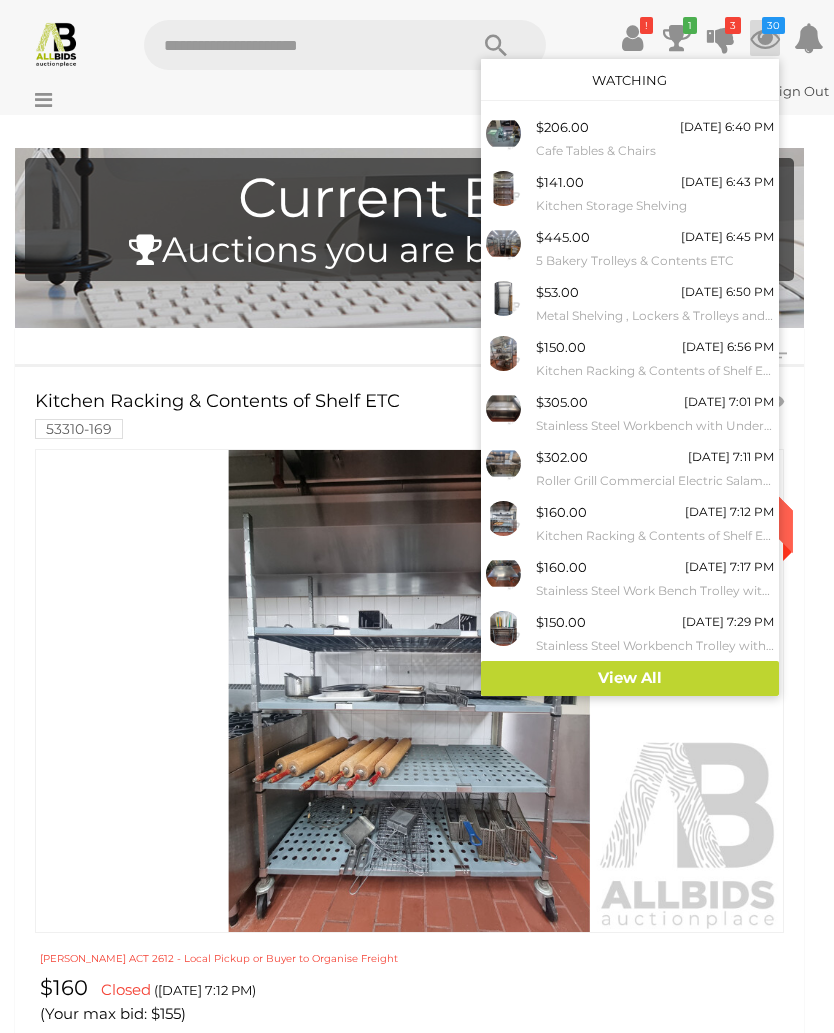 click on "View All" at bounding box center [630, 678] 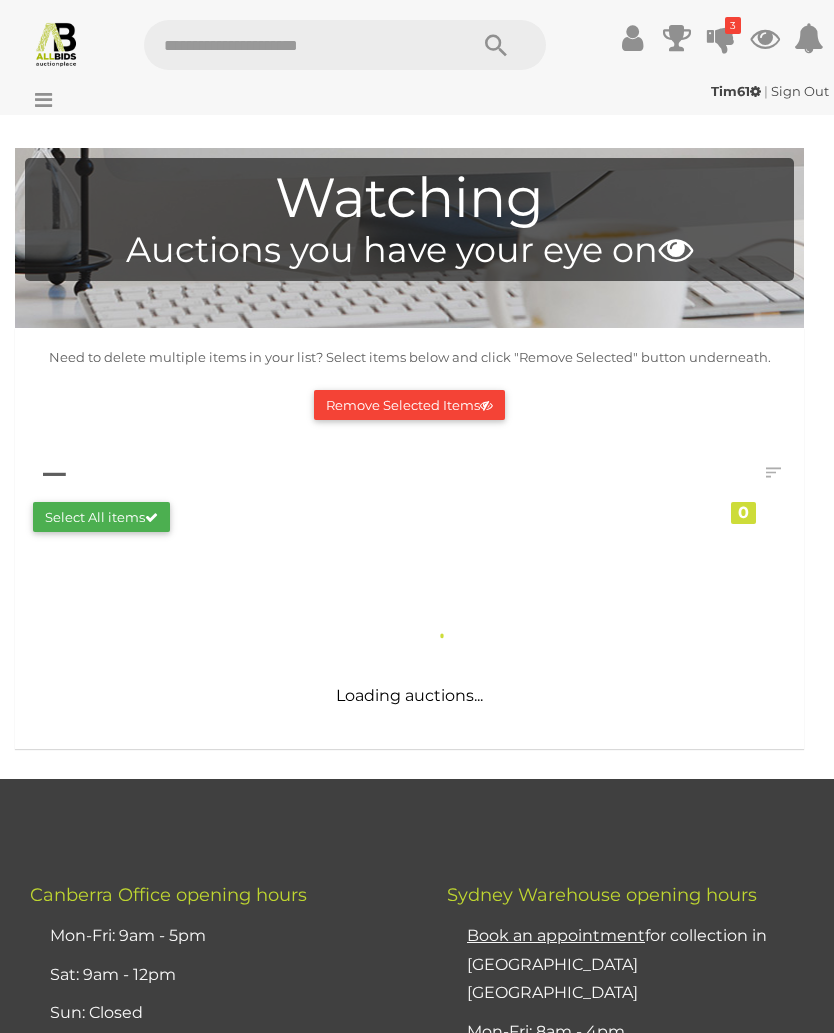 scroll, scrollTop: 0, scrollLeft: 0, axis: both 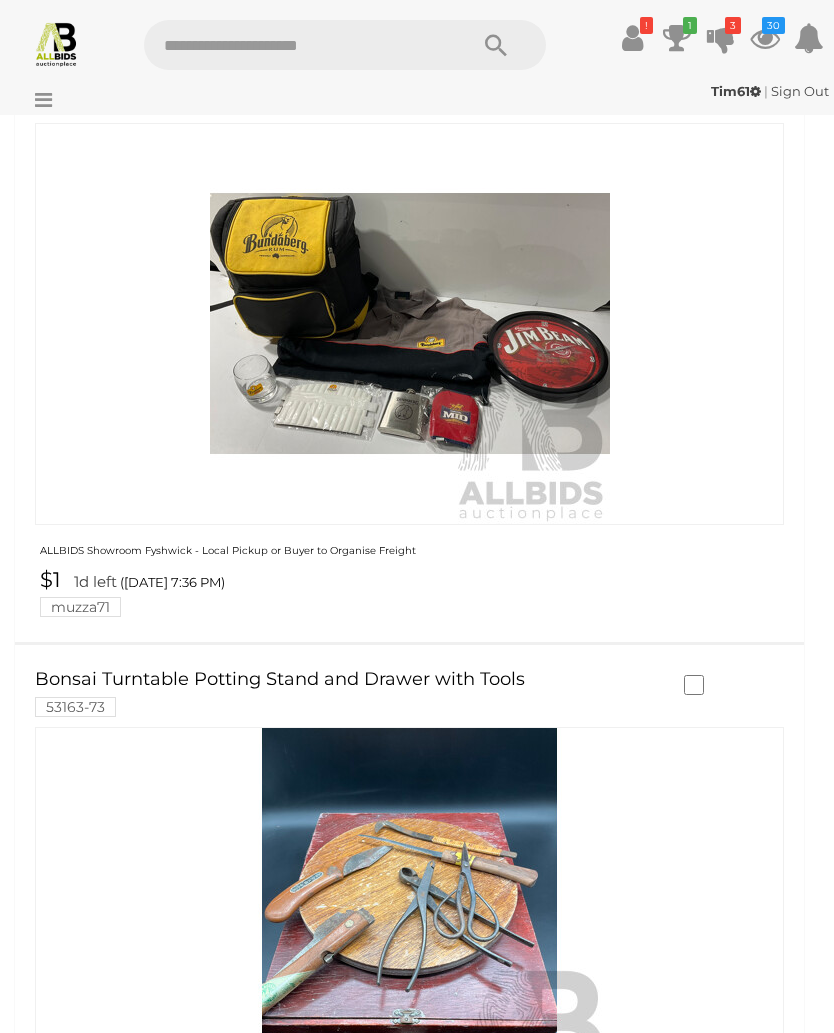 click at bounding box center (632, 38) 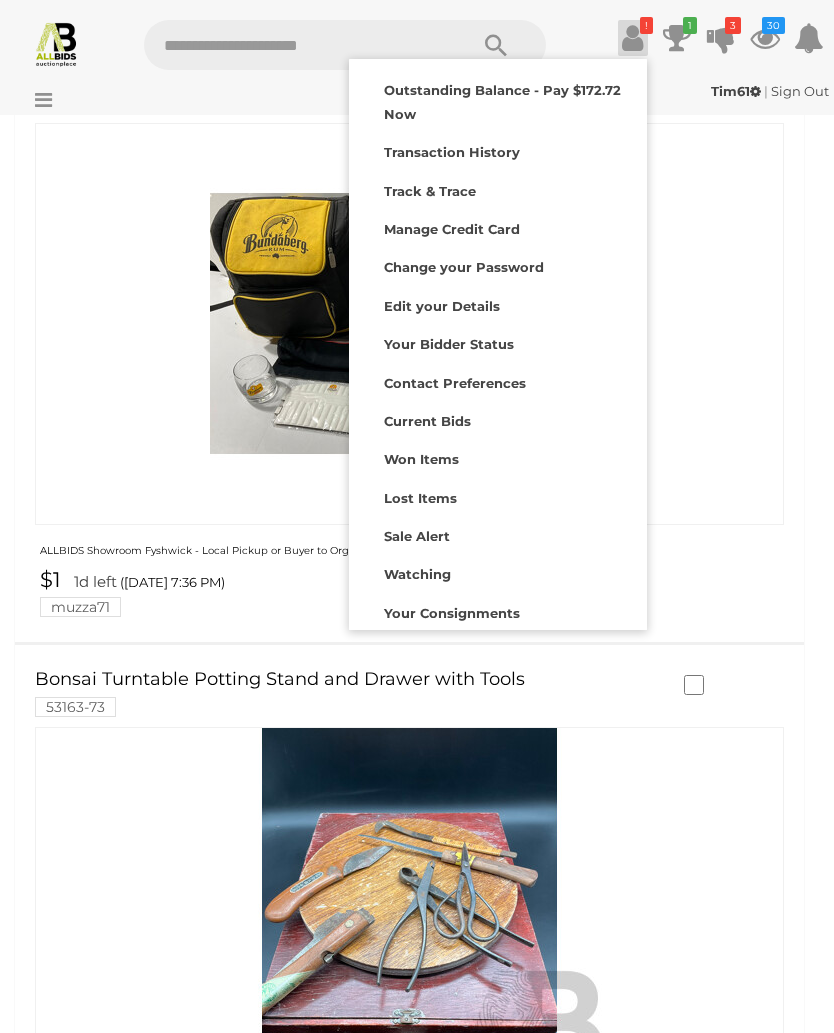 click on "Outstanding Balance - Pay $172.72 Now" at bounding box center [502, 101] 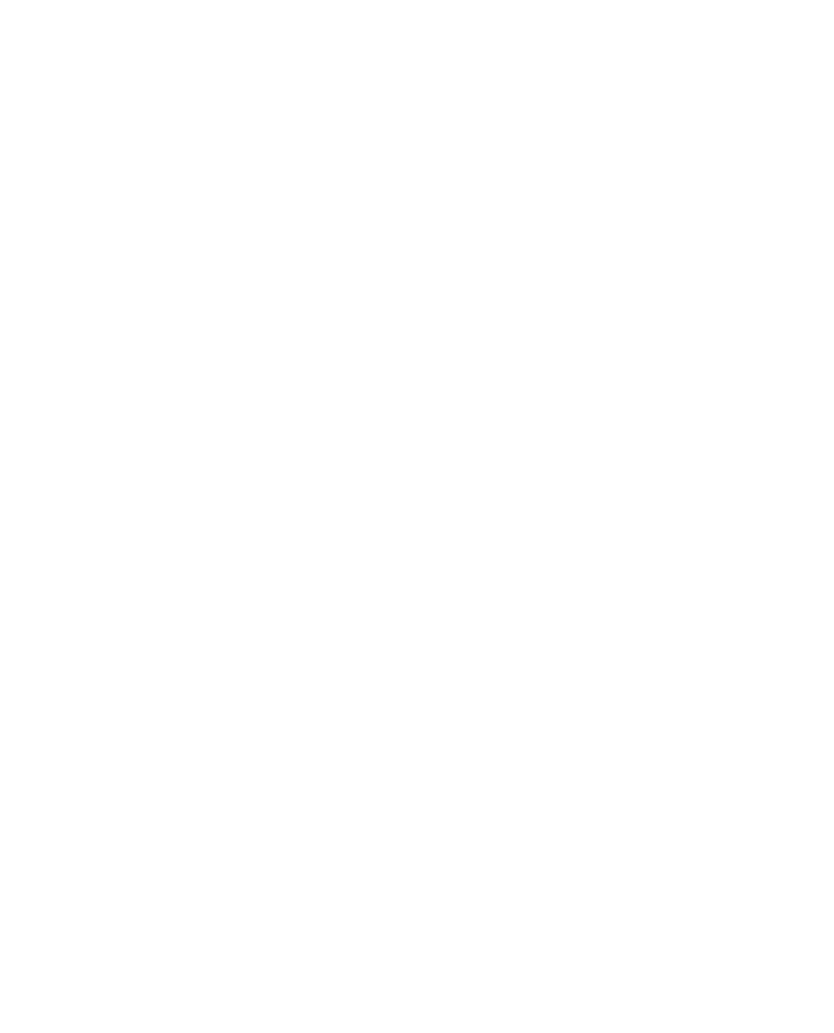 scroll, scrollTop: 0, scrollLeft: 0, axis: both 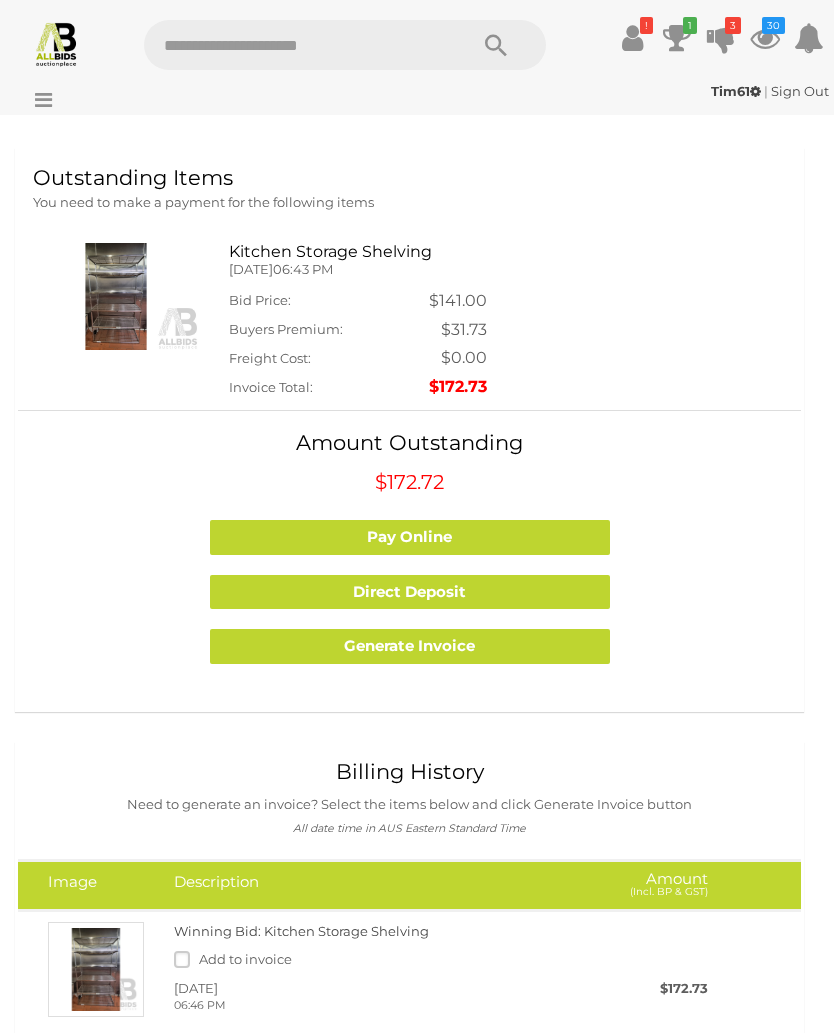 click at bounding box center [116, 296] 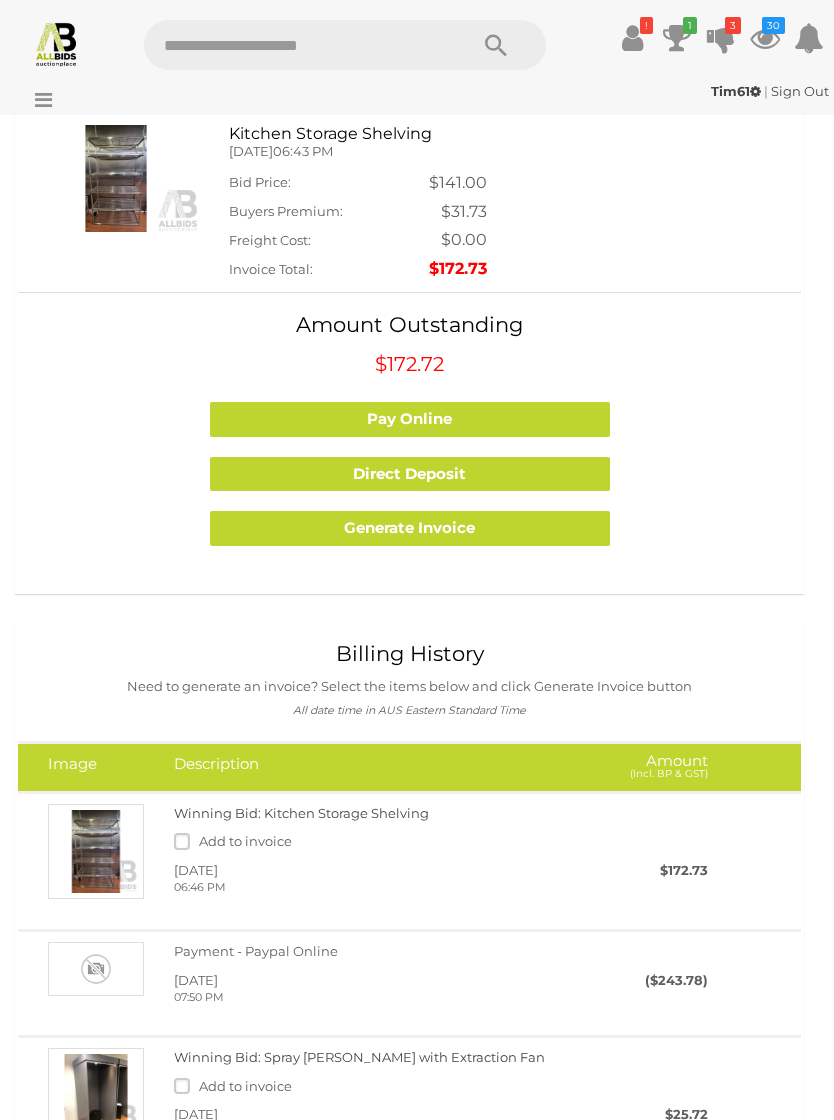 scroll, scrollTop: 159, scrollLeft: 0, axis: vertical 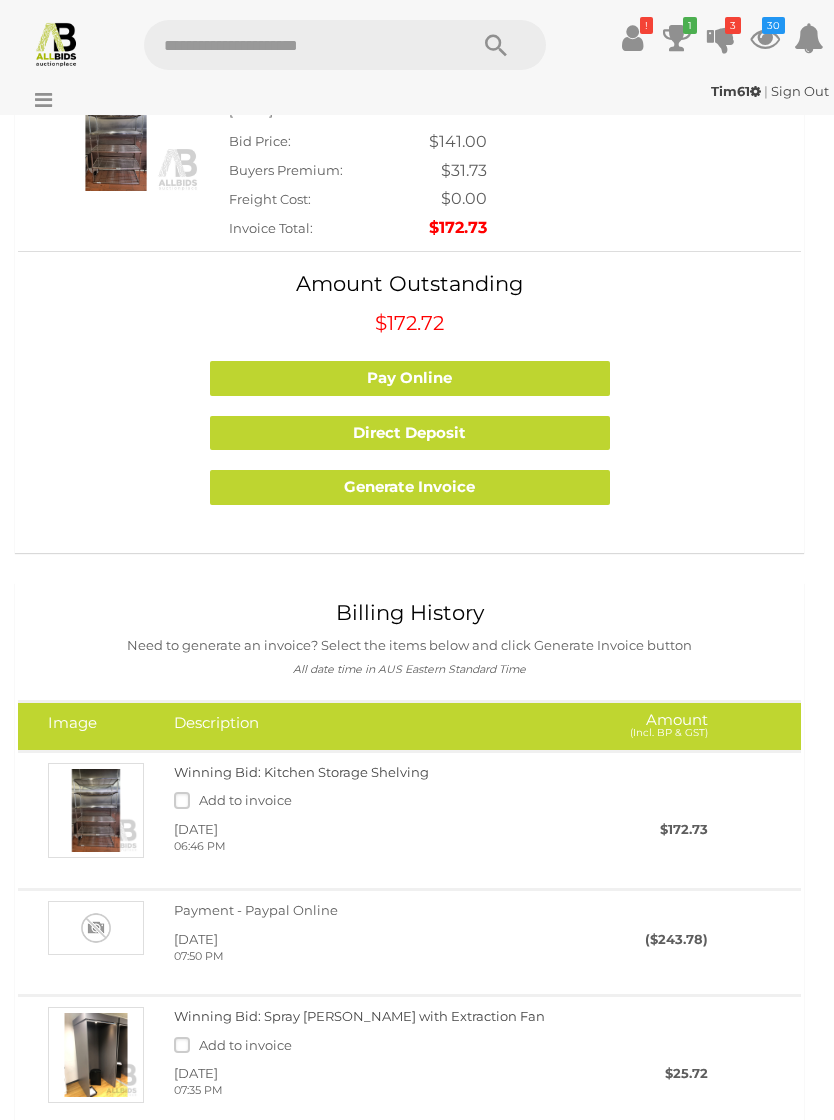 click at bounding box center [96, 811] 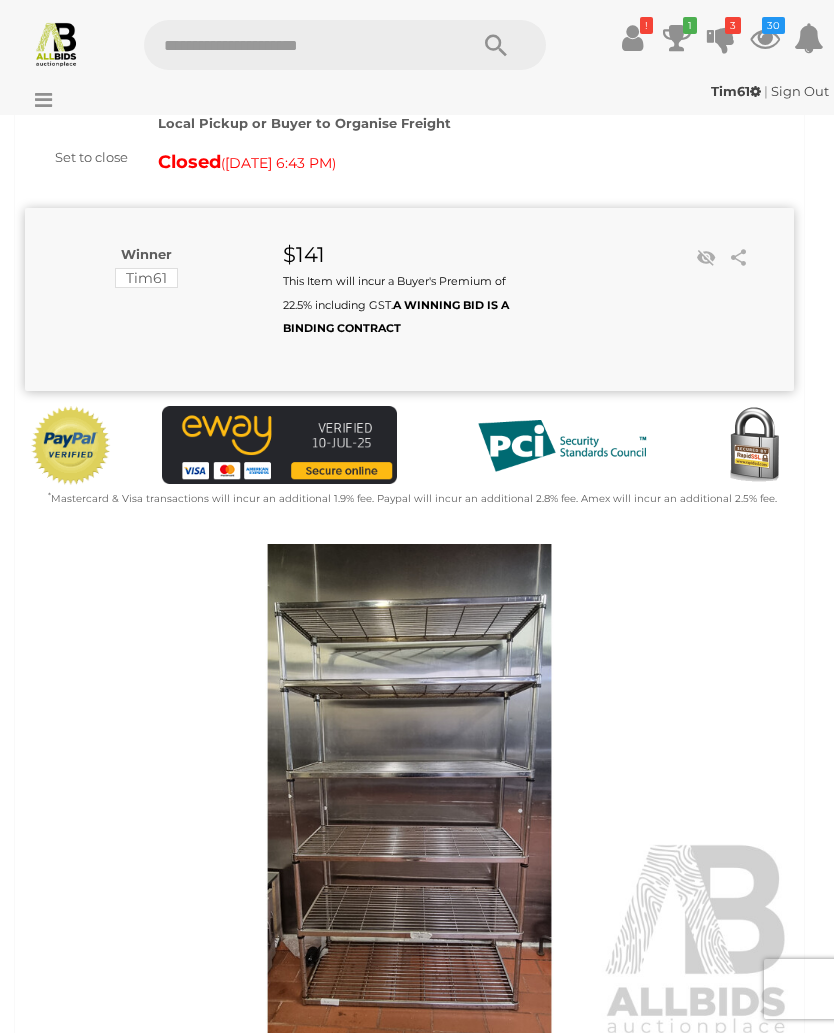 scroll, scrollTop: 261, scrollLeft: 0, axis: vertical 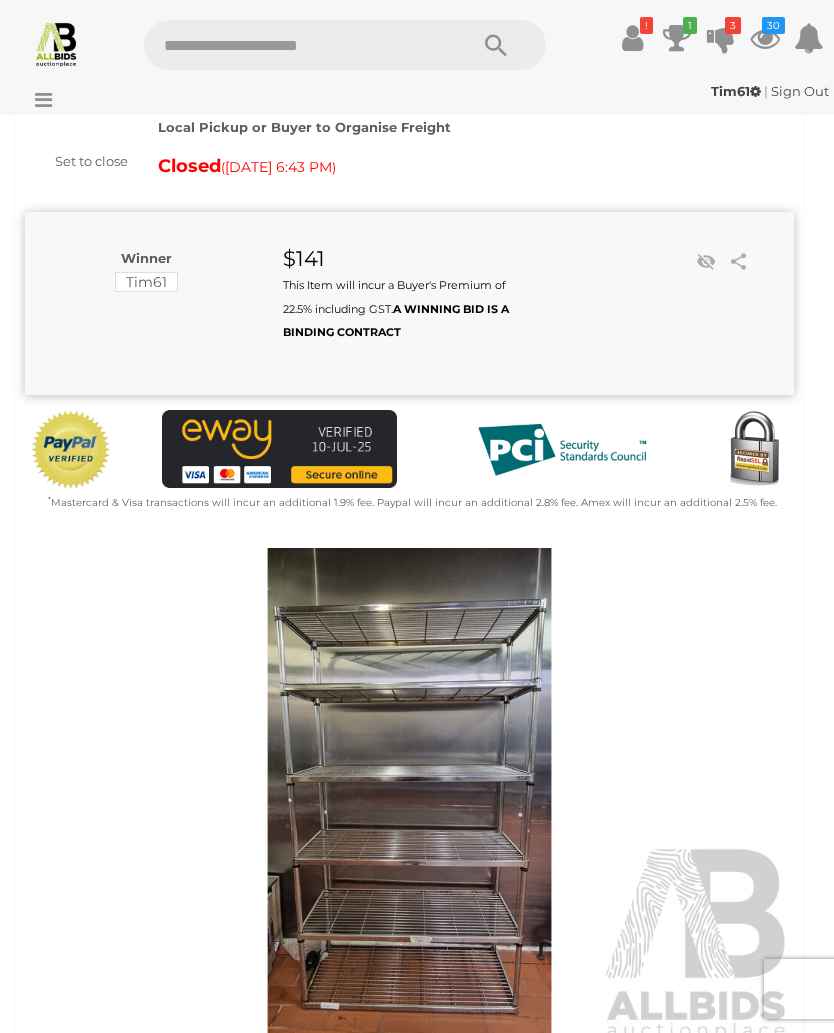 click at bounding box center [56, 43] 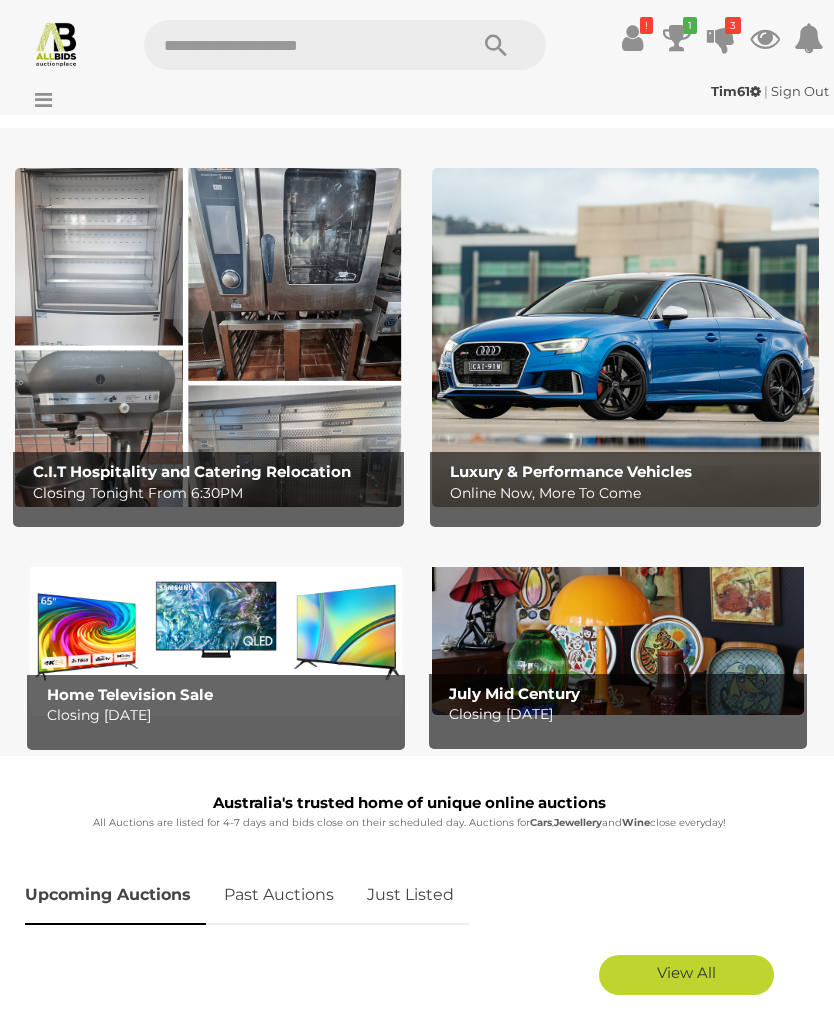 scroll, scrollTop: 0, scrollLeft: 0, axis: both 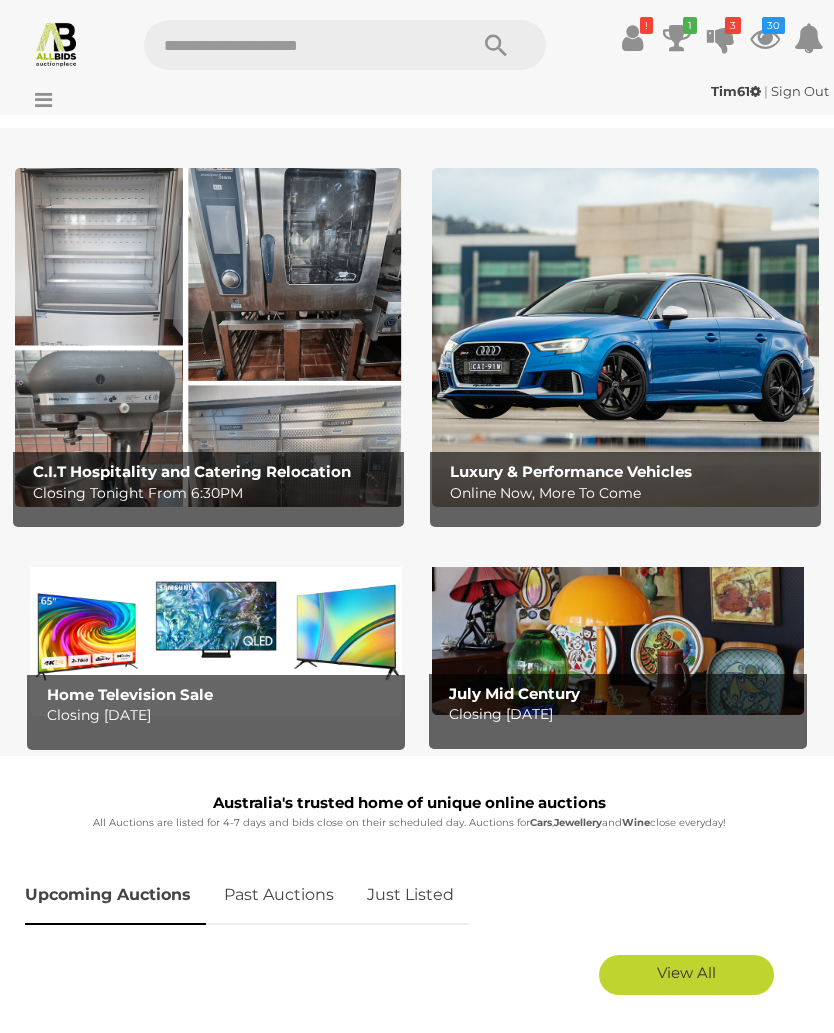click at bounding box center [208, 337] 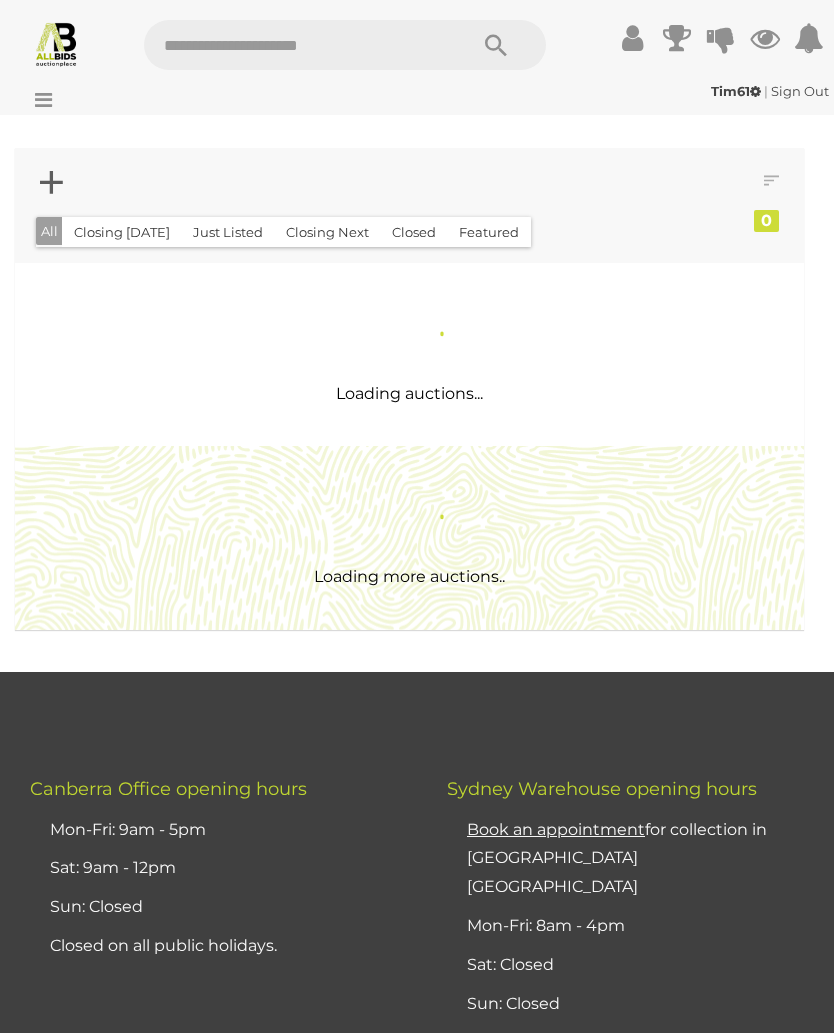scroll, scrollTop: 0, scrollLeft: 0, axis: both 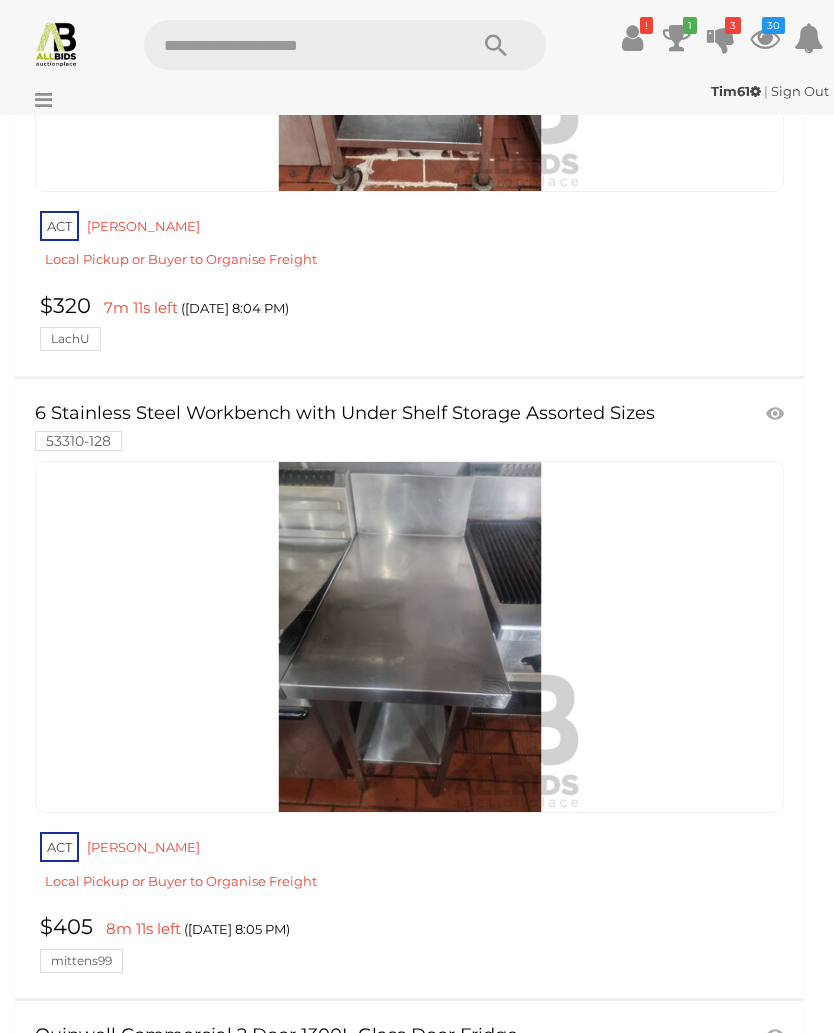 click at bounding box center (409, 637) 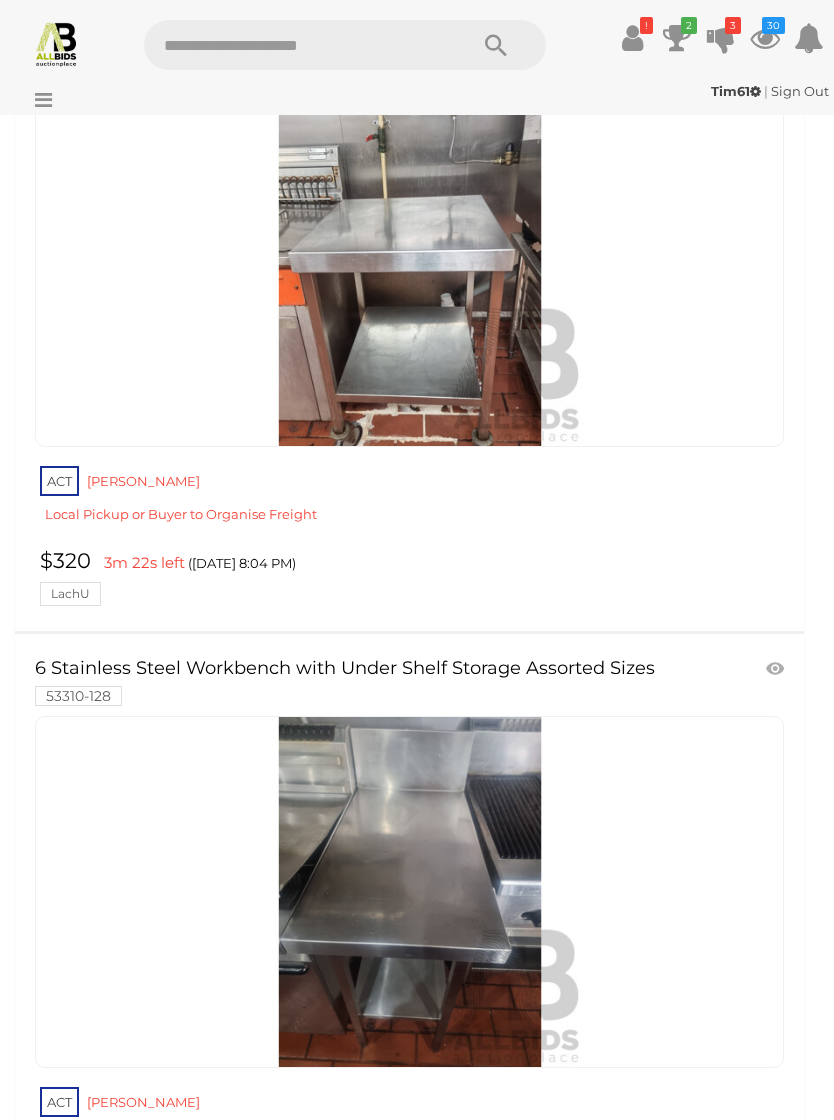 scroll, scrollTop: 6532, scrollLeft: 0, axis: vertical 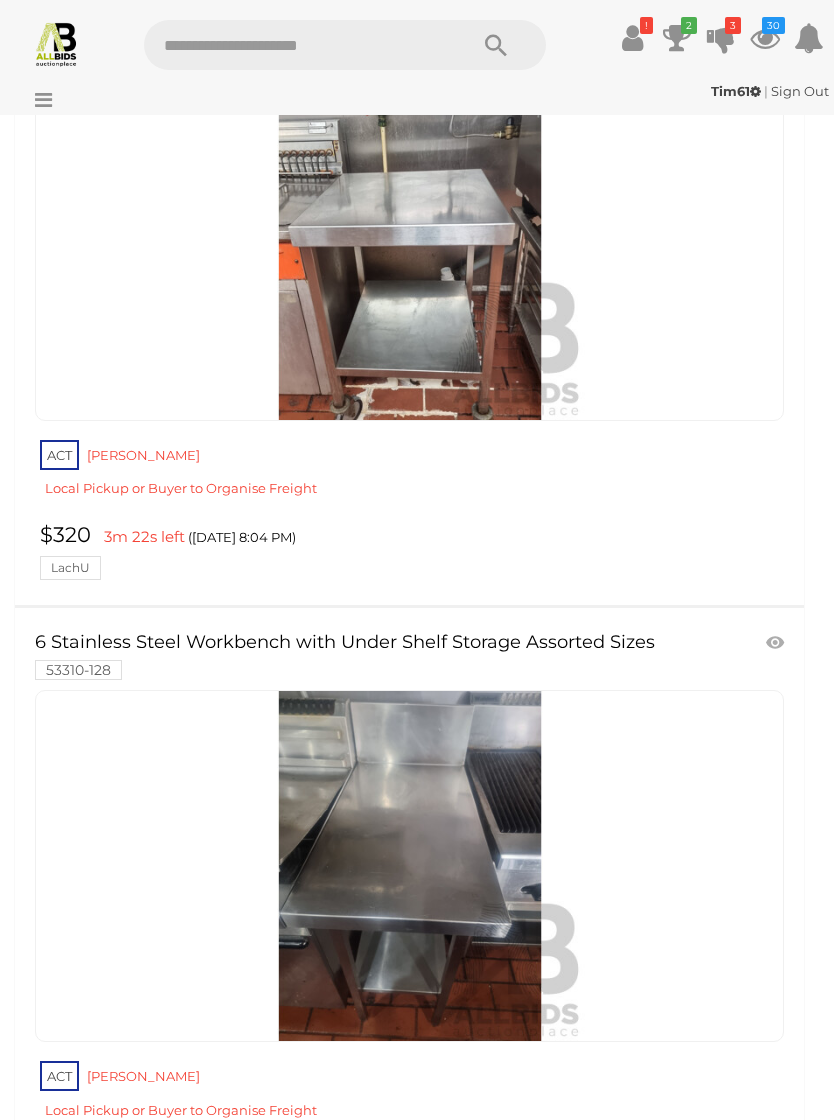 click at bounding box center (409, 866) 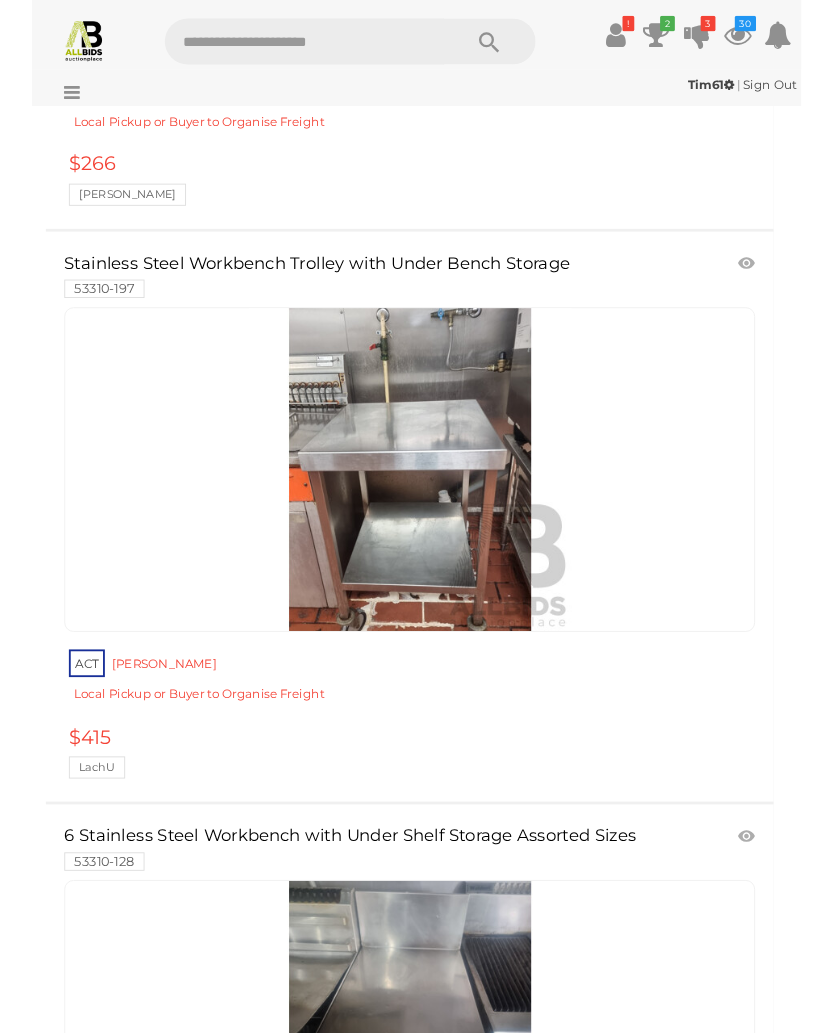 scroll, scrollTop: 6194, scrollLeft: 0, axis: vertical 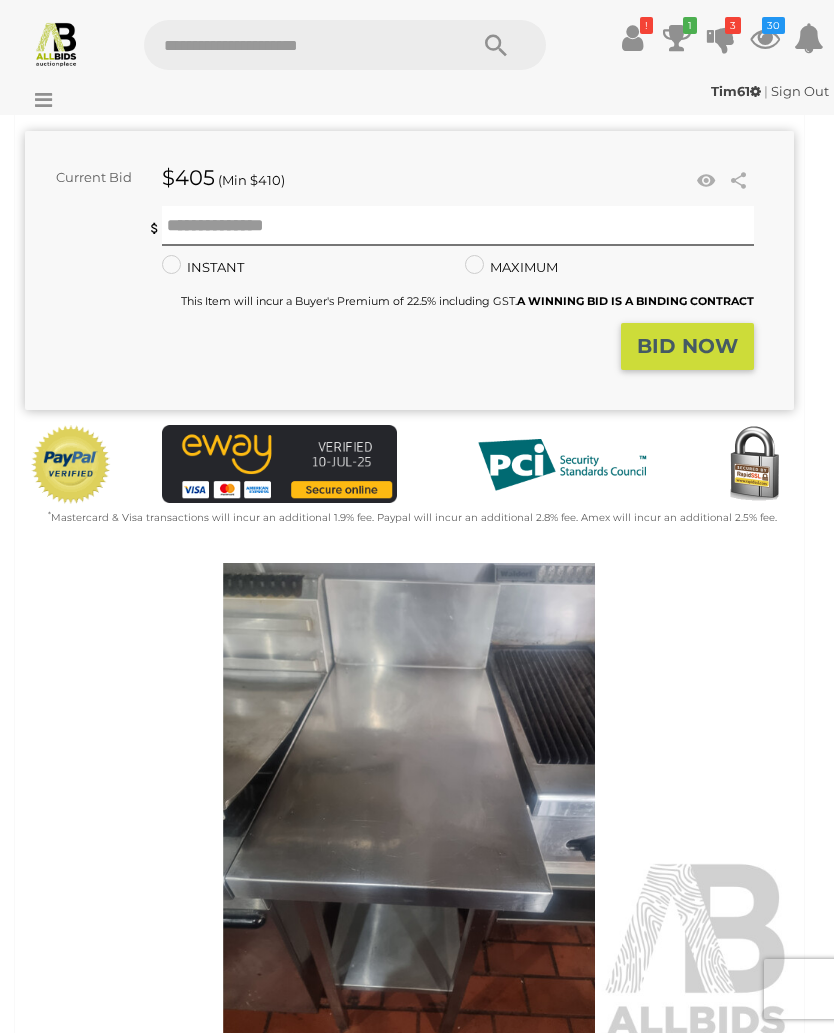 click at bounding box center [409, 811] 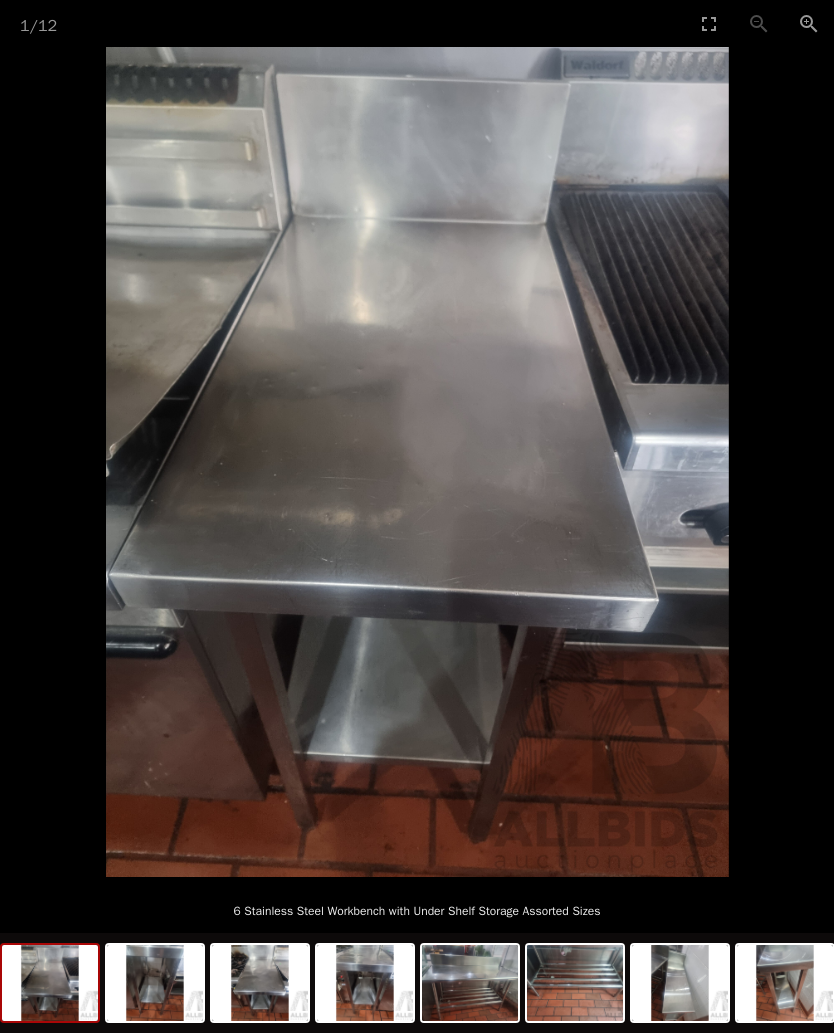 scroll, scrollTop: 365, scrollLeft: 0, axis: vertical 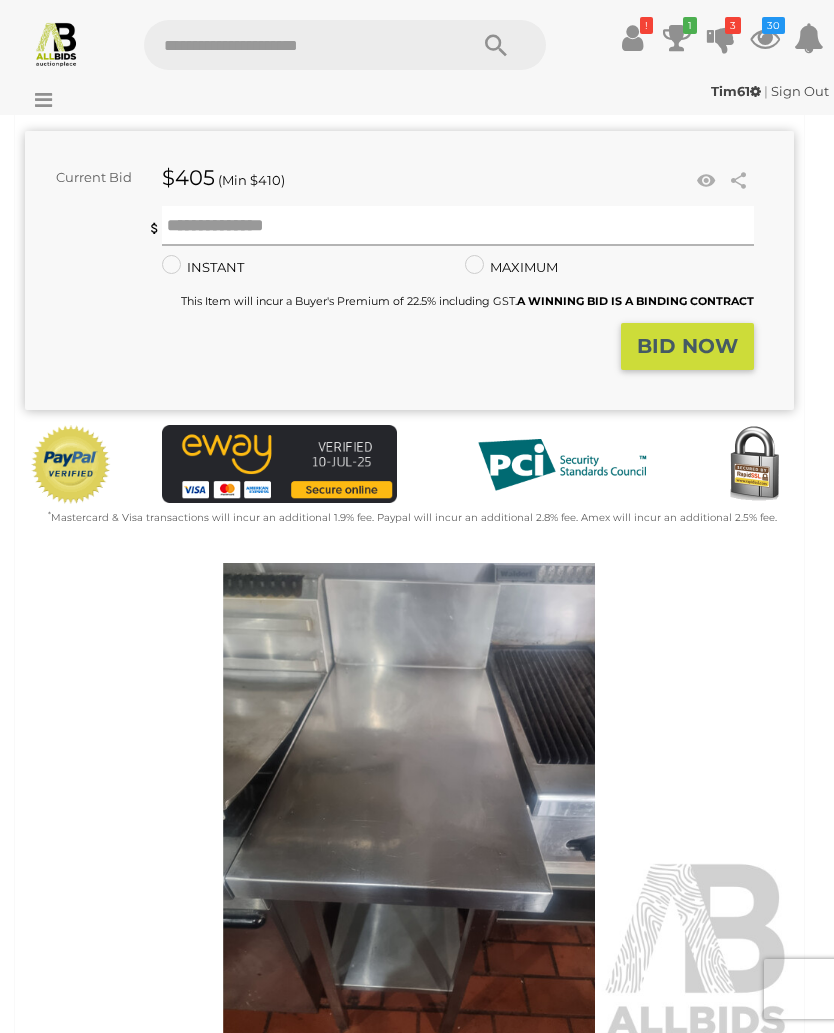 click at bounding box center (458, 226) 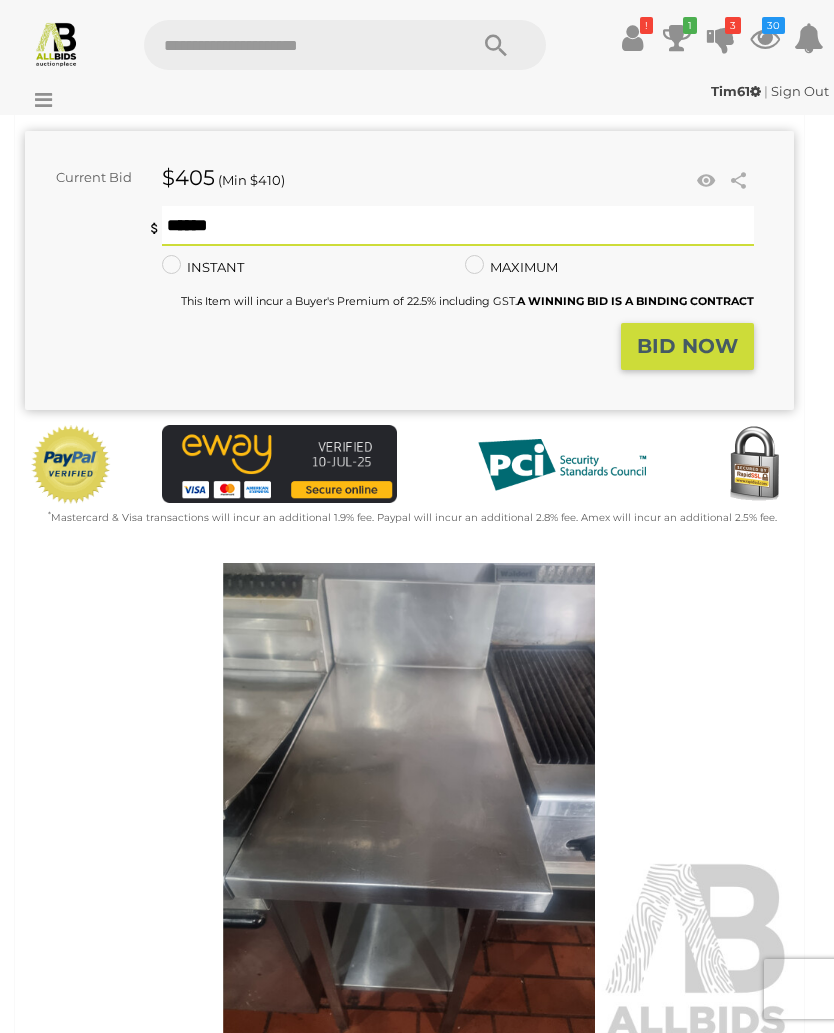 type on "***" 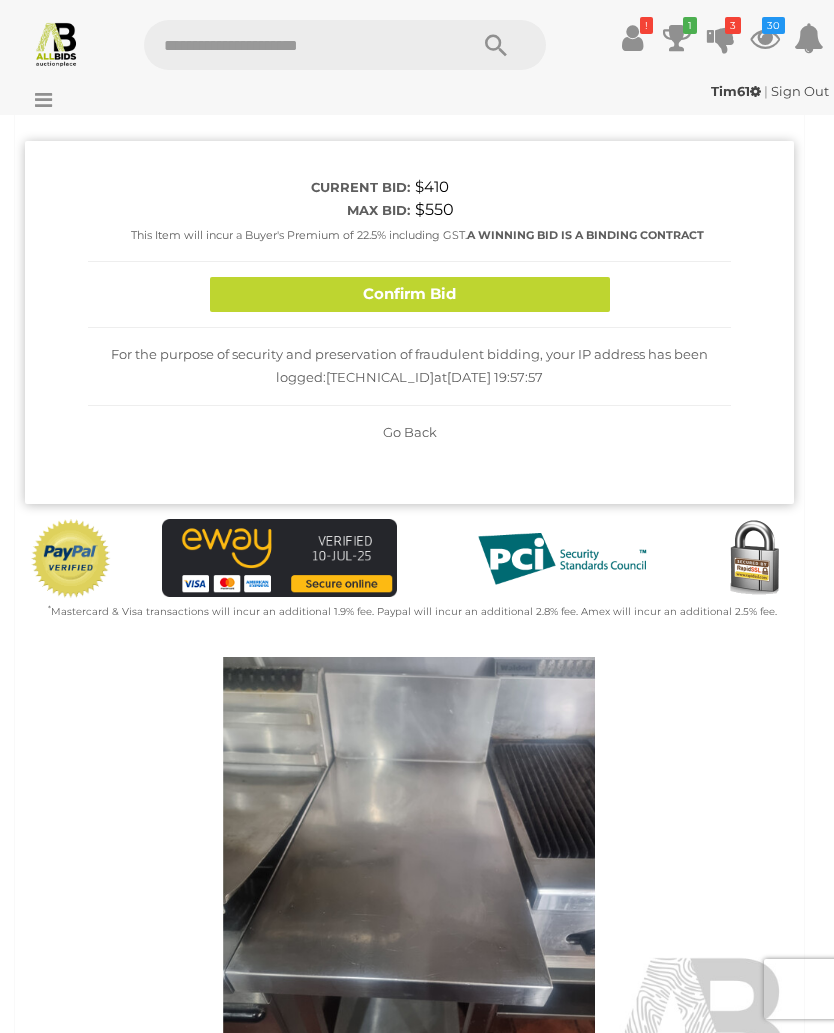 click on "Confirm Bid" at bounding box center (410, 294) 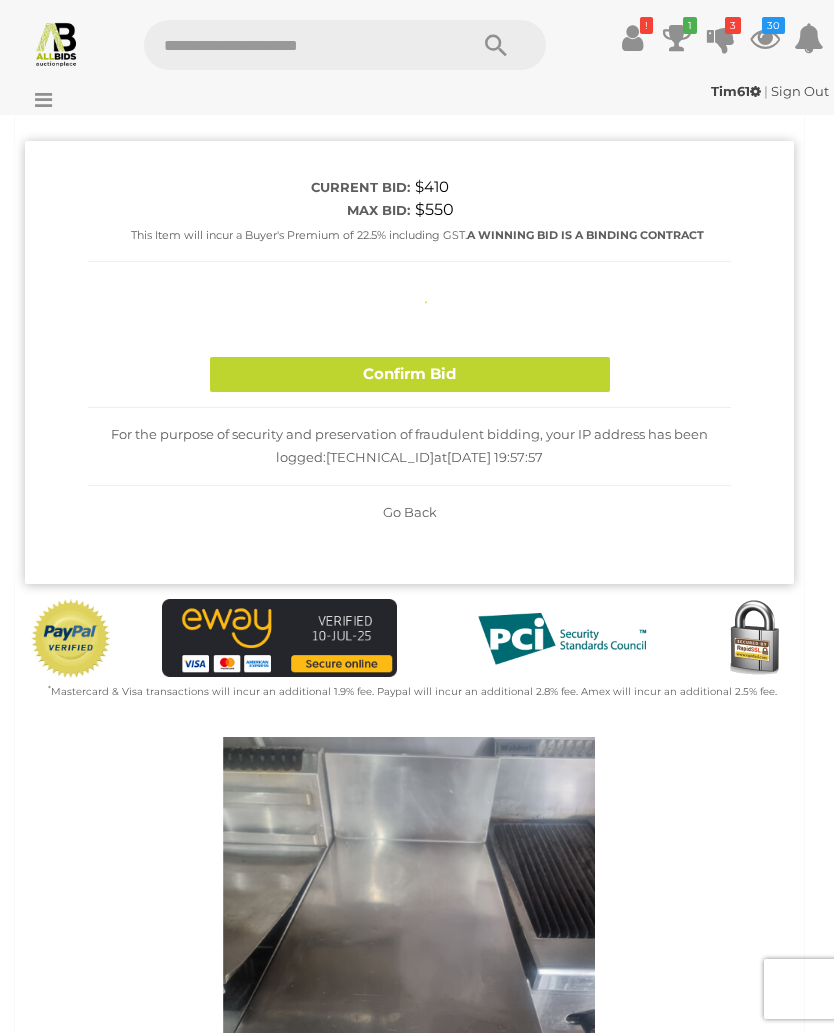 type 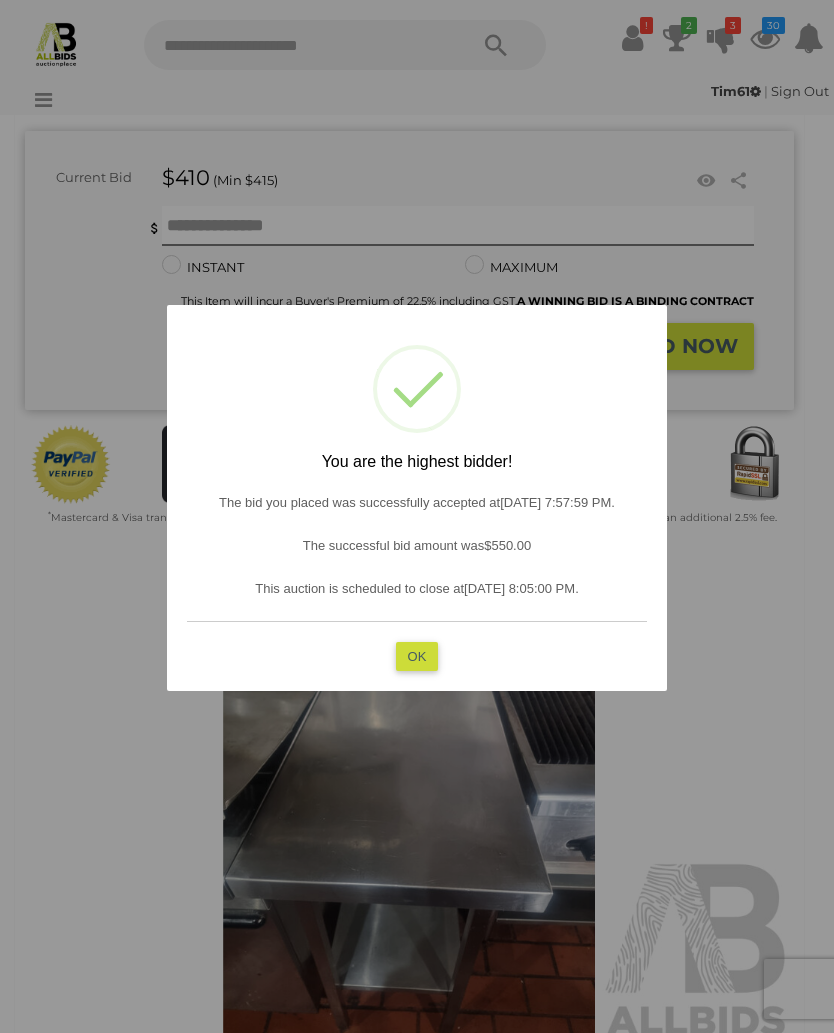 click on "OK" at bounding box center (417, 655) 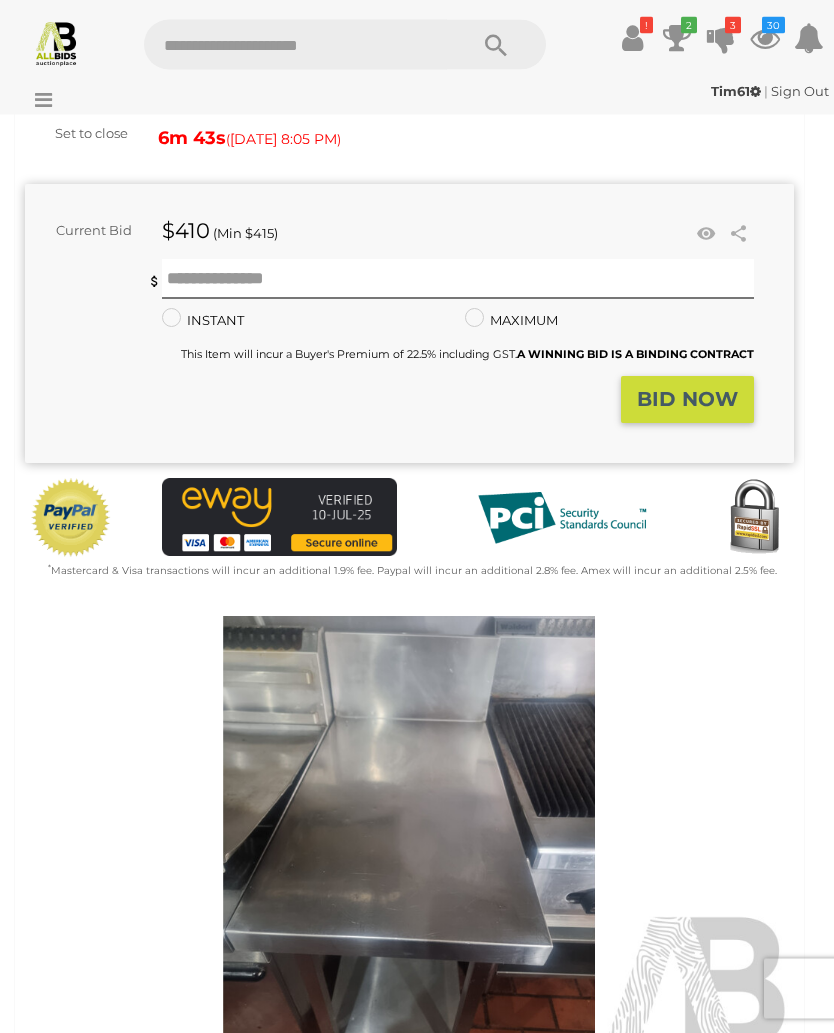 scroll, scrollTop: 312, scrollLeft: 0, axis: vertical 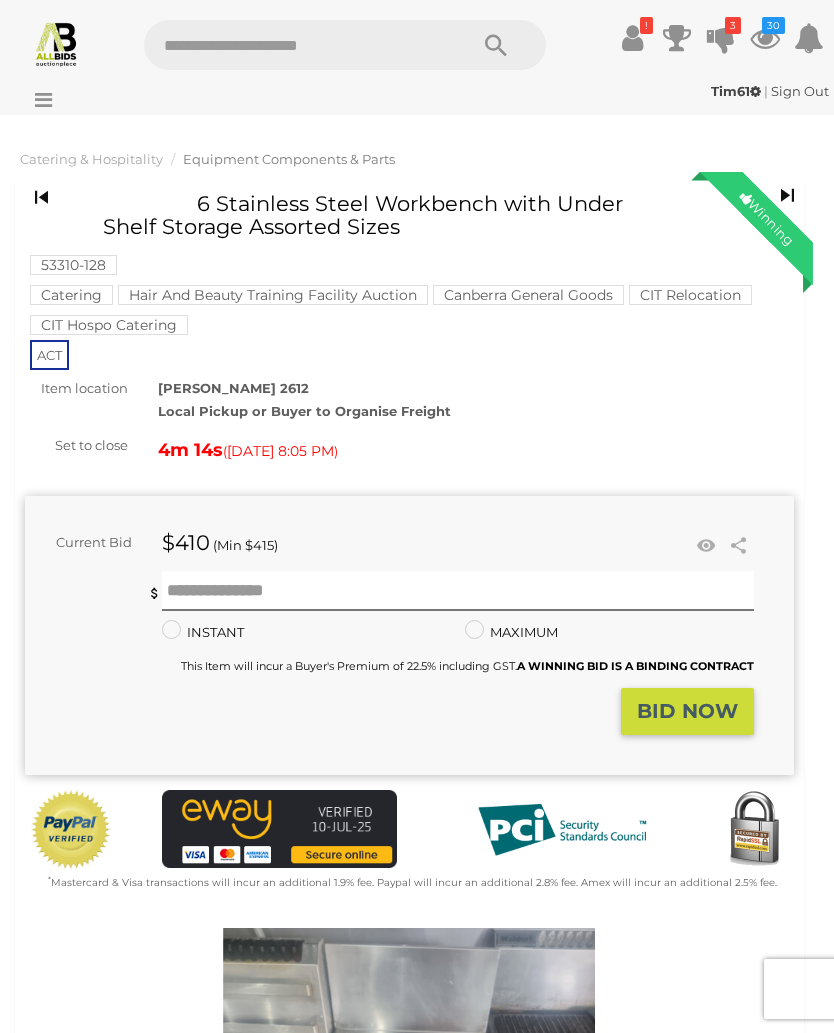 click on "Current Bid
$410
(Min $415)
$410
Share Facebook Twitter" at bounding box center [409, 630] 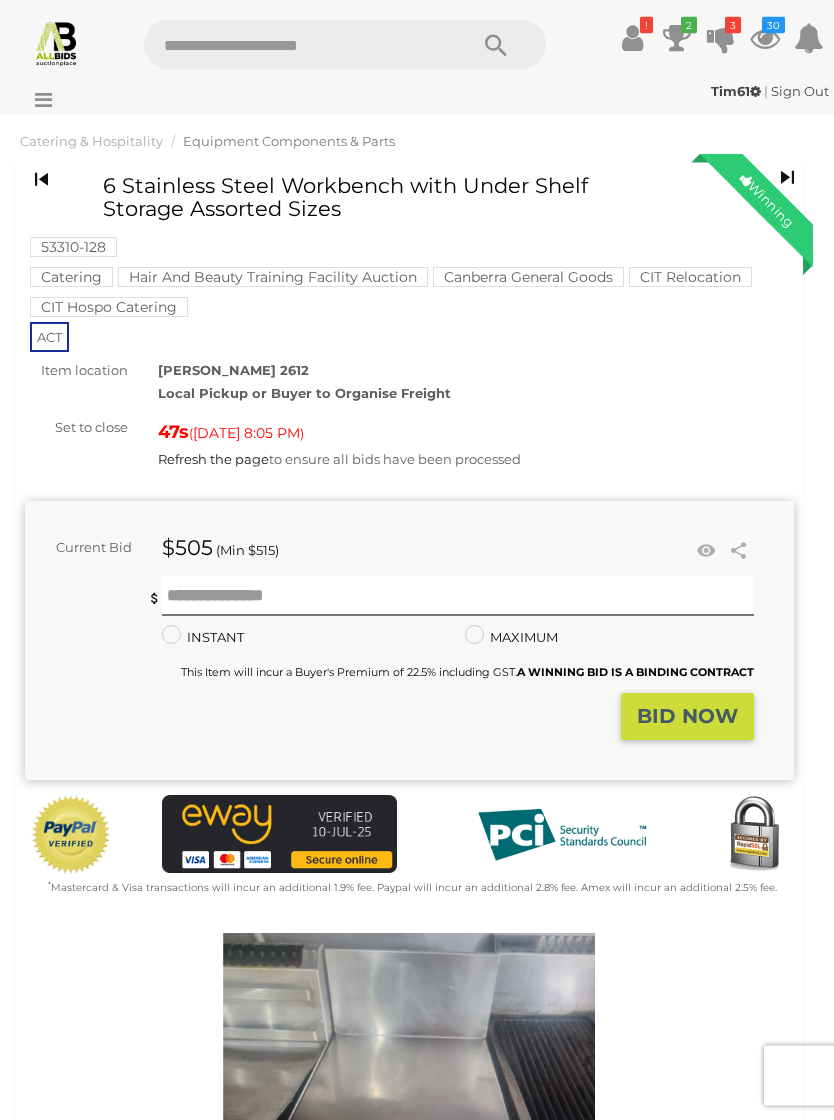 scroll, scrollTop: 20, scrollLeft: 0, axis: vertical 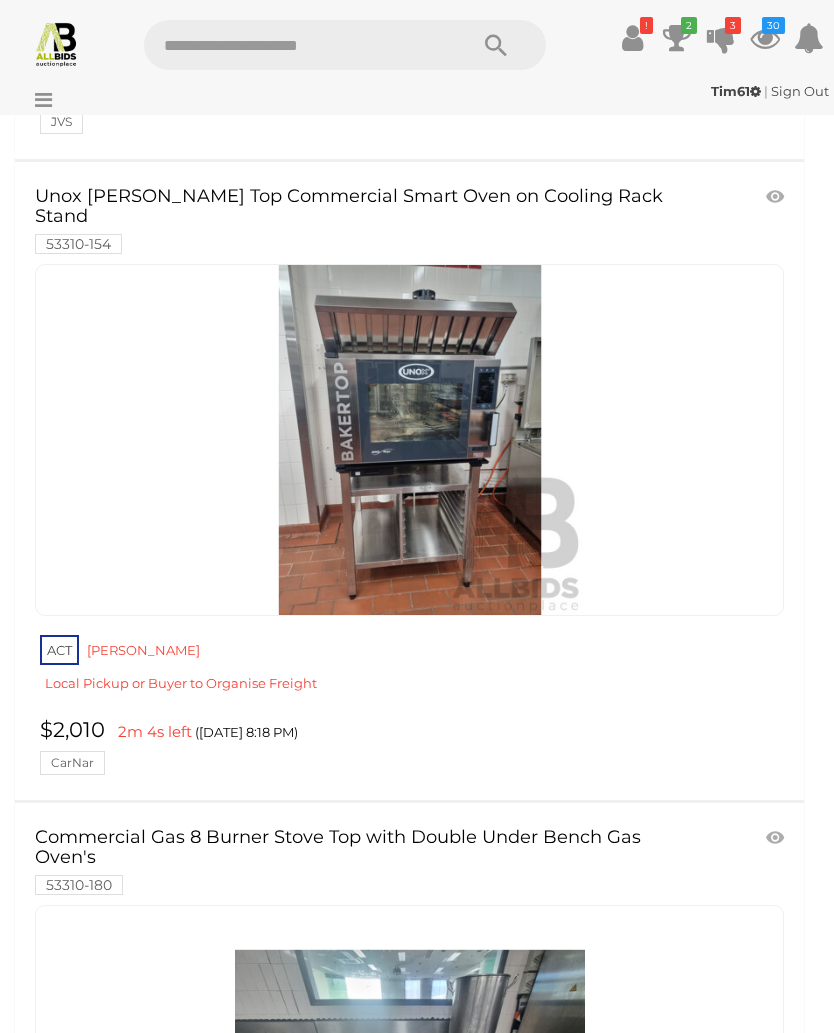 click on "!" at bounding box center [633, 38] 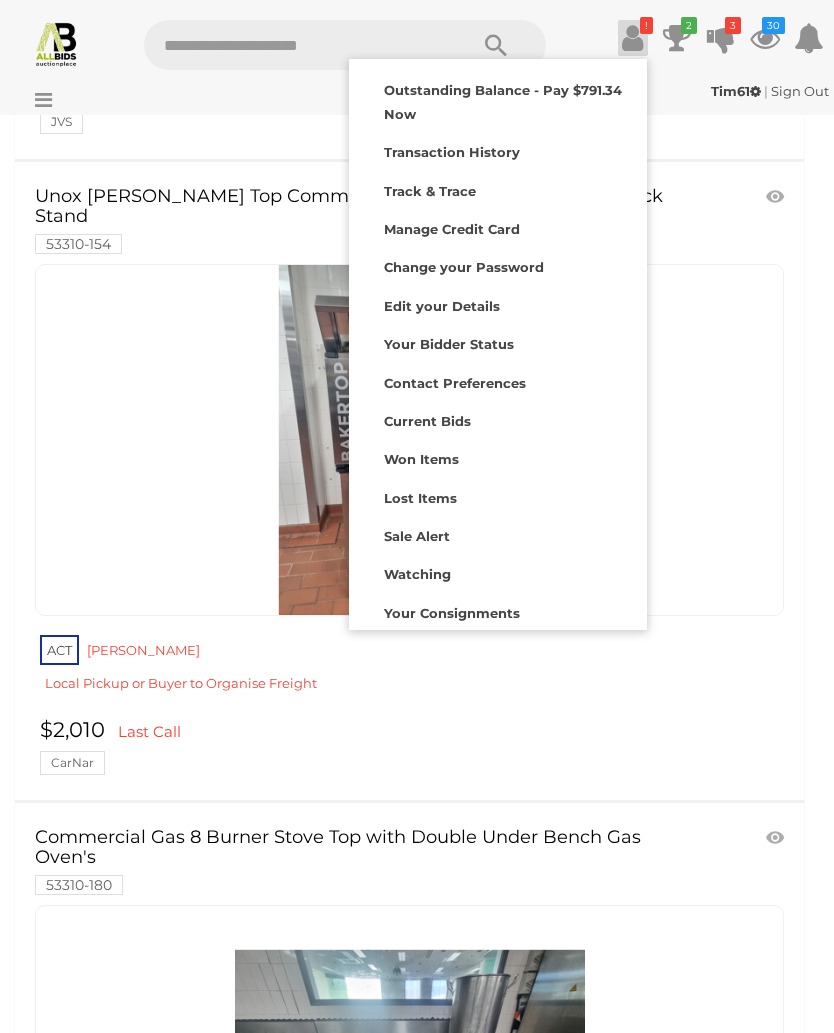 click at bounding box center [417, 516] 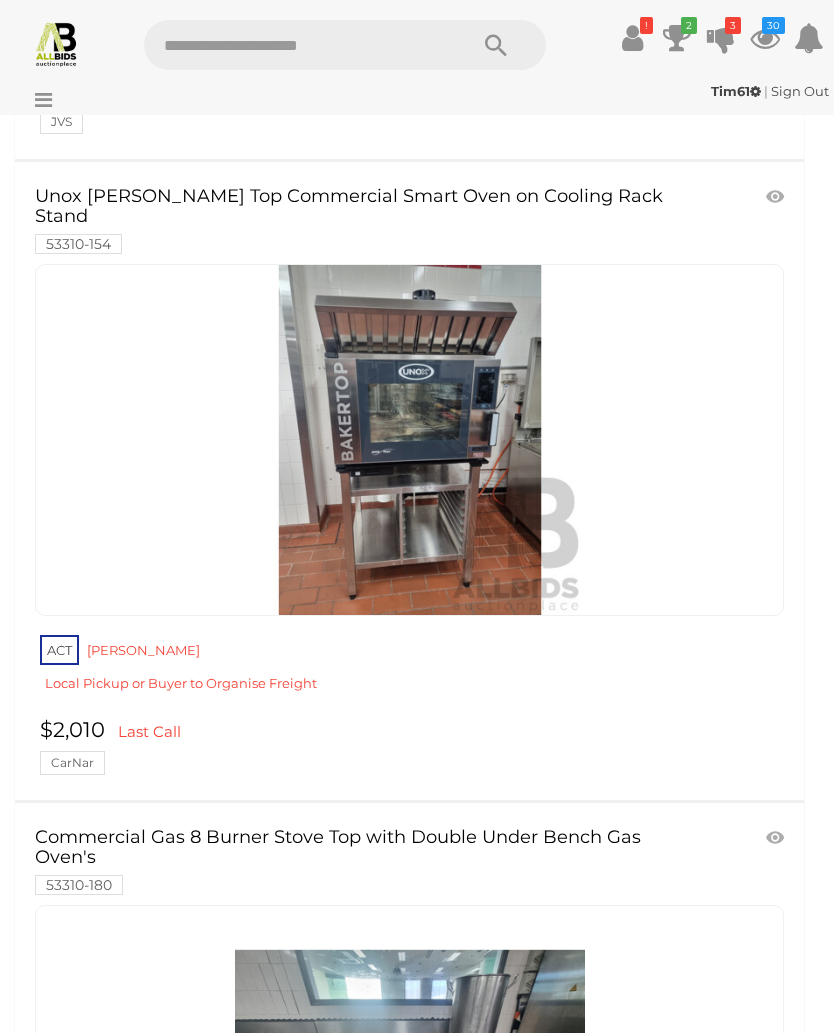 click on "!" at bounding box center (646, 25) 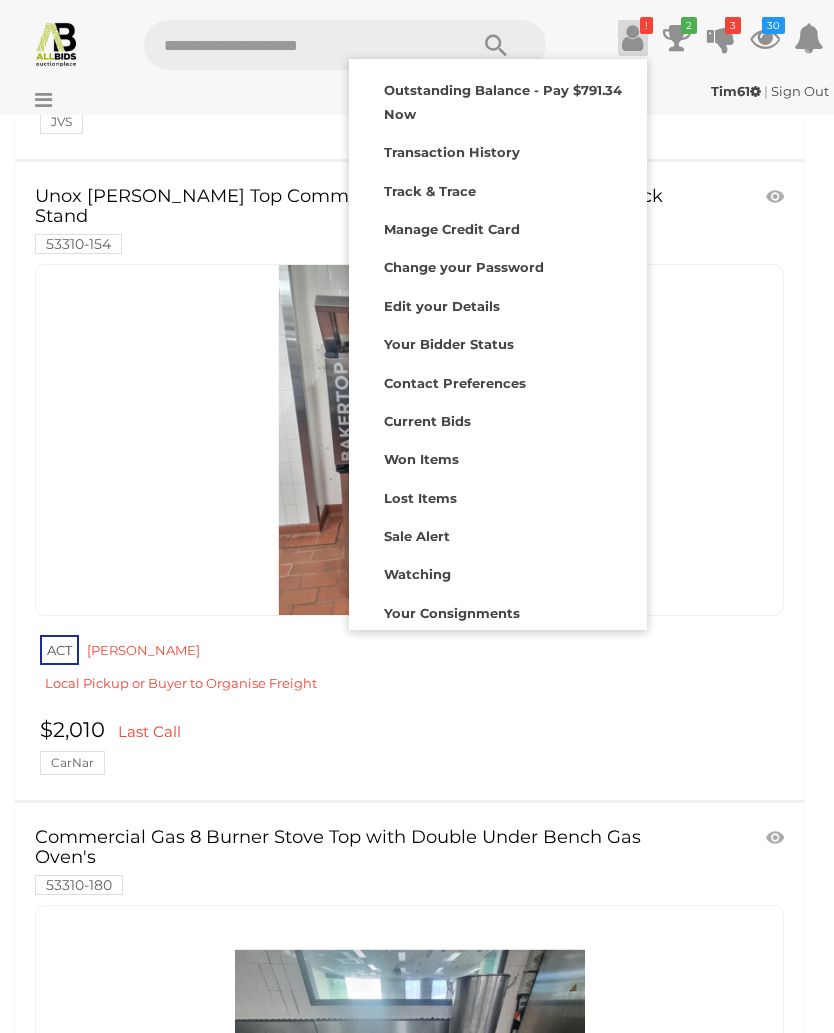 click on "Outstanding Balance - Pay $791.34 Now" at bounding box center (503, 101) 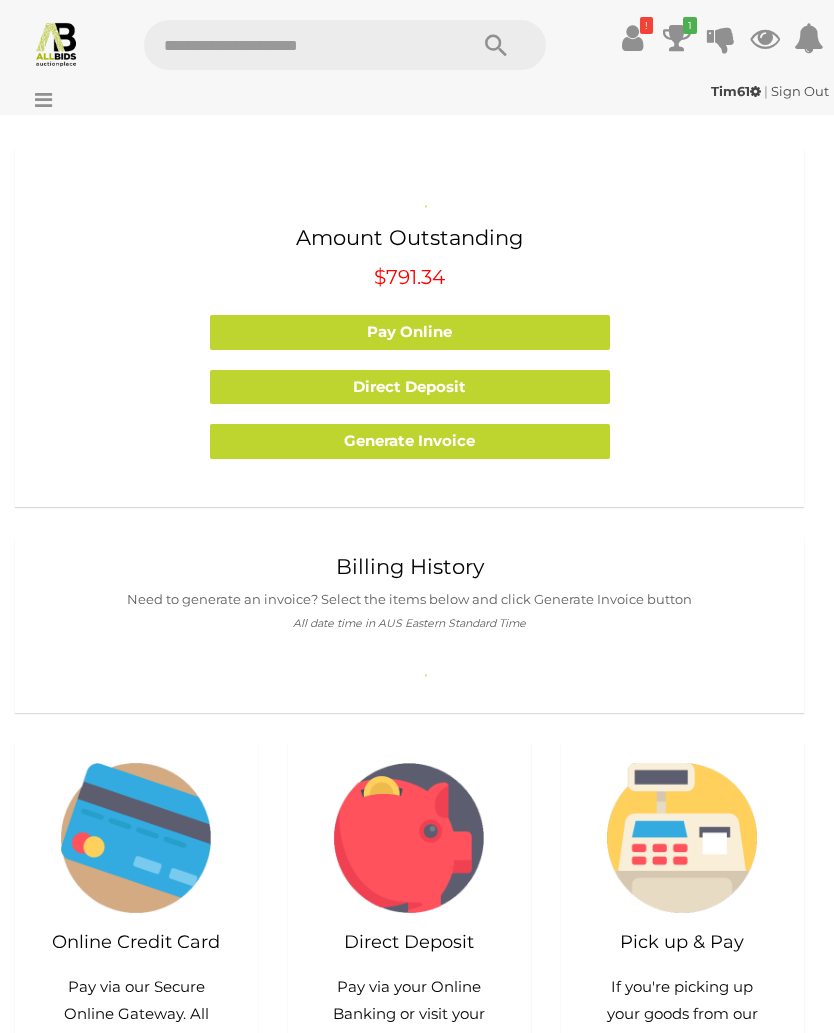 scroll, scrollTop: 0, scrollLeft: 0, axis: both 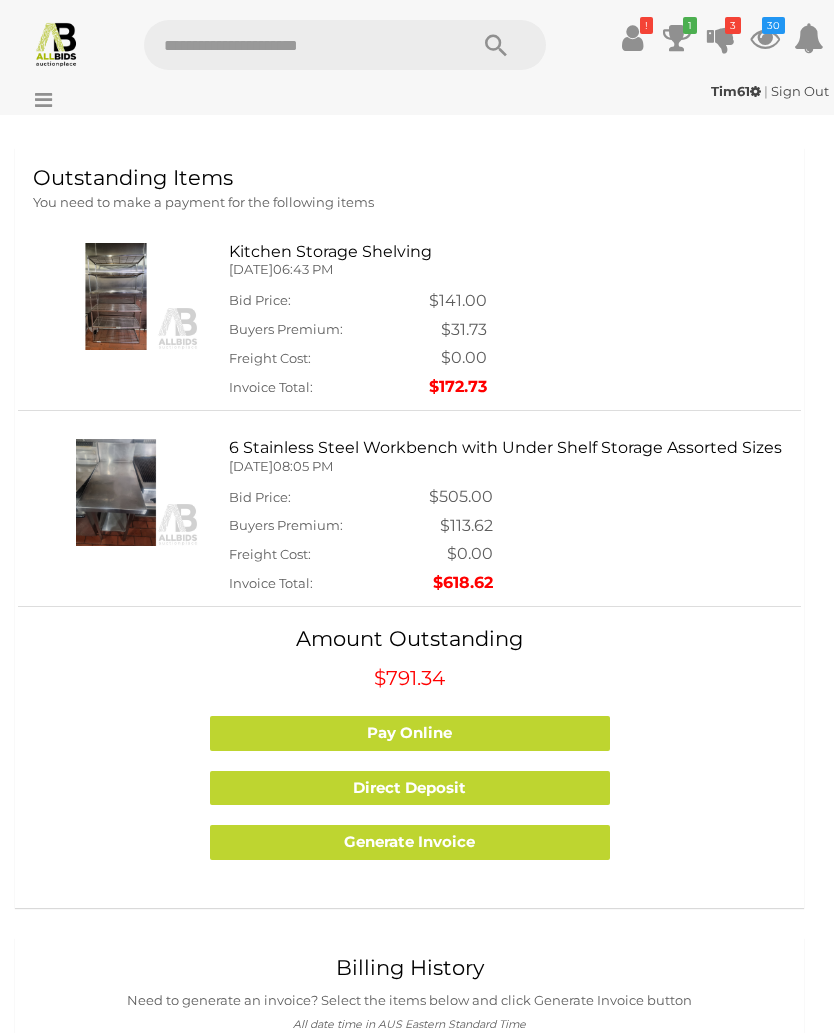 click on "Pay Online" at bounding box center [410, 733] 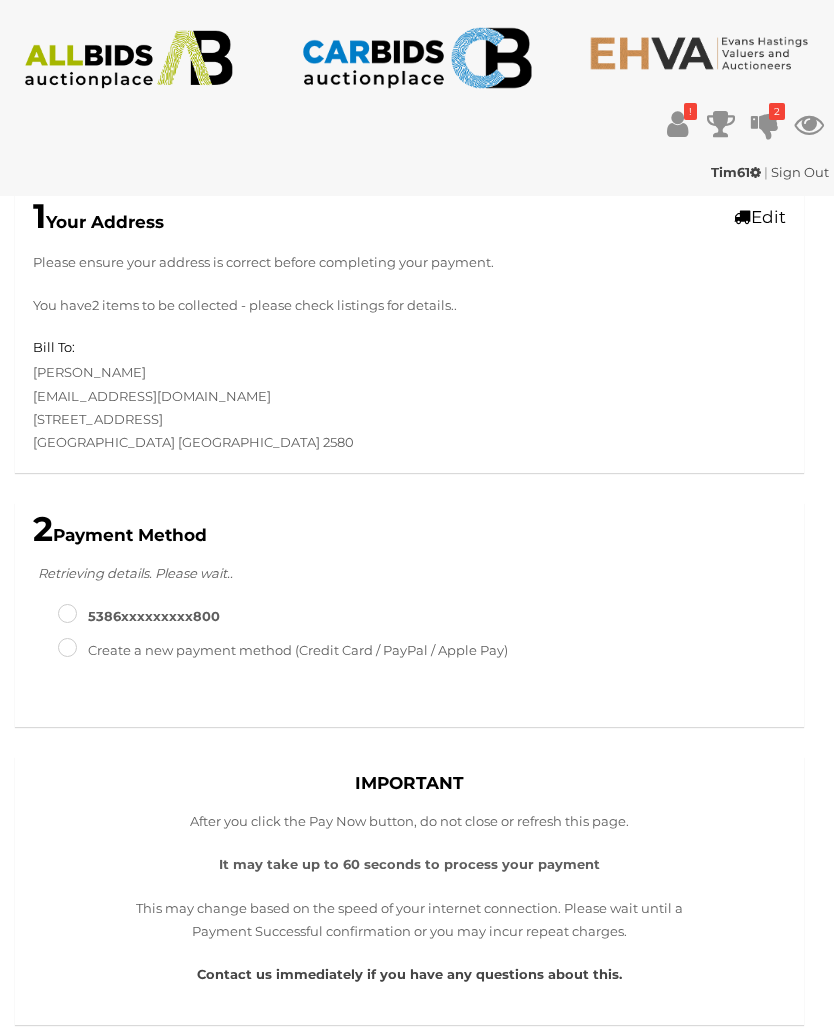 scroll, scrollTop: 0, scrollLeft: 0, axis: both 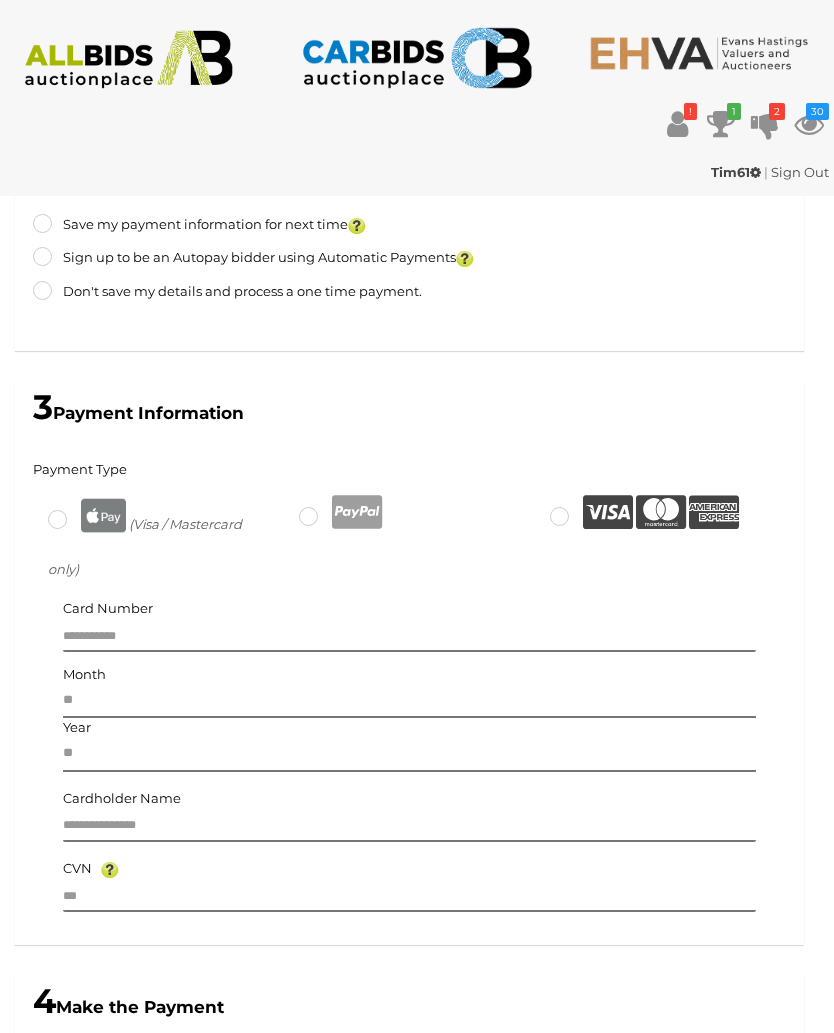 type on "******" 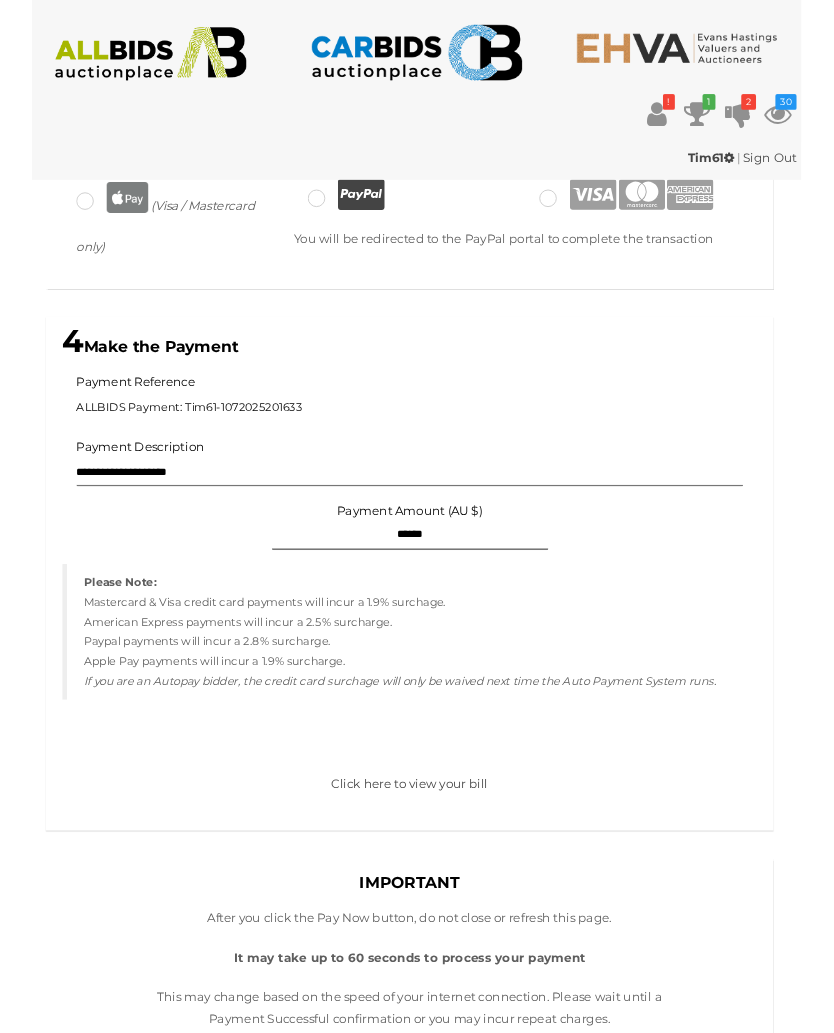 scroll, scrollTop: 879, scrollLeft: 0, axis: vertical 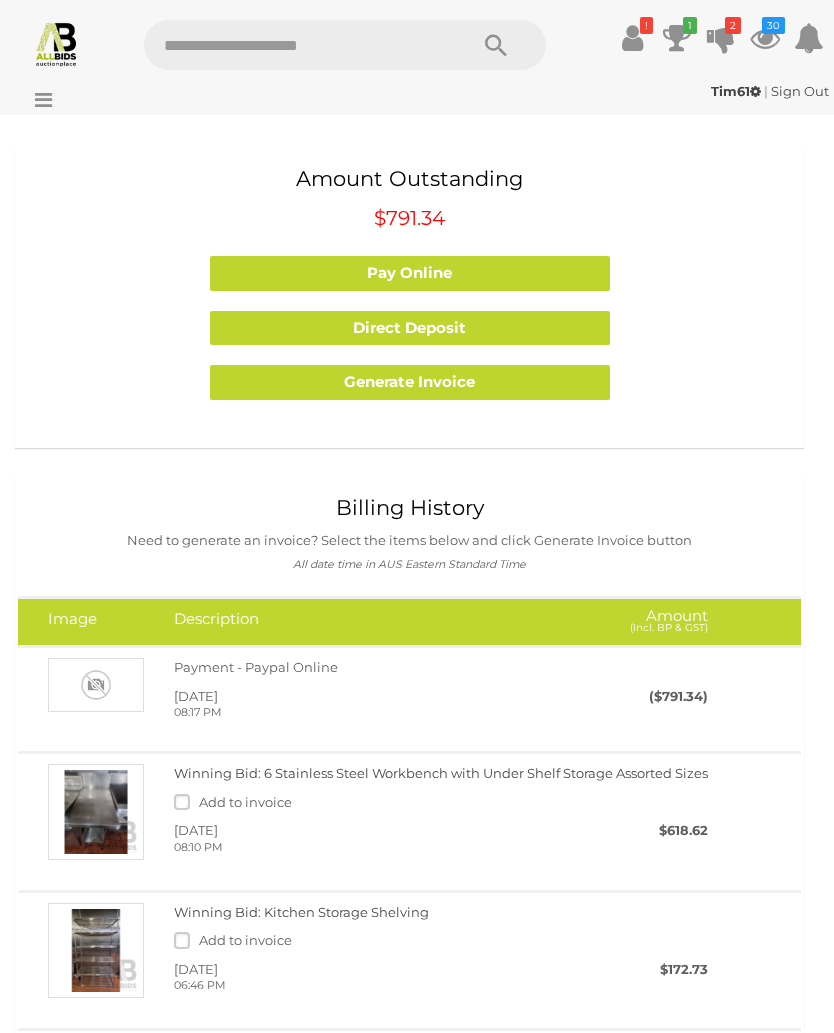 click at bounding box center (56, 43) 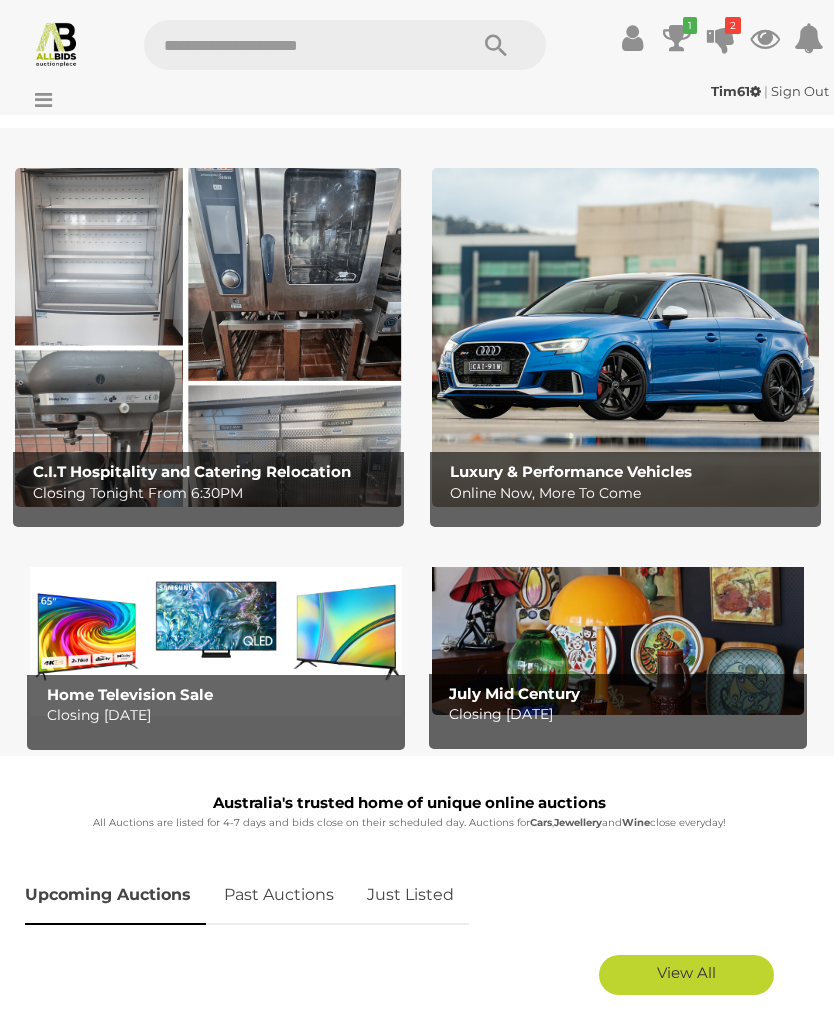 scroll, scrollTop: 0, scrollLeft: 0, axis: both 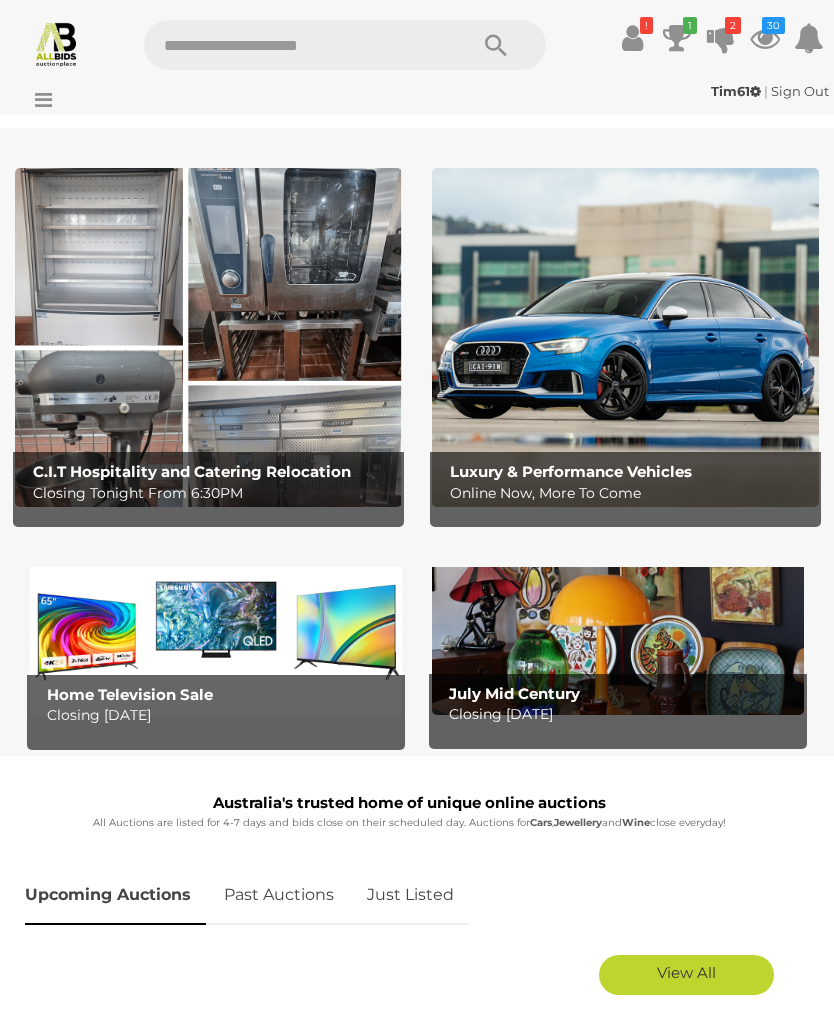 click on "30" at bounding box center [773, 25] 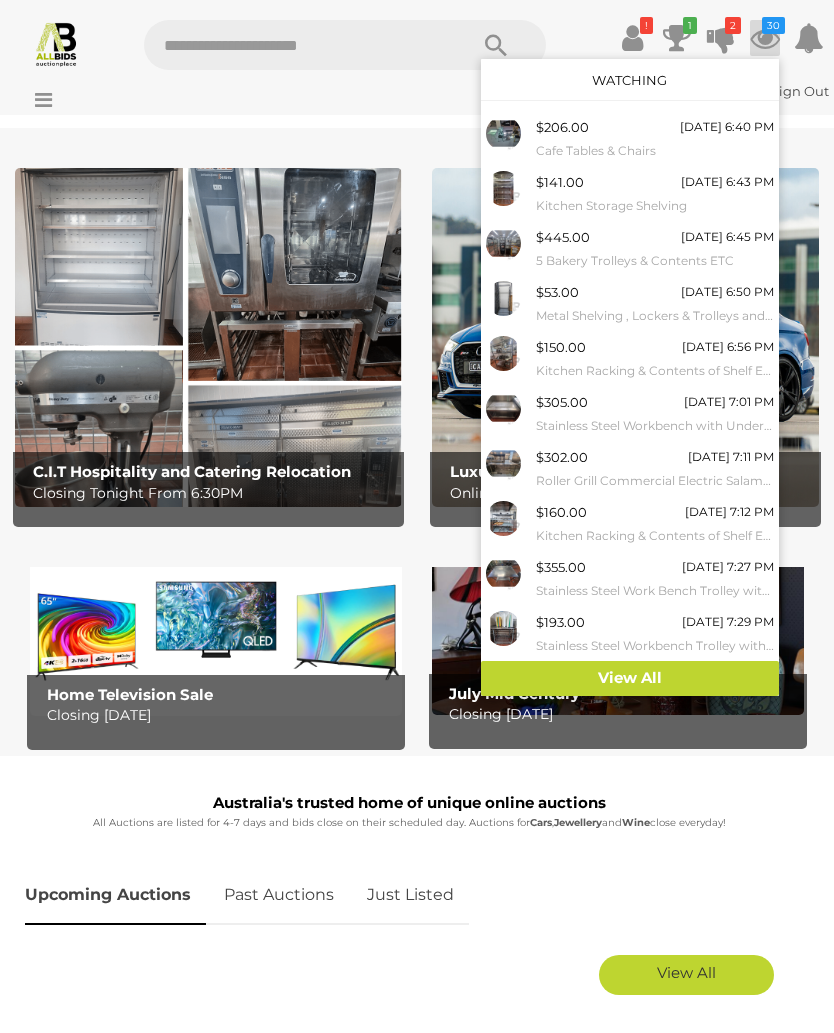 click on "Stainless Steel Workbench Trolley with Under Shelf Storage & Contents ETC" at bounding box center (655, 646) 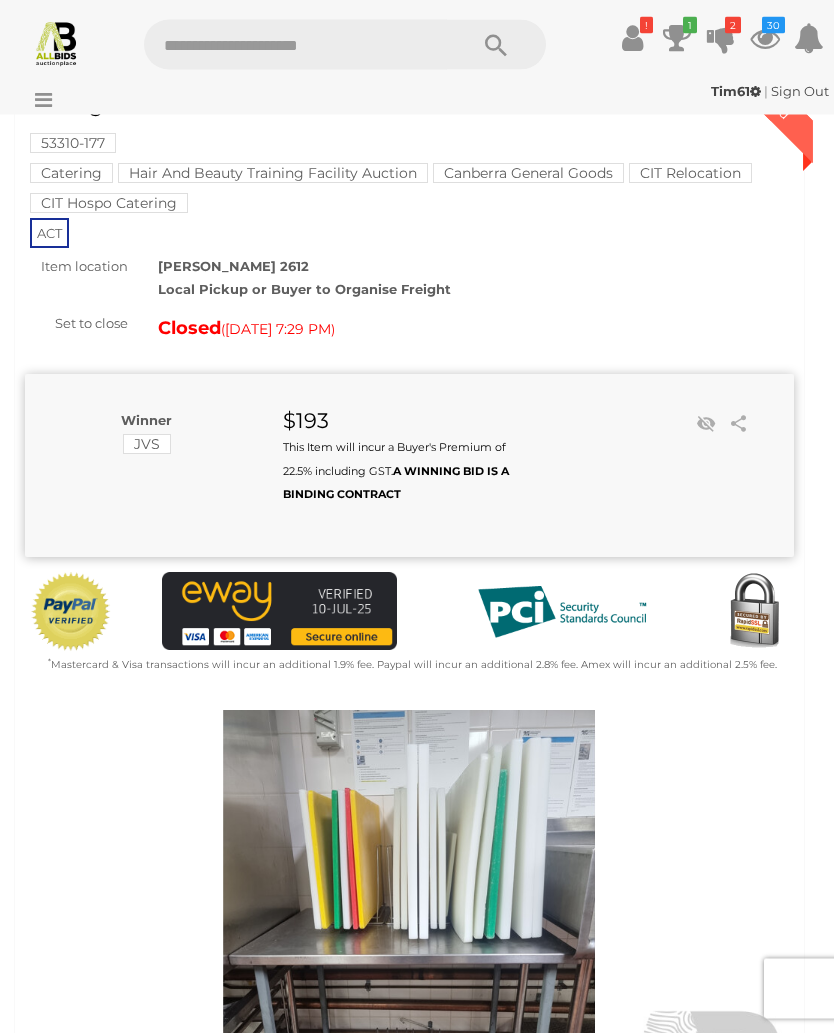 scroll, scrollTop: 0, scrollLeft: 0, axis: both 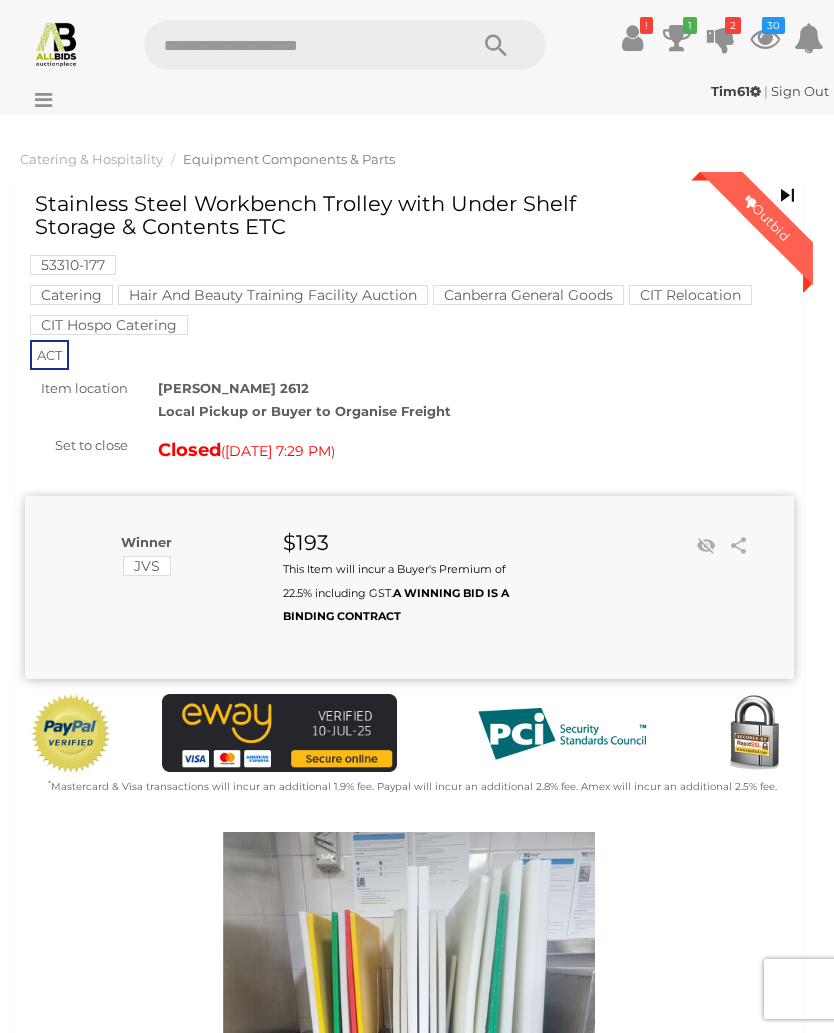click at bounding box center (765, 38) 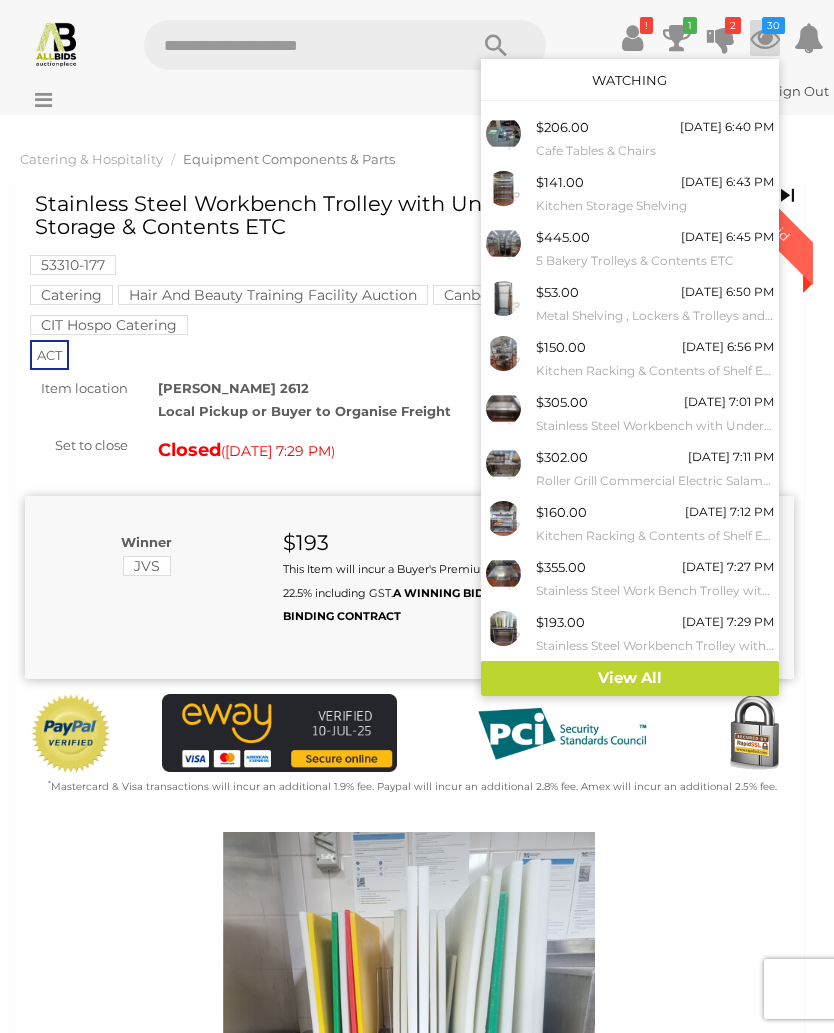 click on "View All" at bounding box center (630, 678) 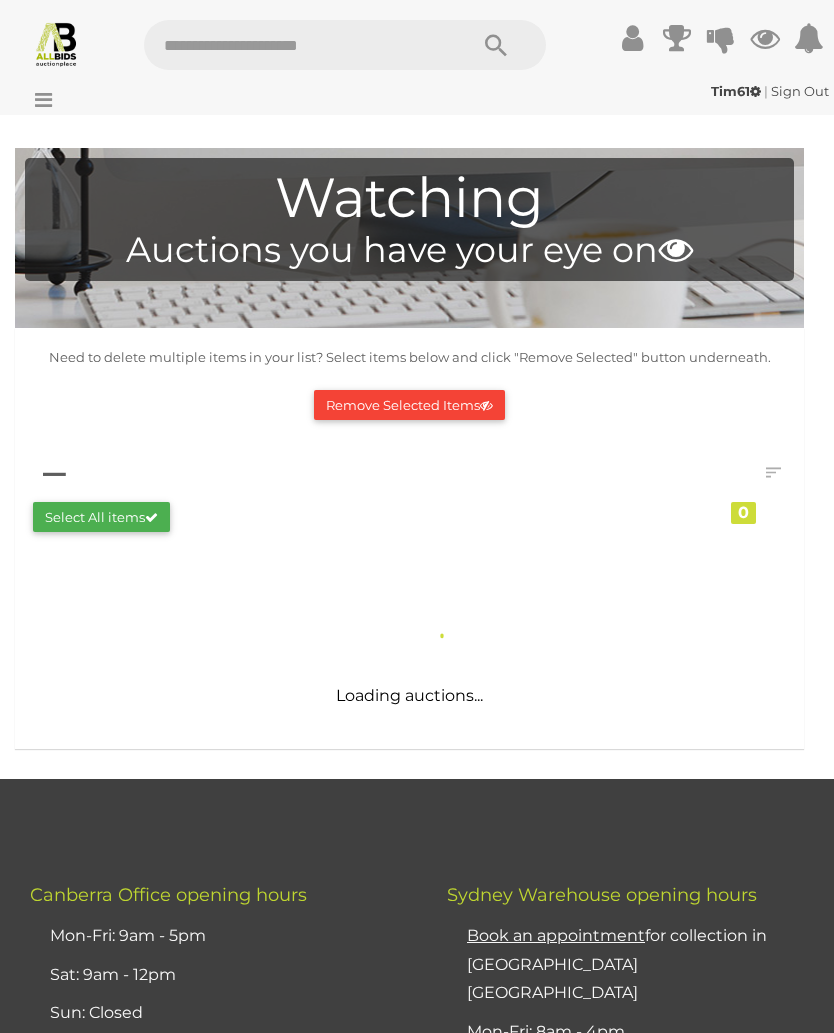 scroll, scrollTop: 0, scrollLeft: 0, axis: both 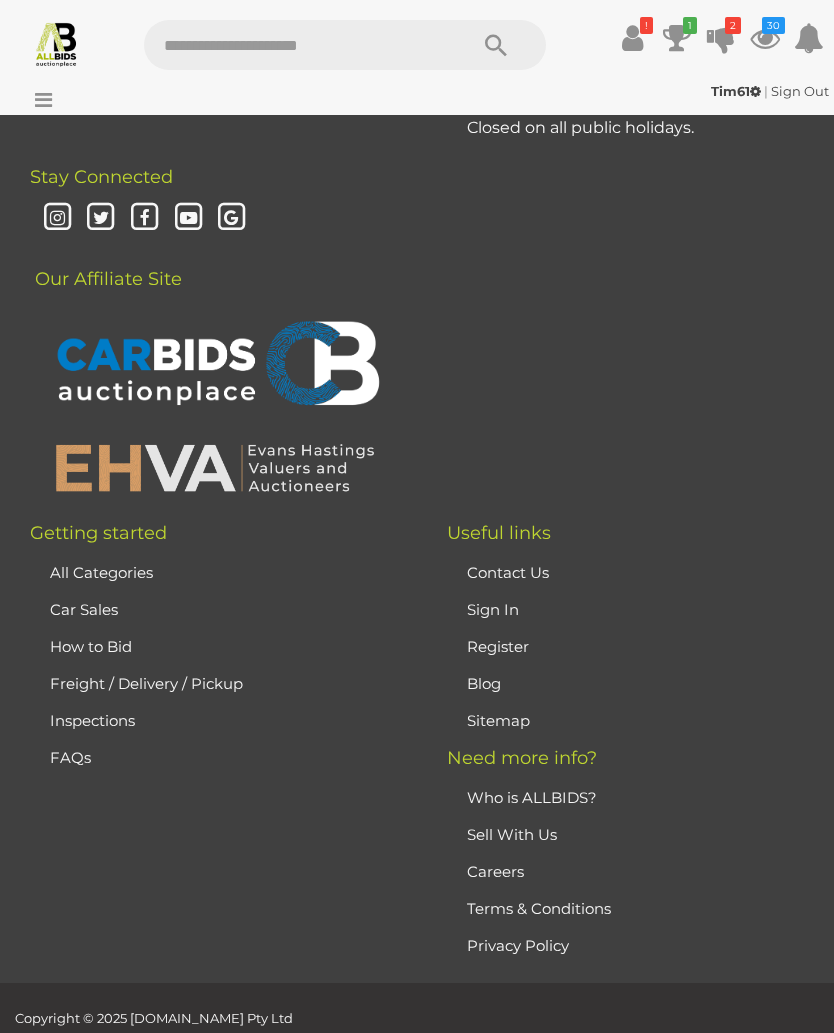 click at bounding box center (699, -6080) 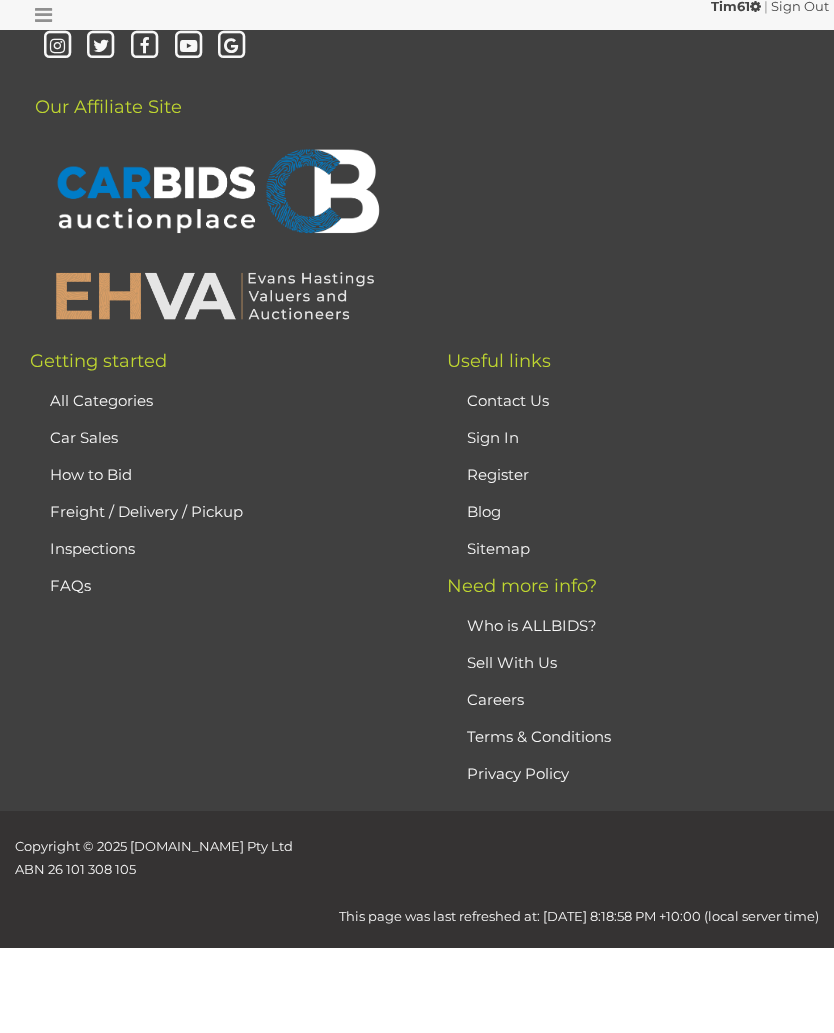 scroll, scrollTop: 13055, scrollLeft: 0, axis: vertical 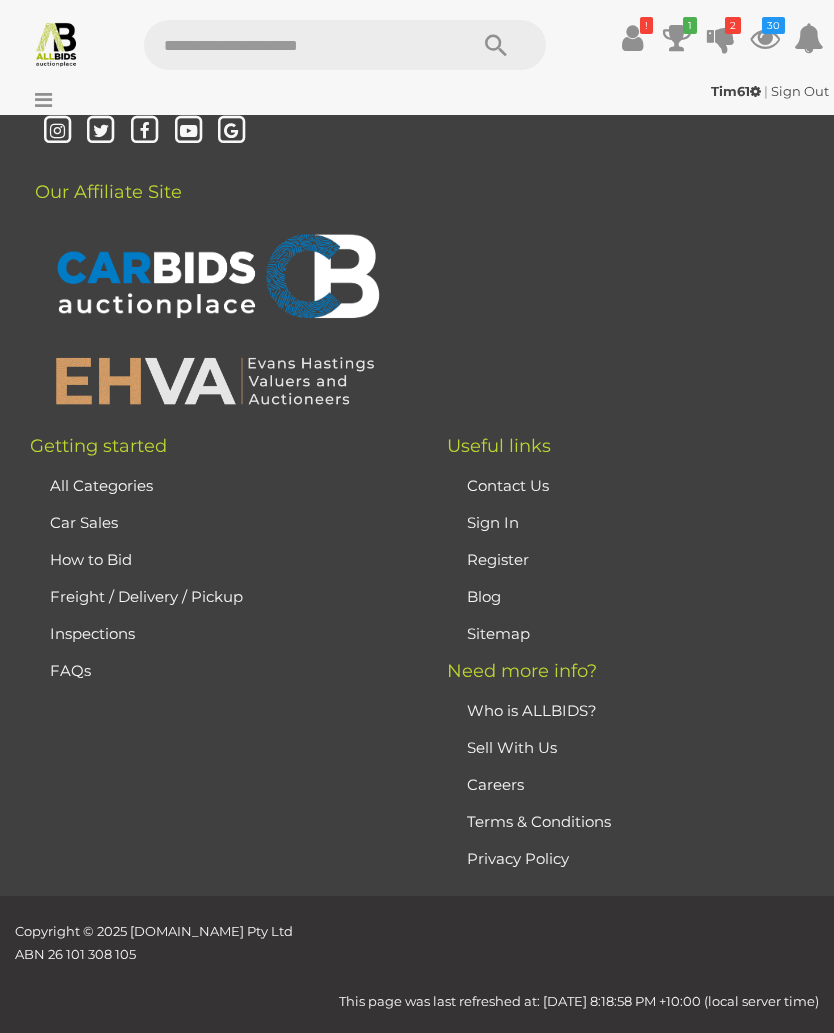 click at bounding box center [699, -5563] 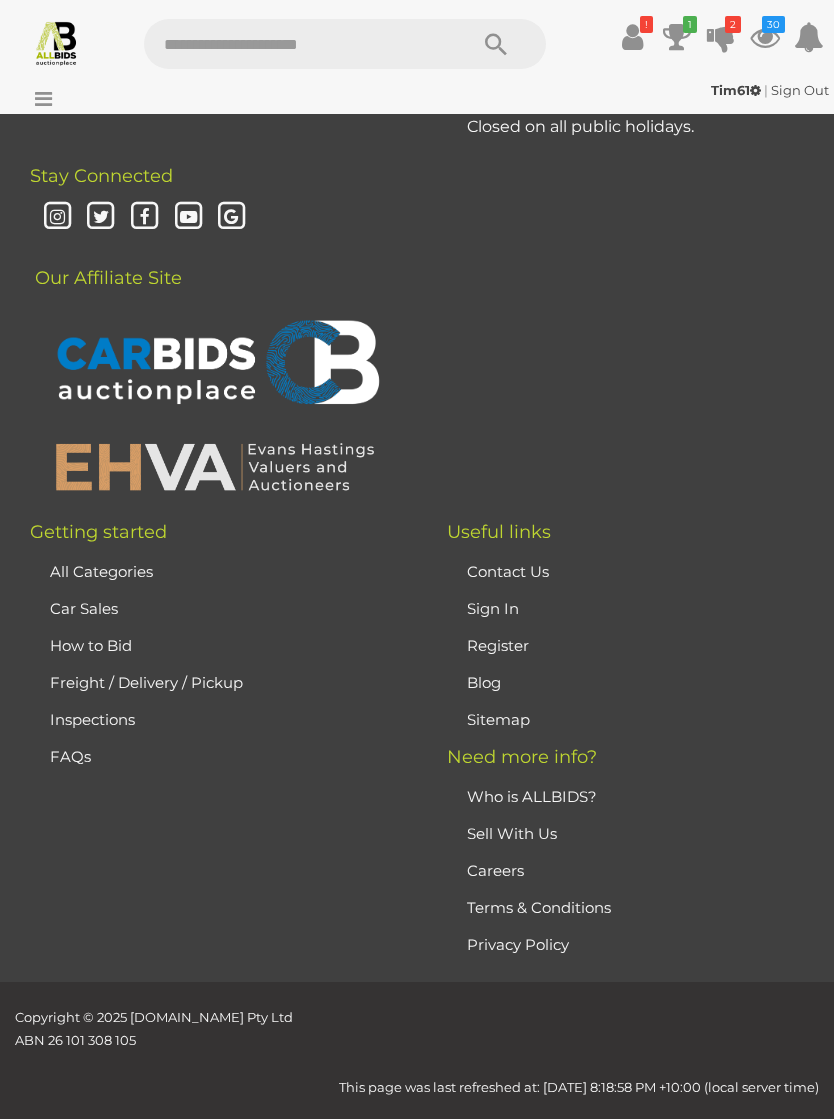 scroll, scrollTop: 18084, scrollLeft: 0, axis: vertical 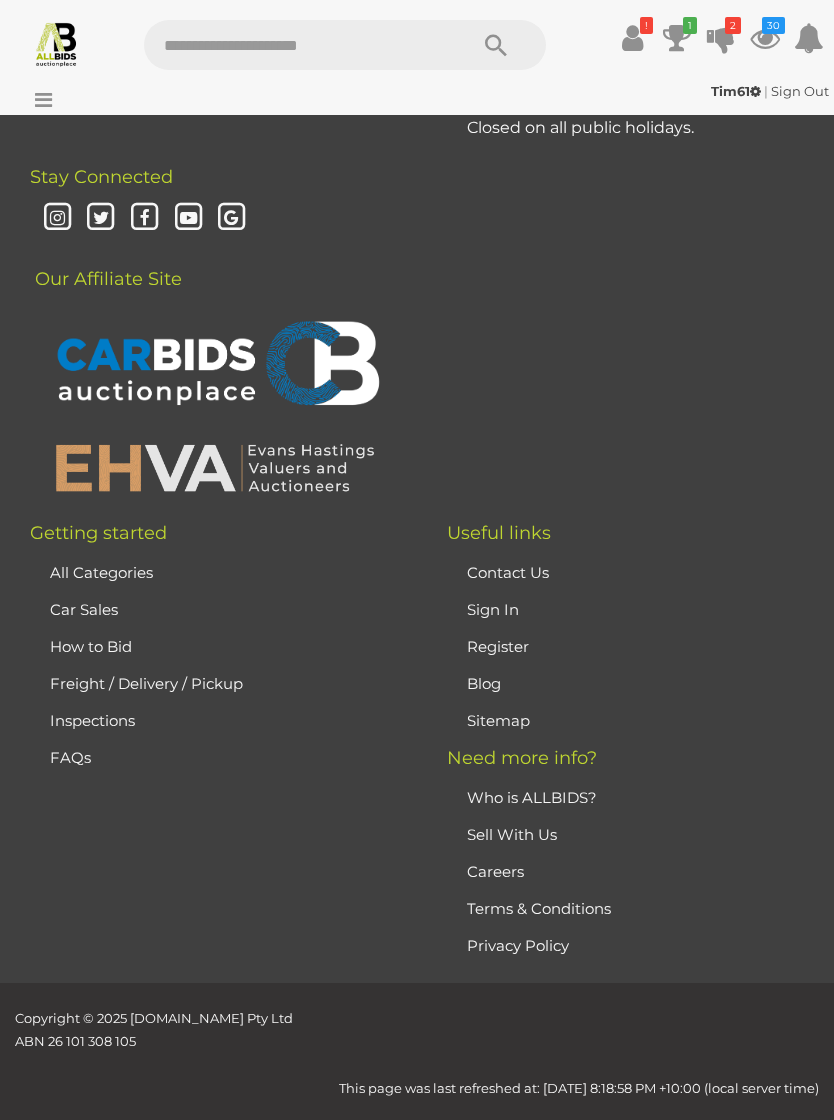 click on "Remove Selected Items" at bounding box center (409, -307) 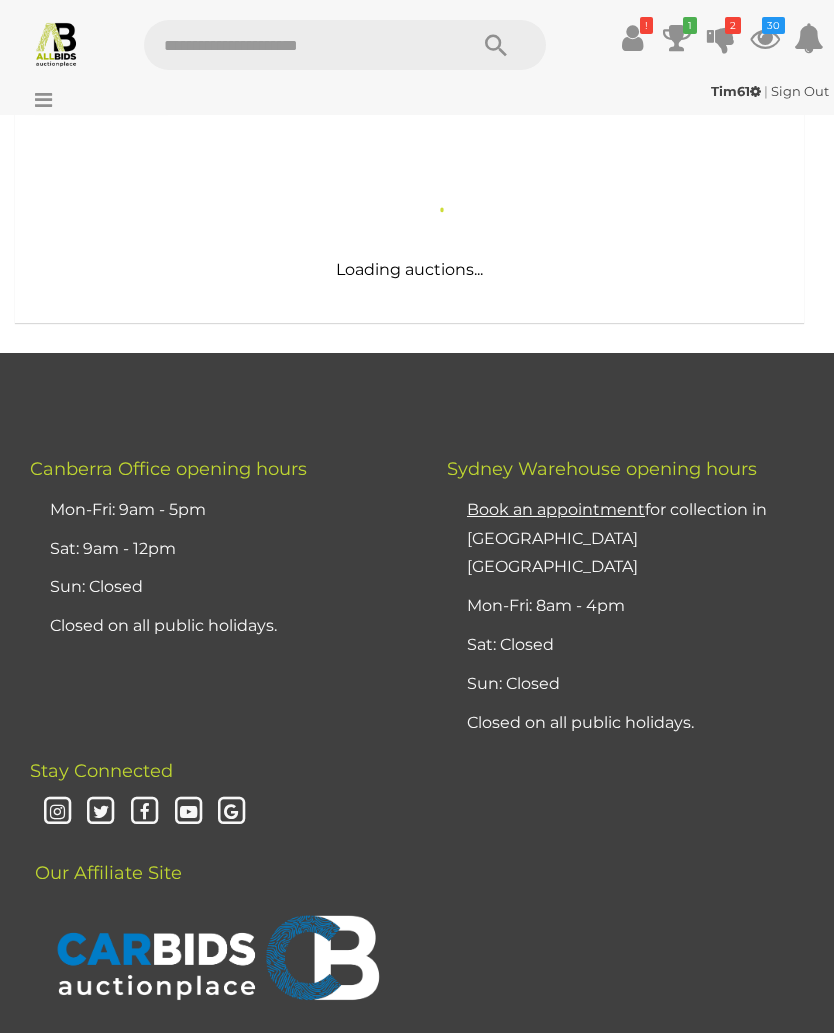 scroll, scrollTop: 0, scrollLeft: 0, axis: both 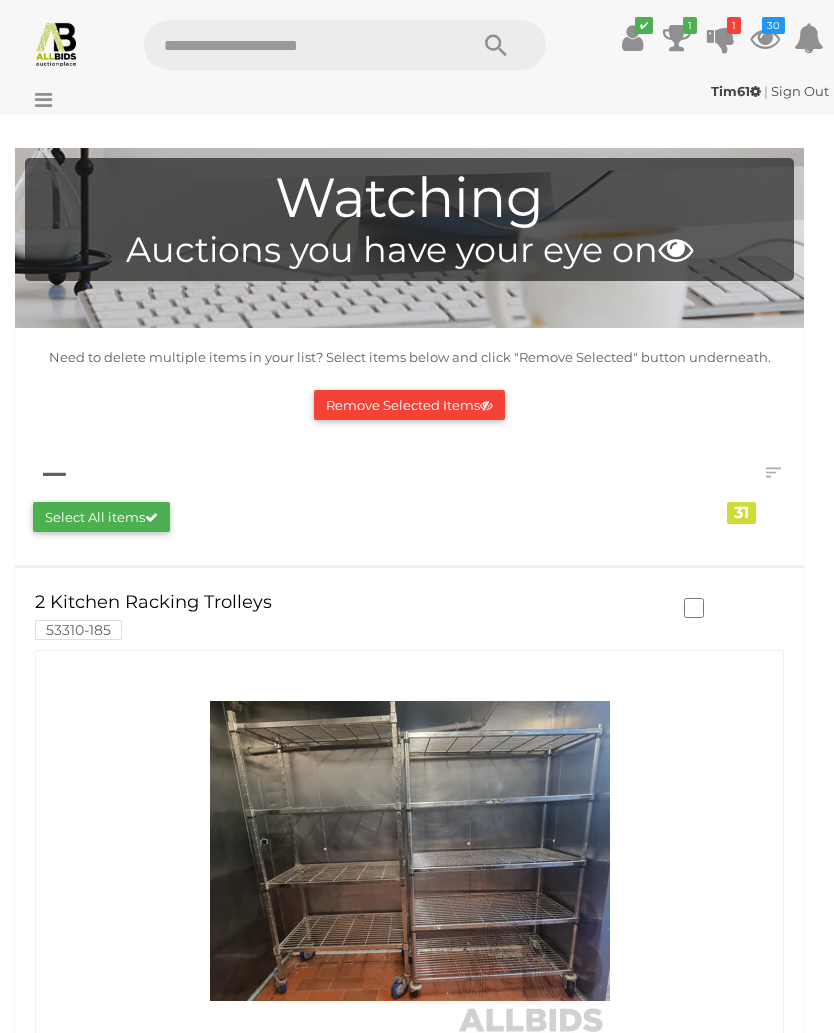 click on "Remove Selected Items" at bounding box center [409, 405] 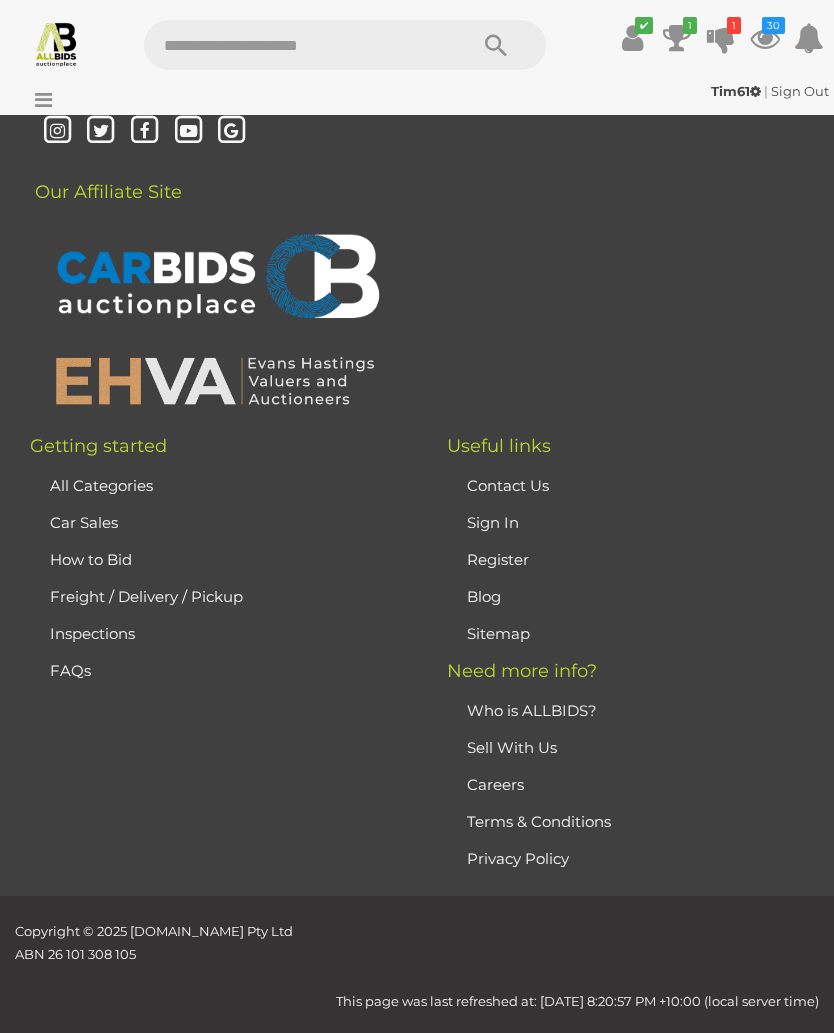 scroll, scrollTop: 14197, scrollLeft: 0, axis: vertical 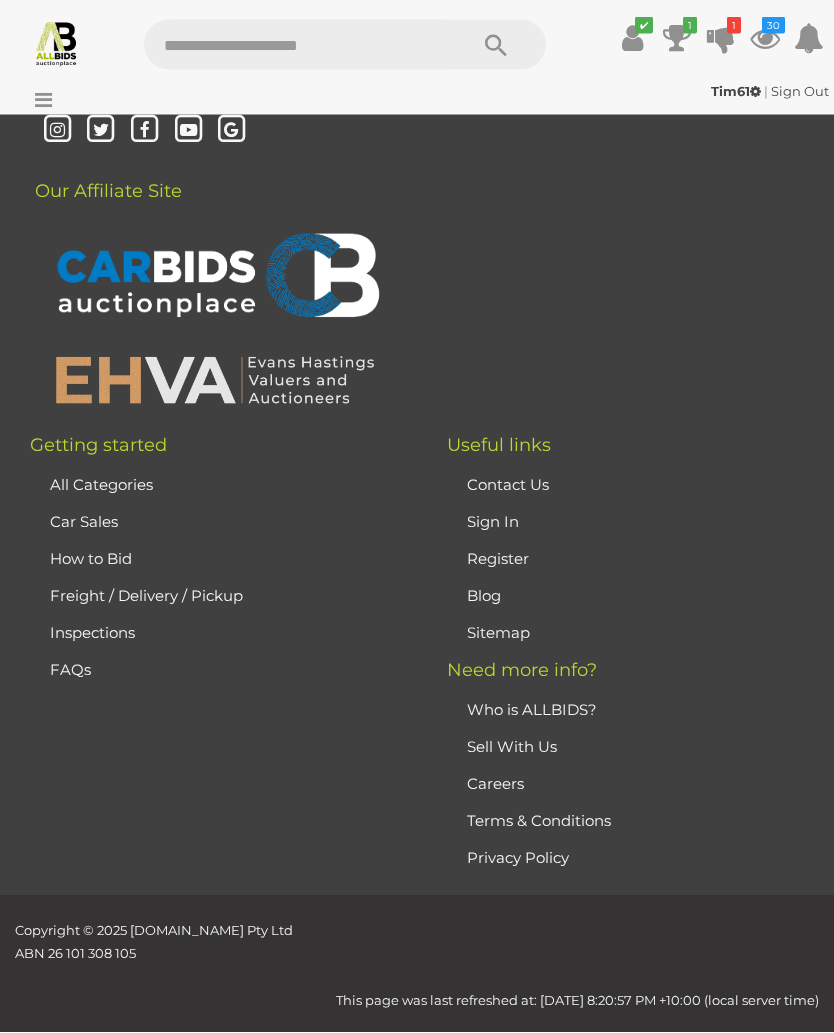 click at bounding box center [734, -6165] 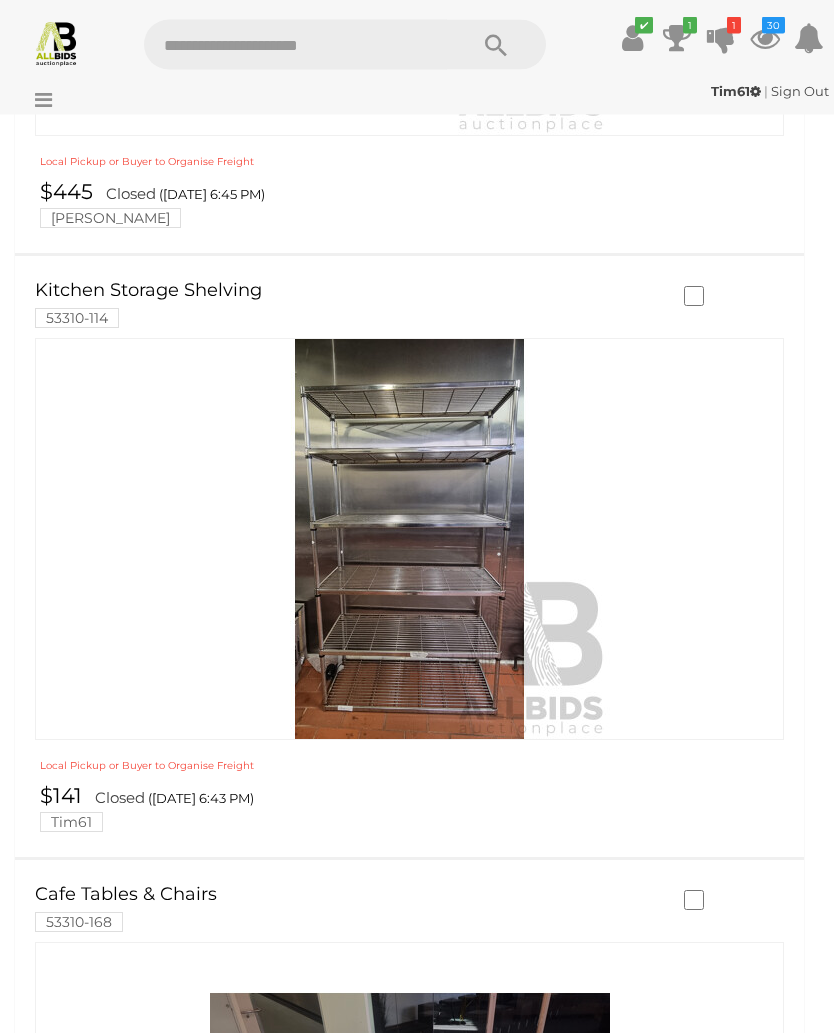 scroll, scrollTop: 9944, scrollLeft: 0, axis: vertical 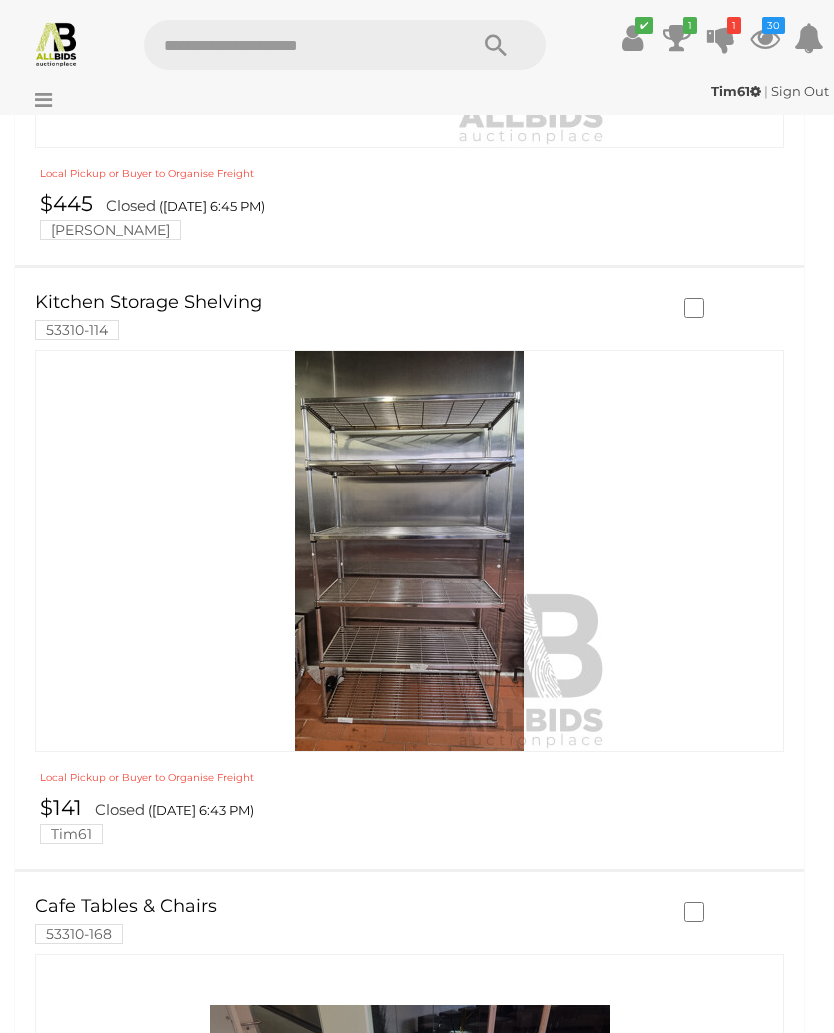 click at bounding box center [734, -5193] 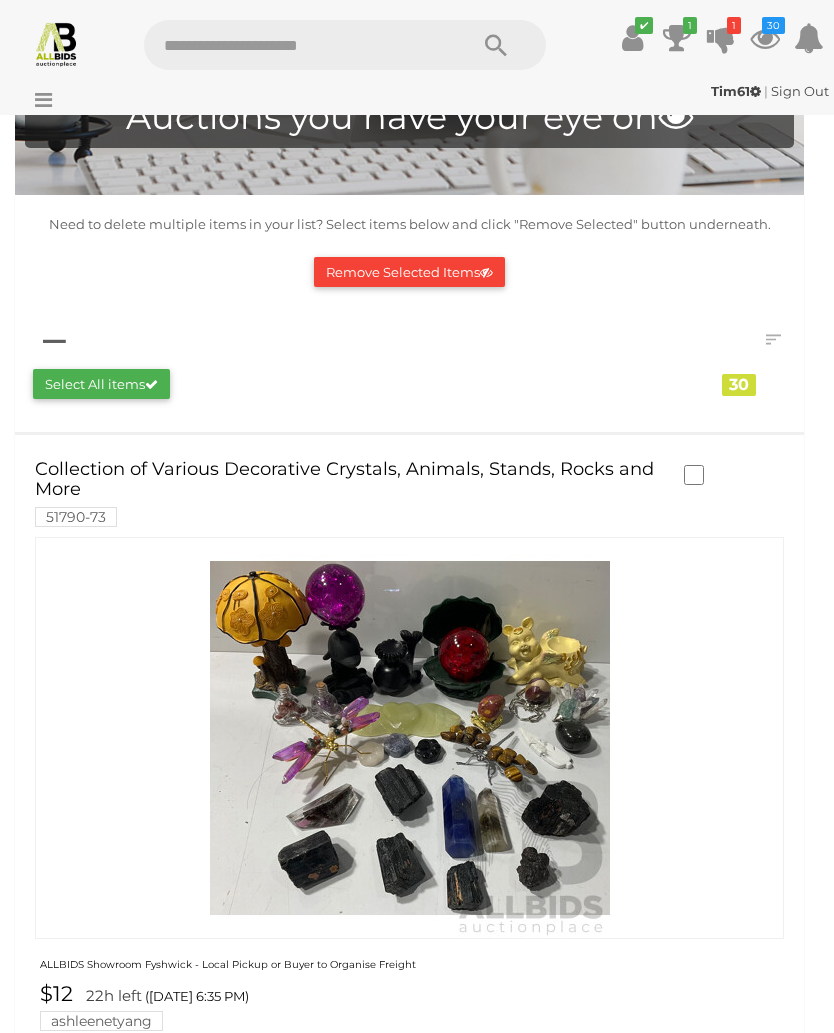 scroll, scrollTop: 0, scrollLeft: 0, axis: both 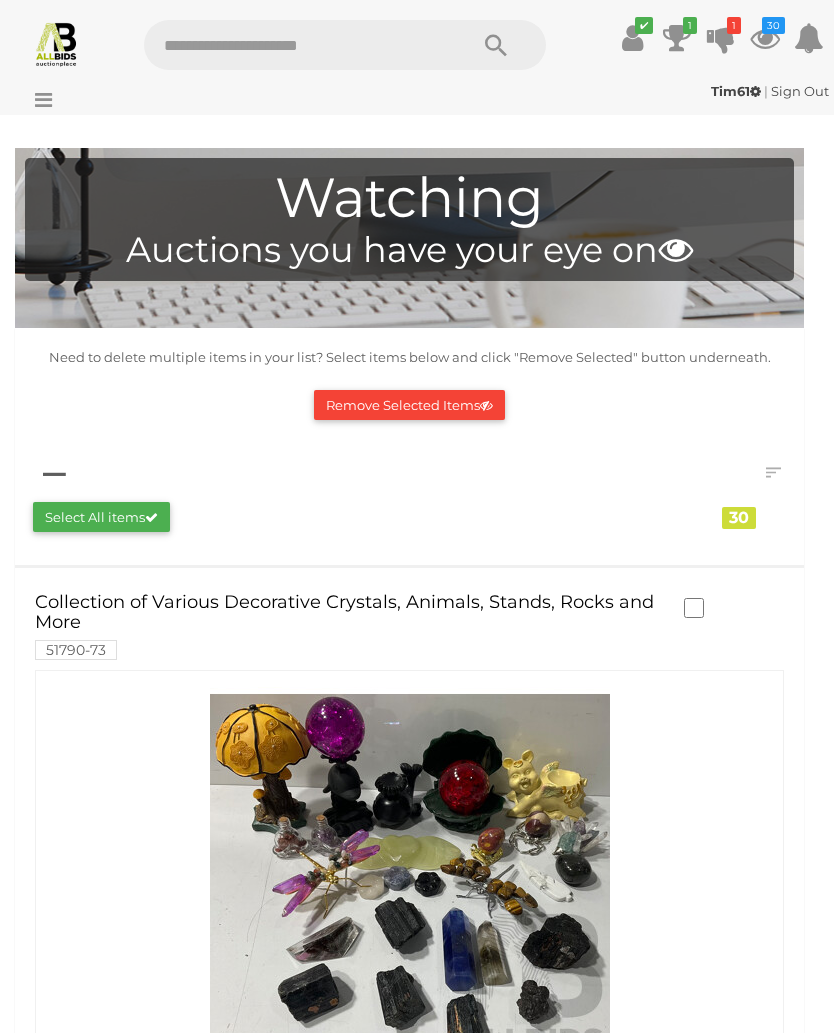 click on "Remove Selected Items" at bounding box center [409, 405] 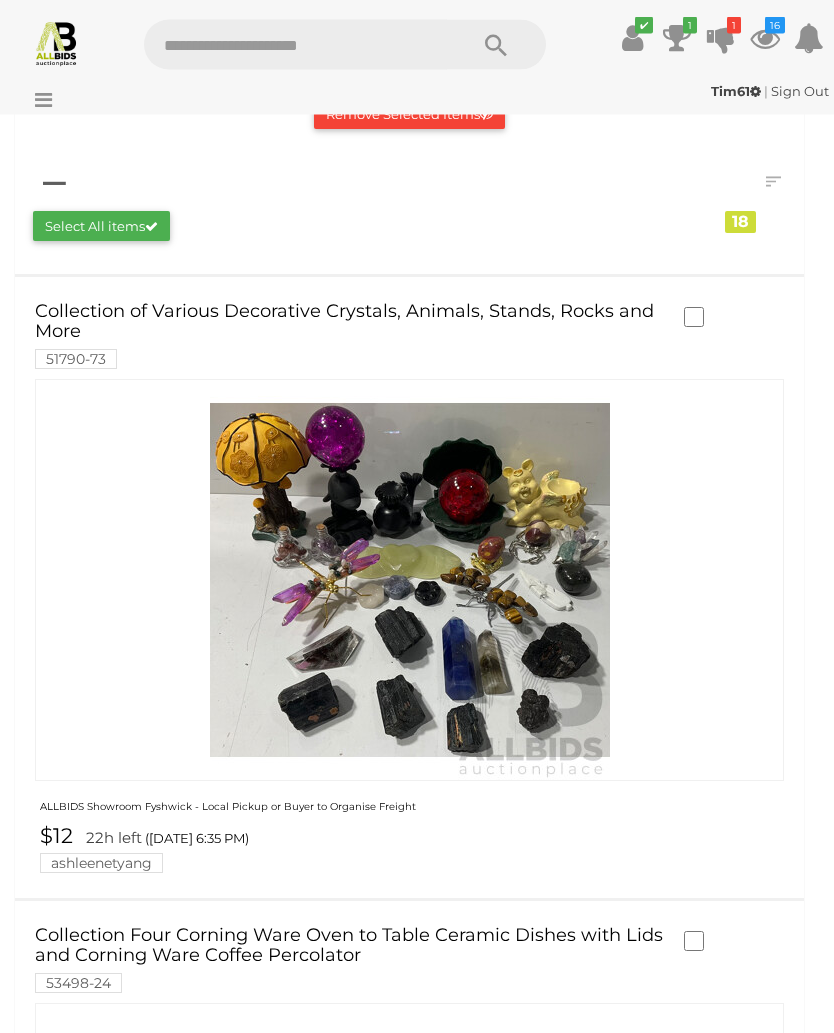 scroll, scrollTop: 0, scrollLeft: 0, axis: both 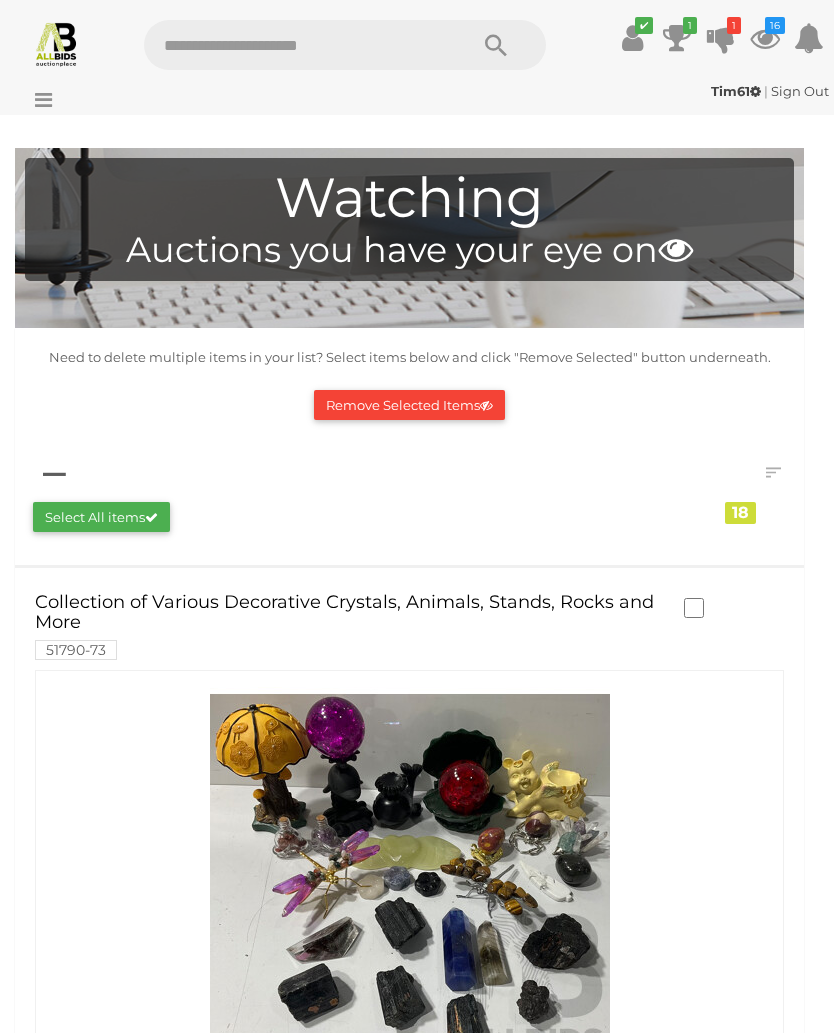 click at bounding box center [409, 871] 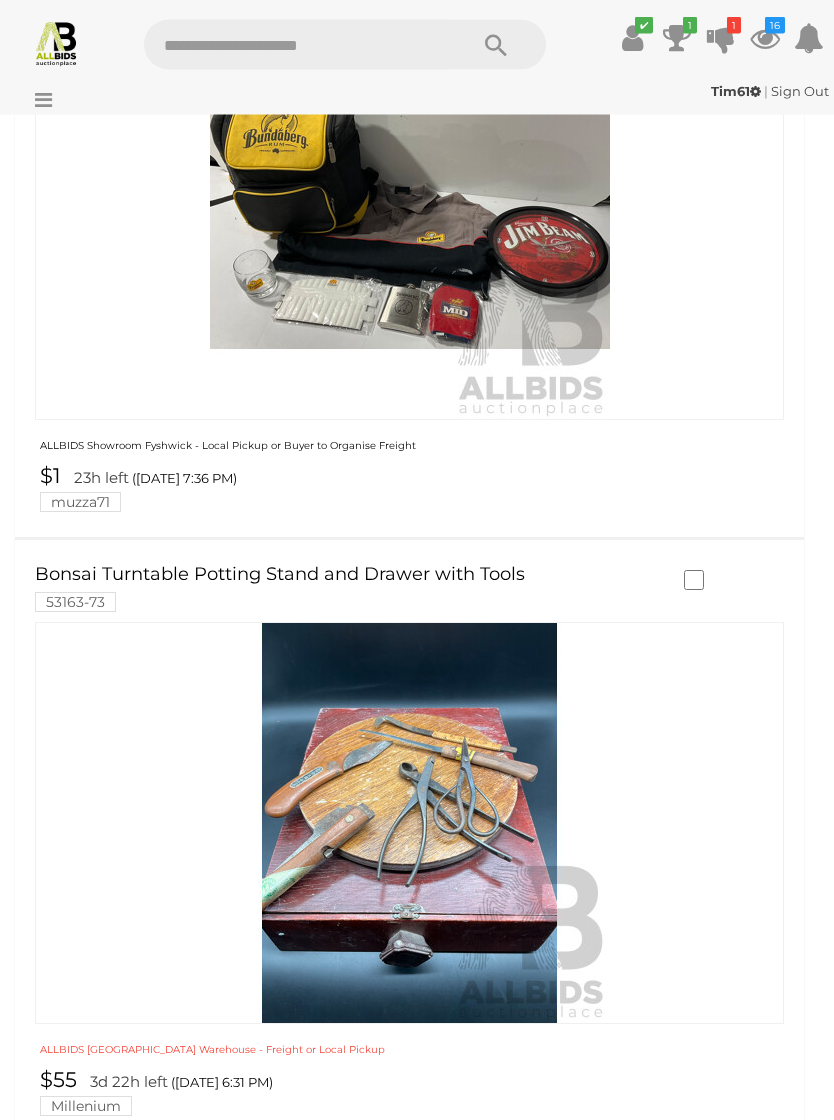 scroll, scrollTop: 1919, scrollLeft: 0, axis: vertical 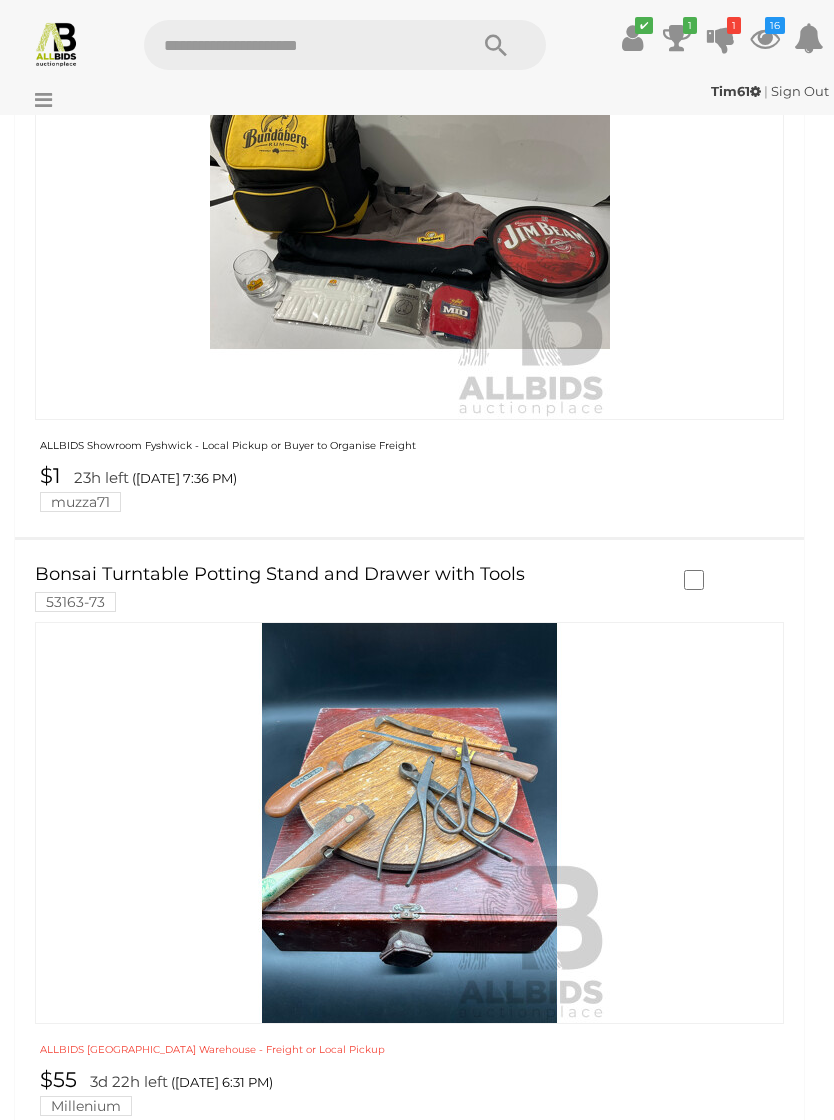 click at bounding box center [410, 823] 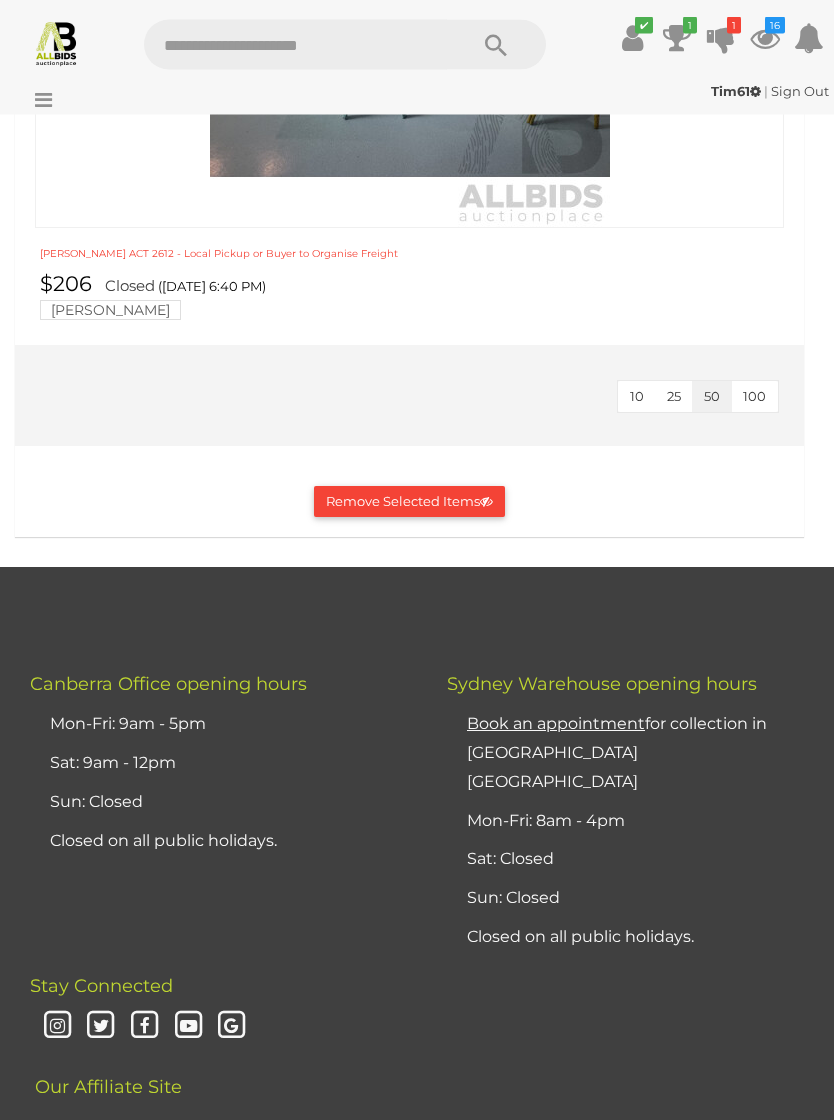 scroll, scrollTop: 8369, scrollLeft: 0, axis: vertical 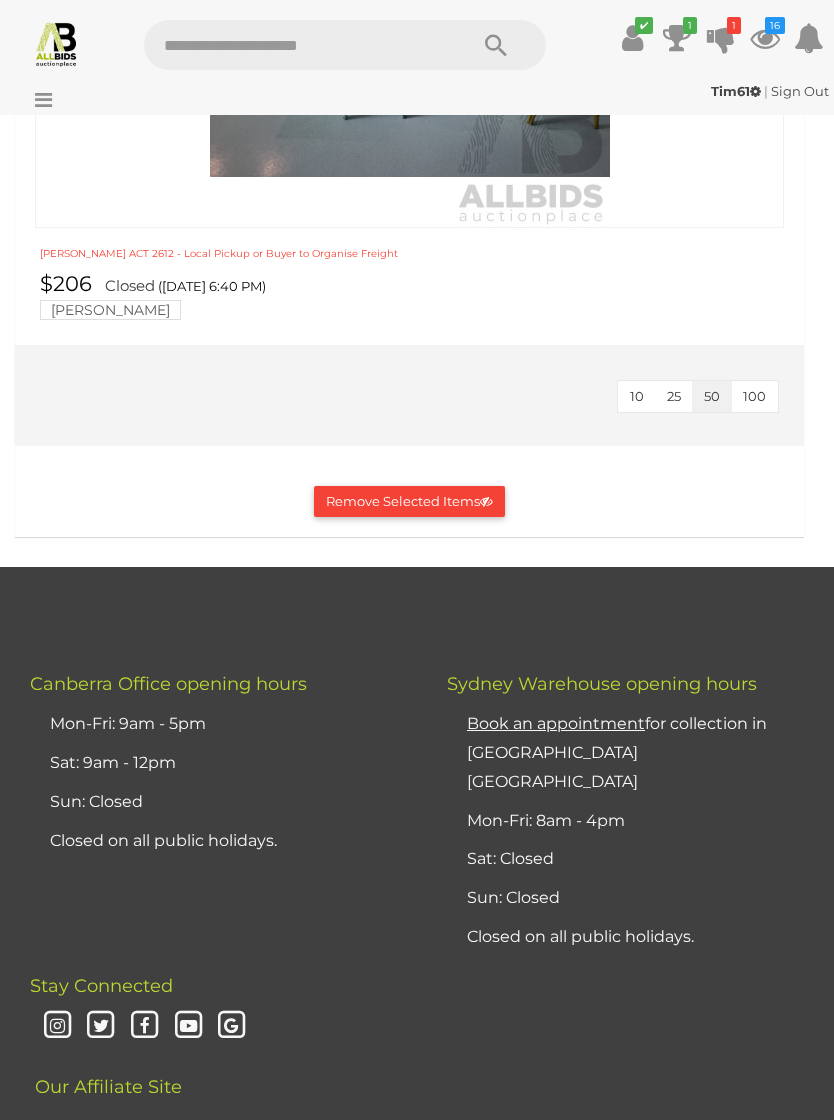 click at bounding box center (410, -754) 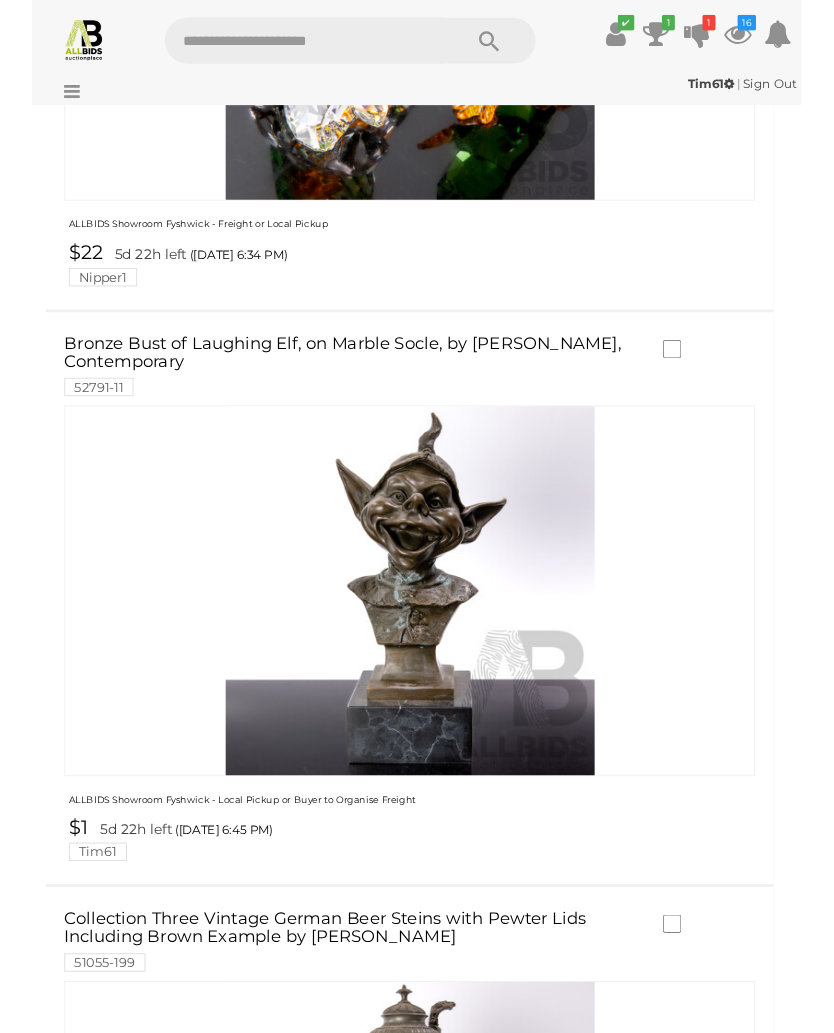 scroll, scrollTop: 5821, scrollLeft: 0, axis: vertical 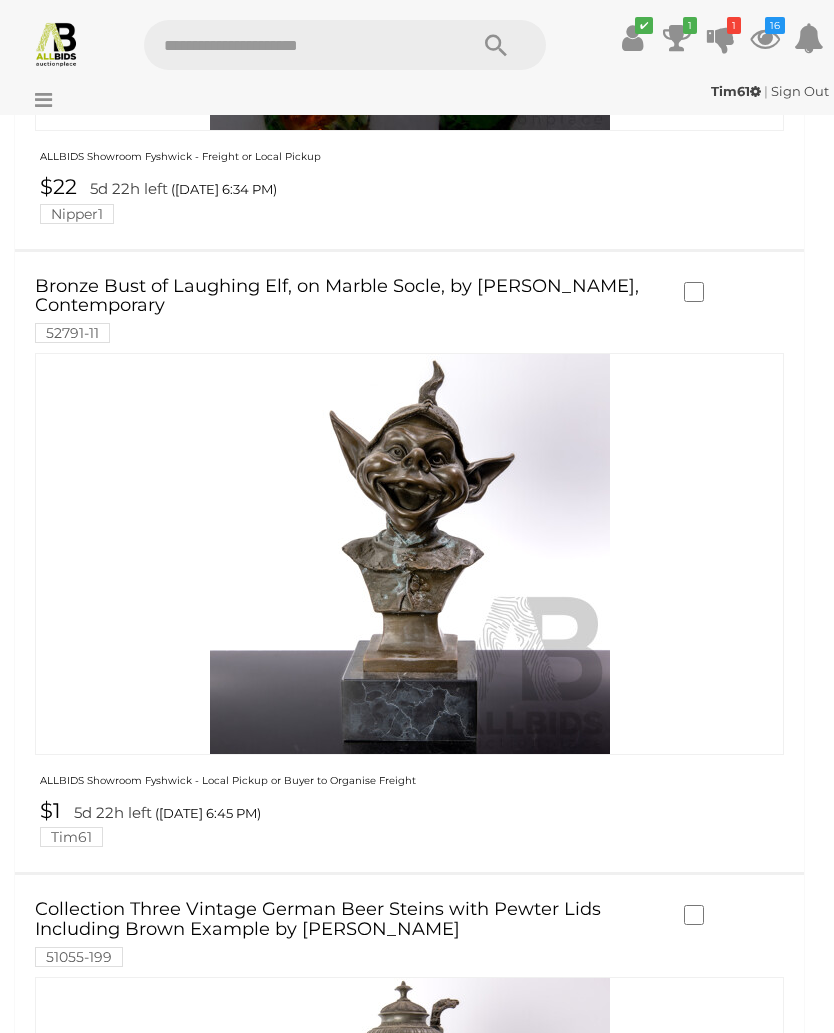 click on "Remove Selected Items" at bounding box center [409, 3449] 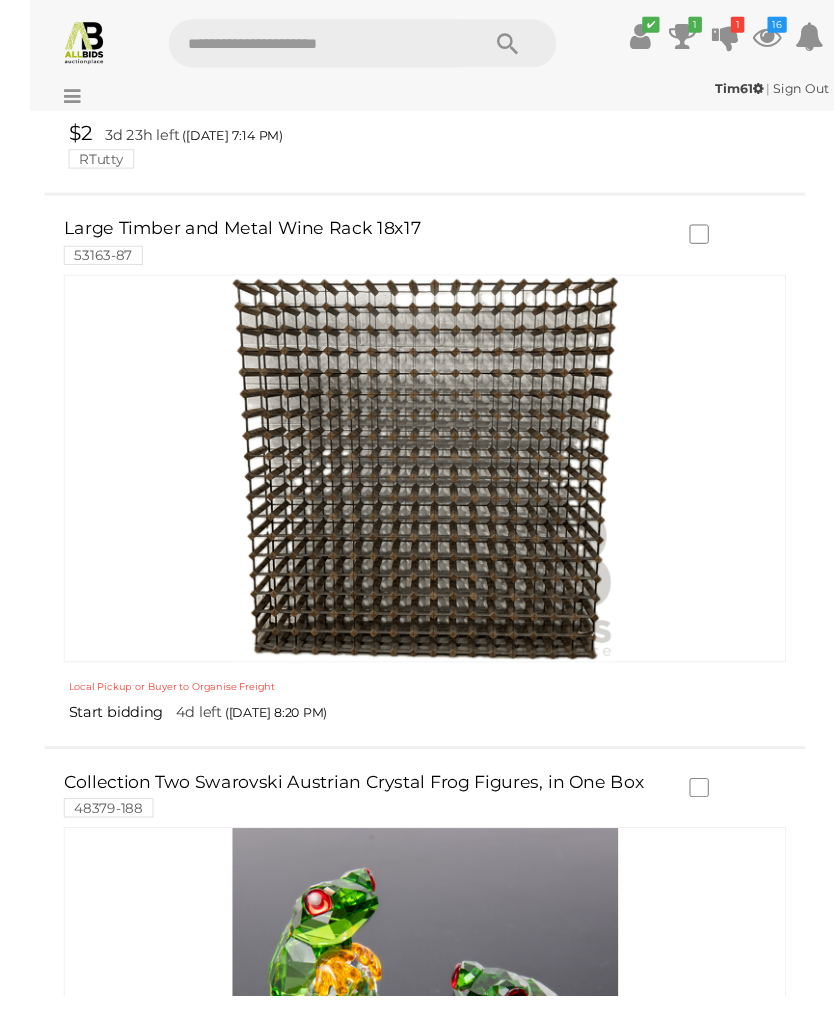 scroll, scrollTop: 4882, scrollLeft: 0, axis: vertical 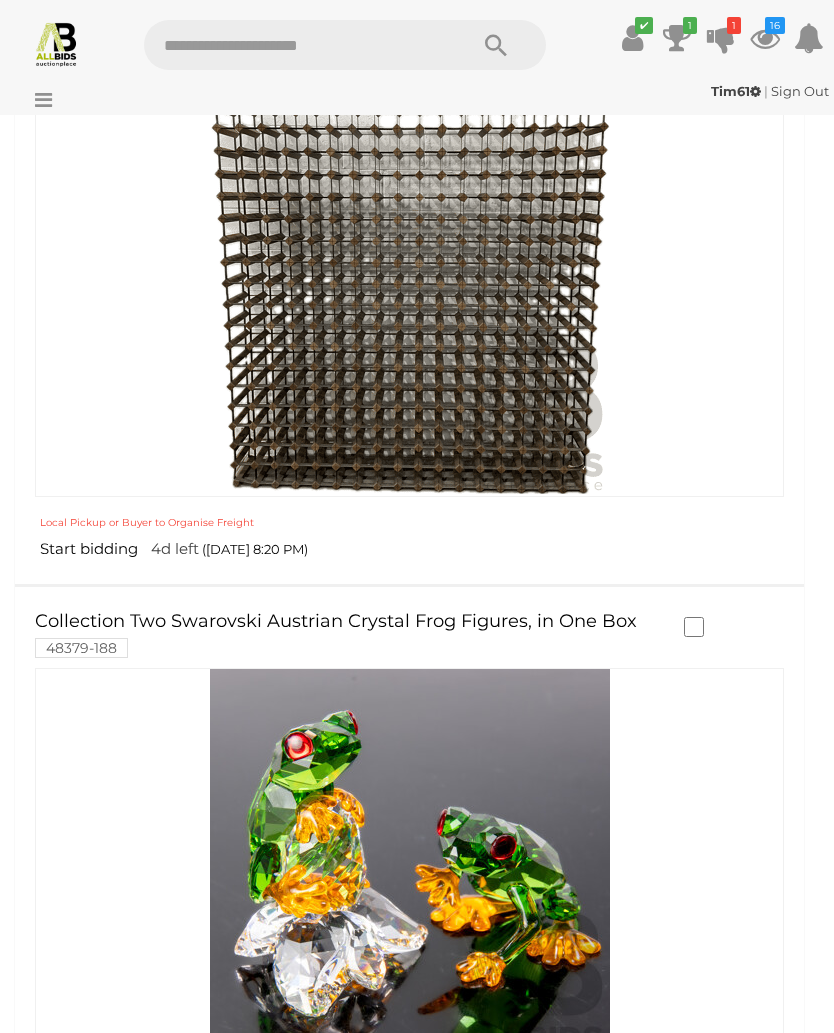 click at bounding box center (721, 38) 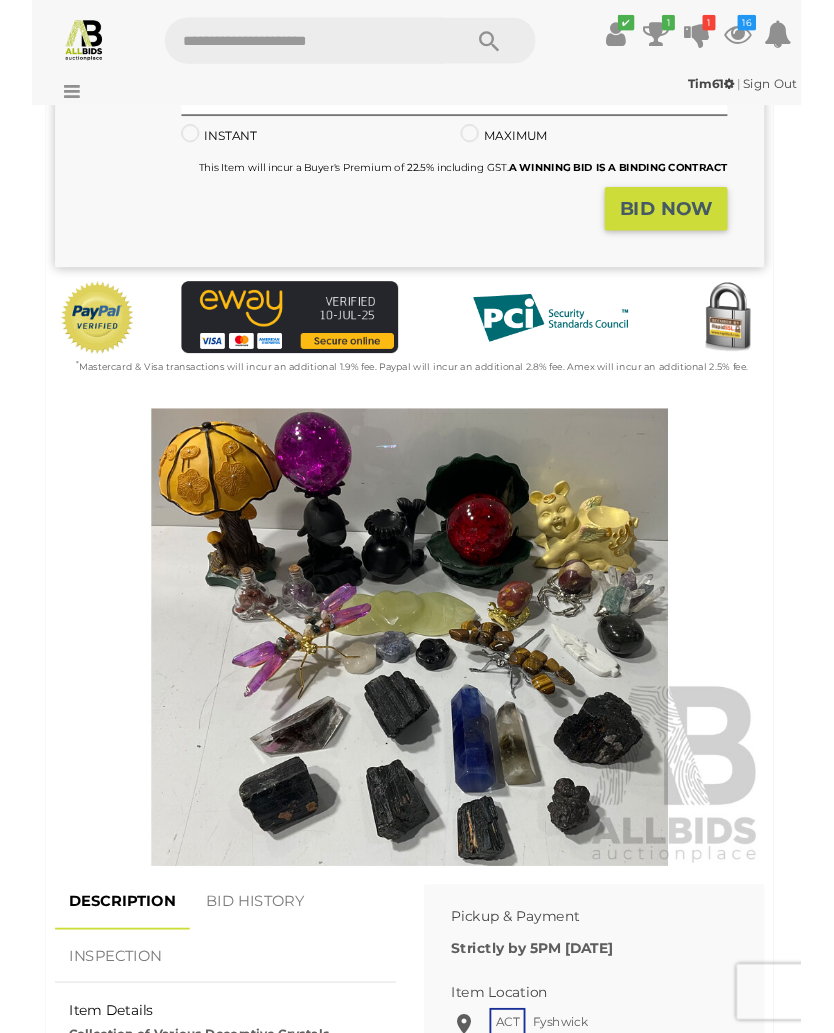 scroll, scrollTop: 401, scrollLeft: 0, axis: vertical 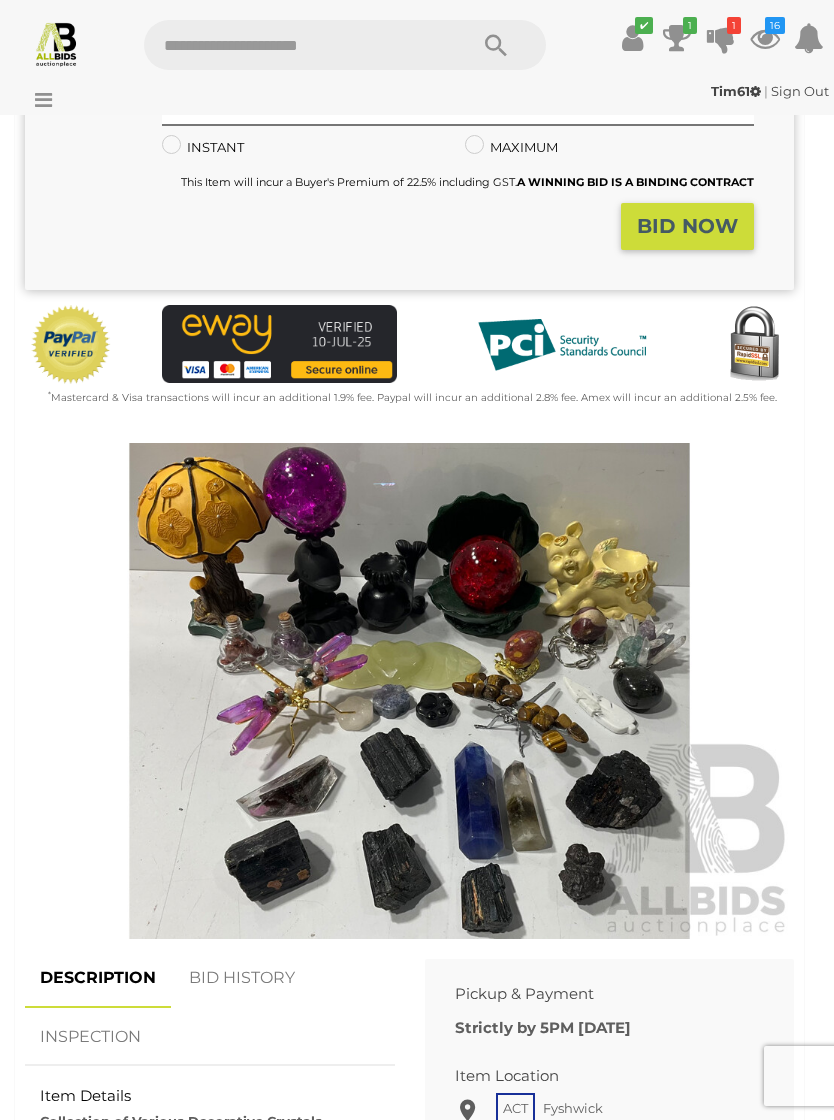 click at bounding box center [409, 691] 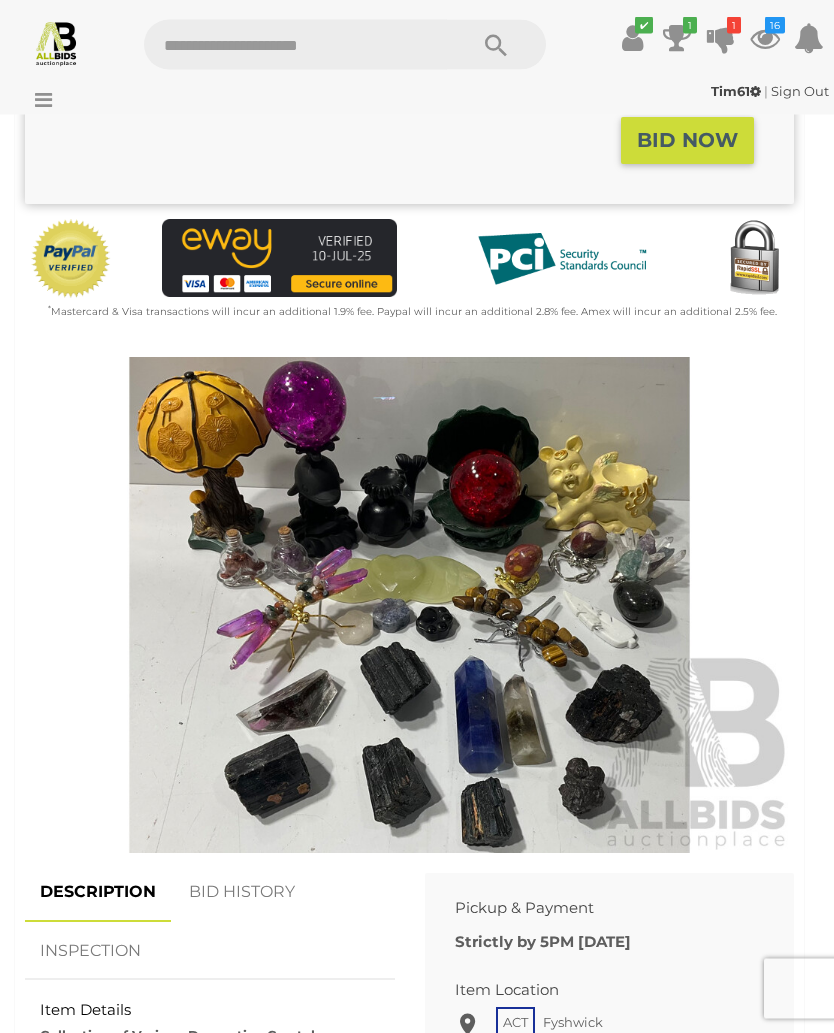 scroll, scrollTop: 487, scrollLeft: 0, axis: vertical 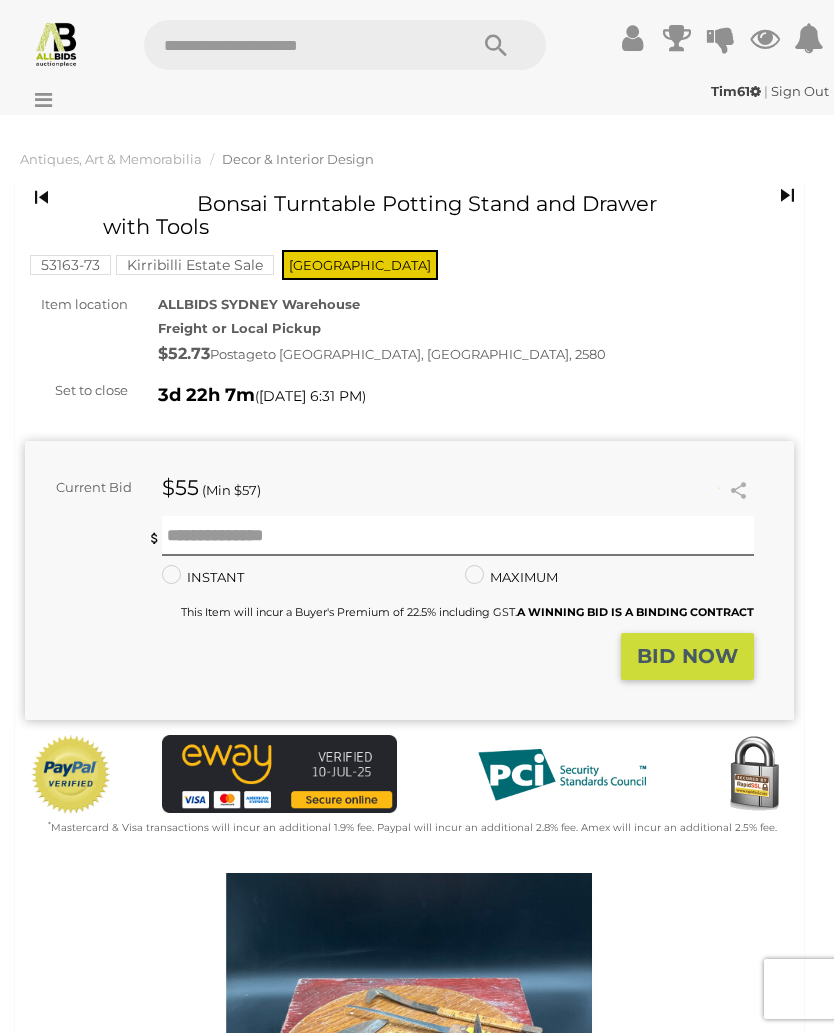 click at bounding box center (409, 1121) 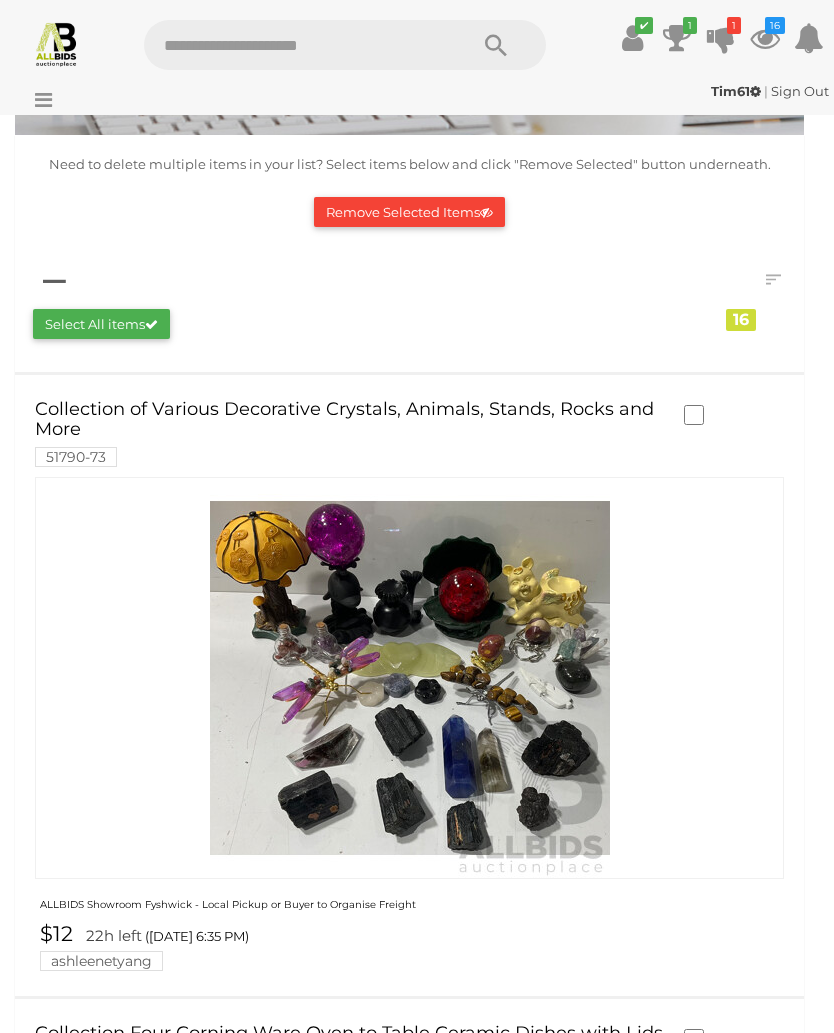 scroll, scrollTop: 191, scrollLeft: 0, axis: vertical 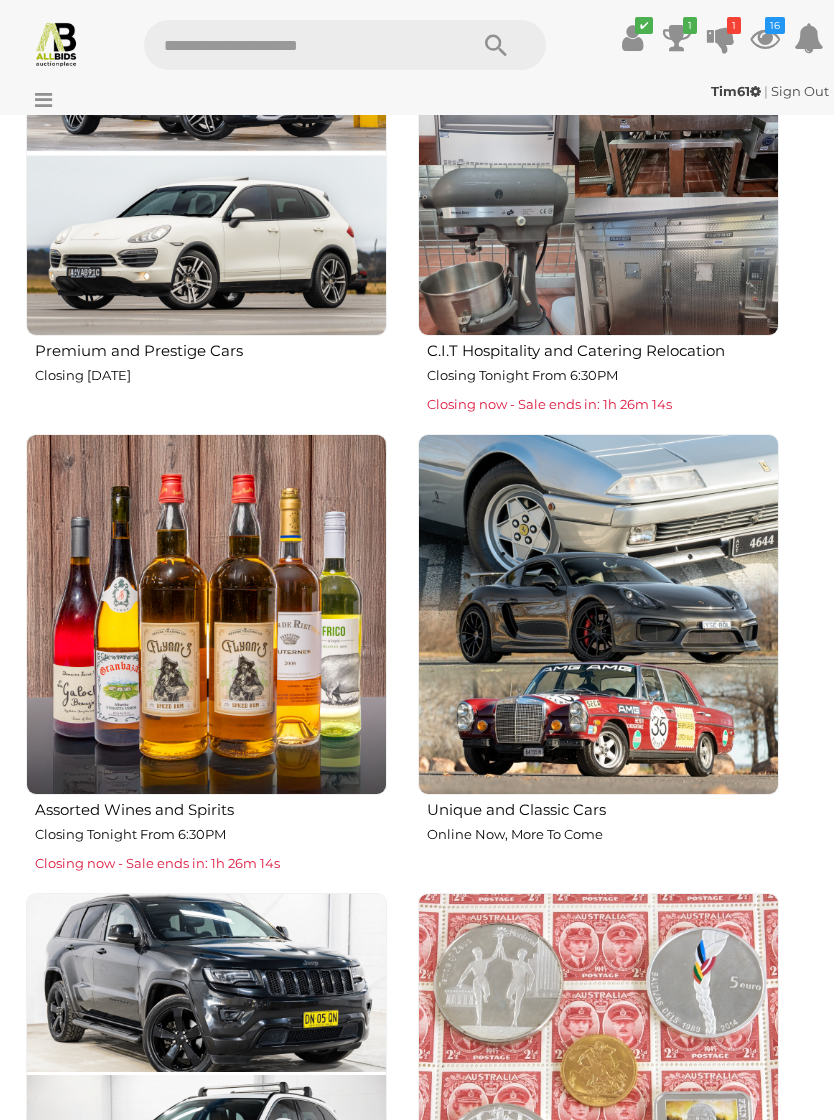 click at bounding box center (206, 614) 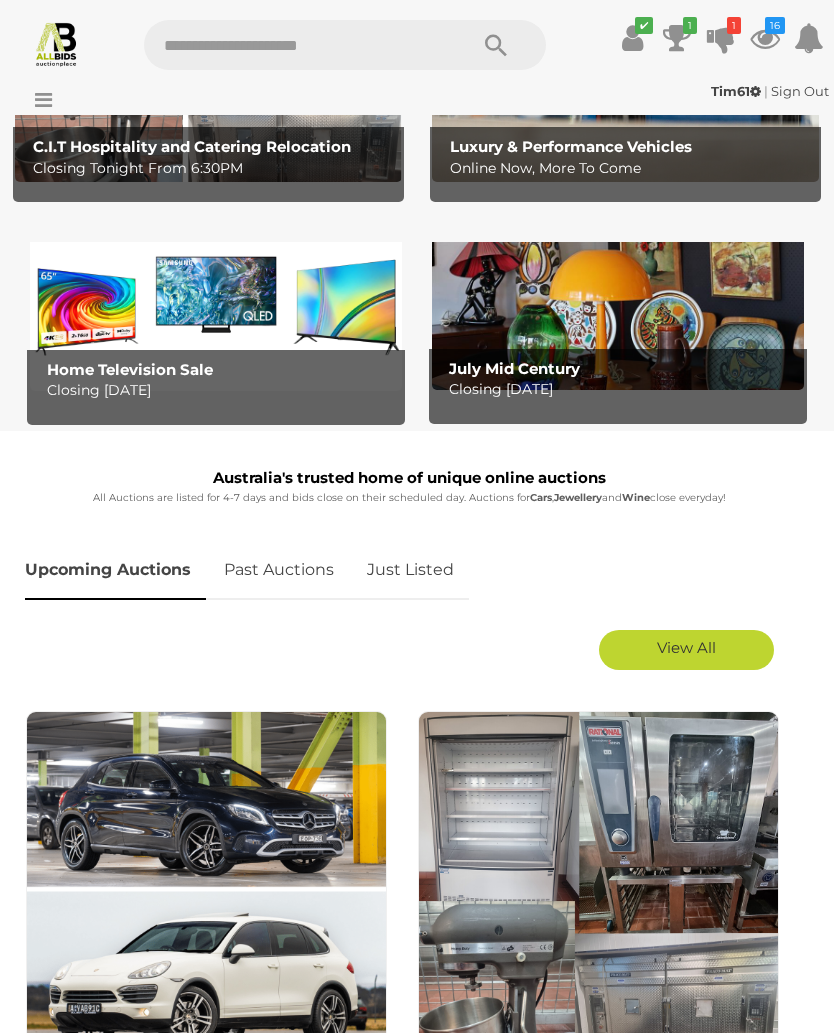scroll, scrollTop: 0, scrollLeft: 0, axis: both 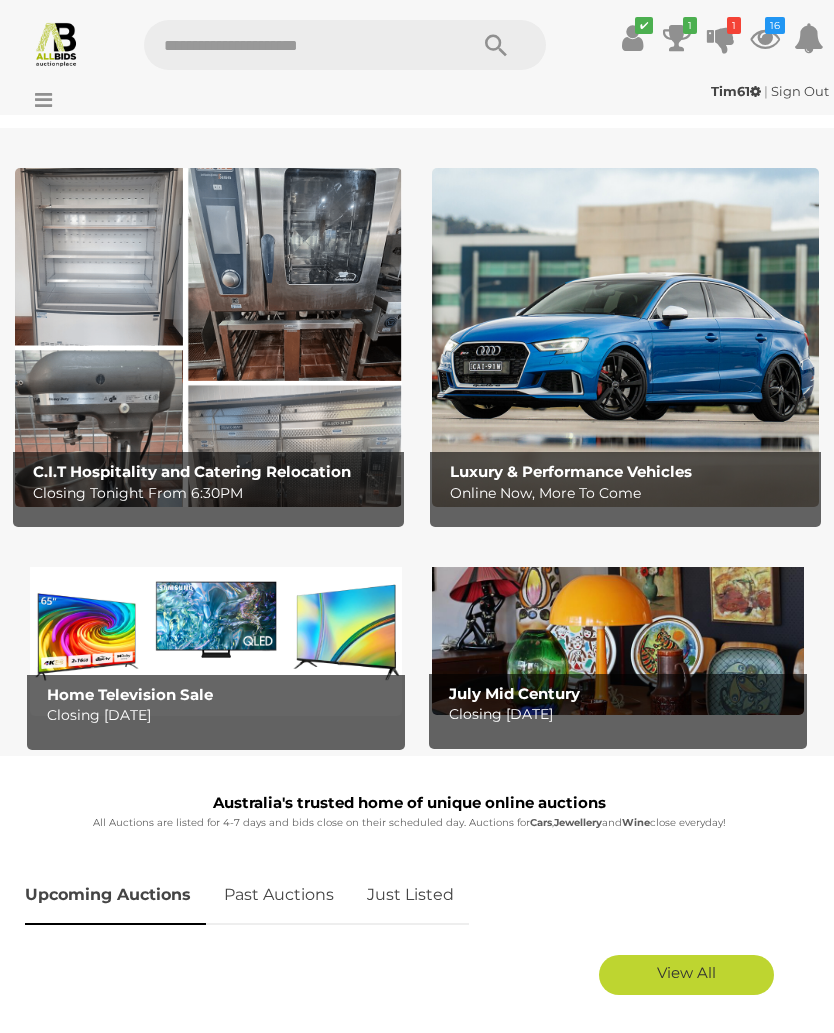 click on "Tim61
|
Sign Out
Tim61
|
Sign Out" at bounding box center (417, 91) 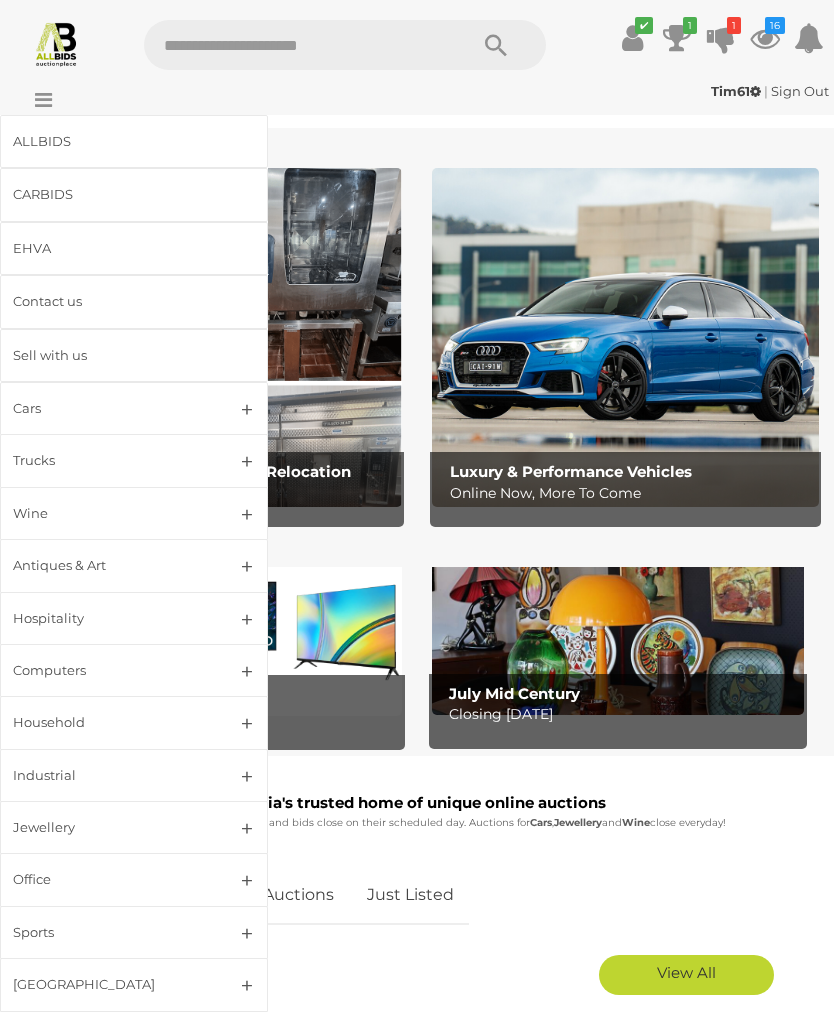 click on "Hospitality" at bounding box center [134, 618] 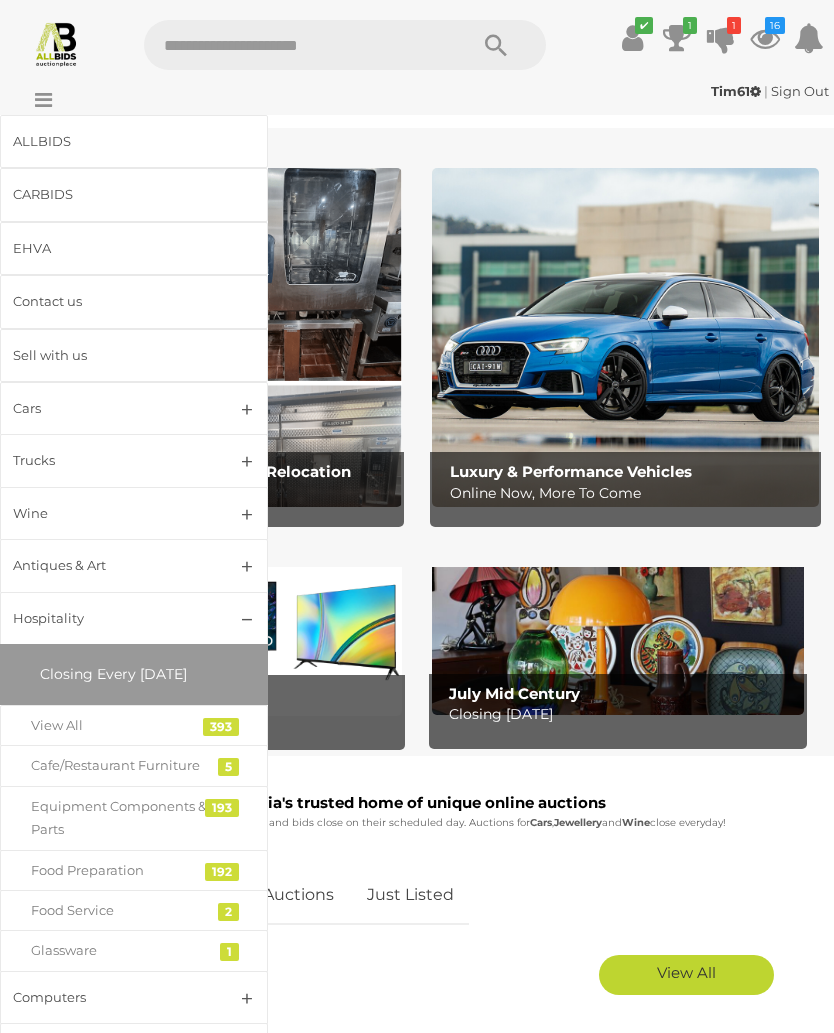 click on "View All" at bounding box center [119, 725] 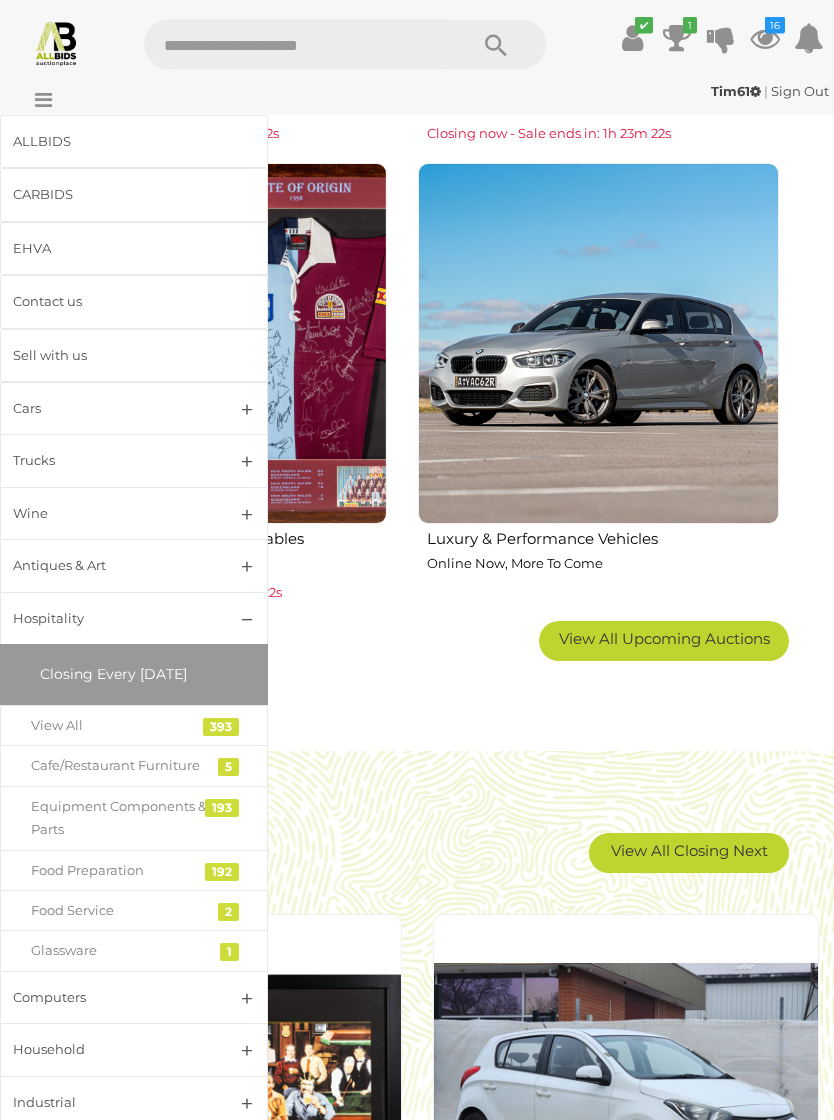 scroll, scrollTop: 2250, scrollLeft: 0, axis: vertical 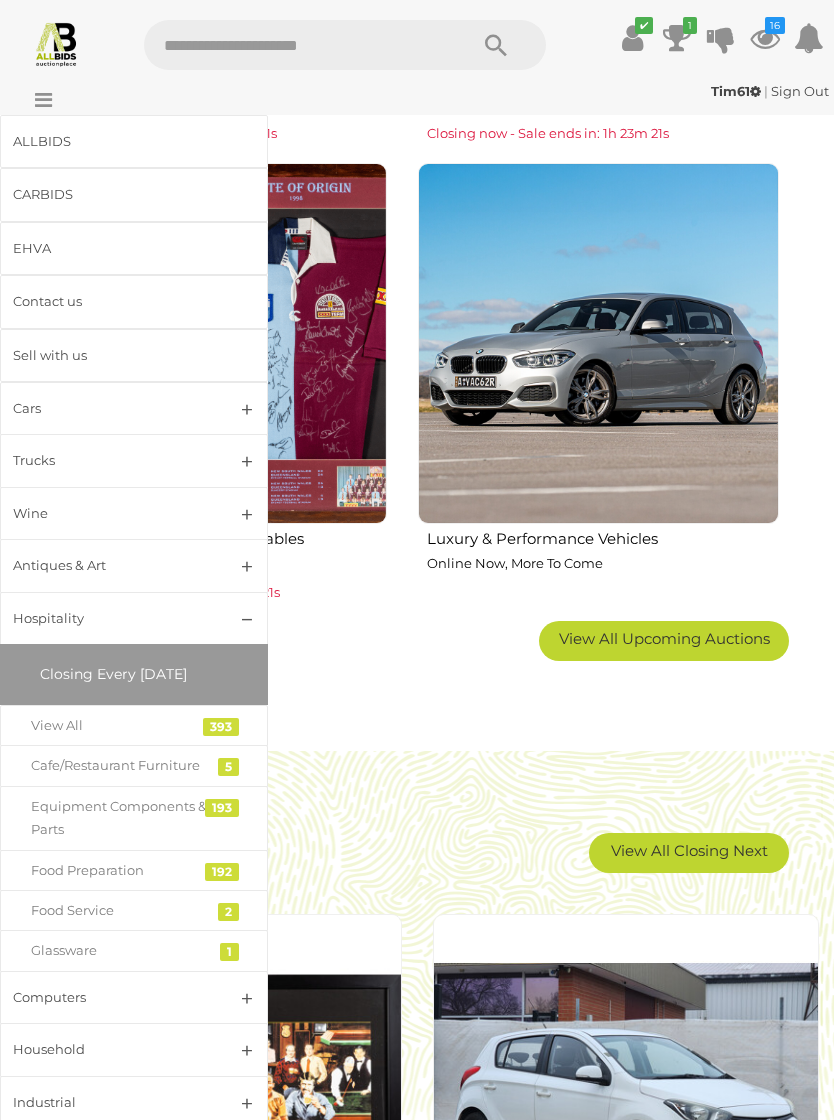click on "View All Closing Next" at bounding box center (689, 853) 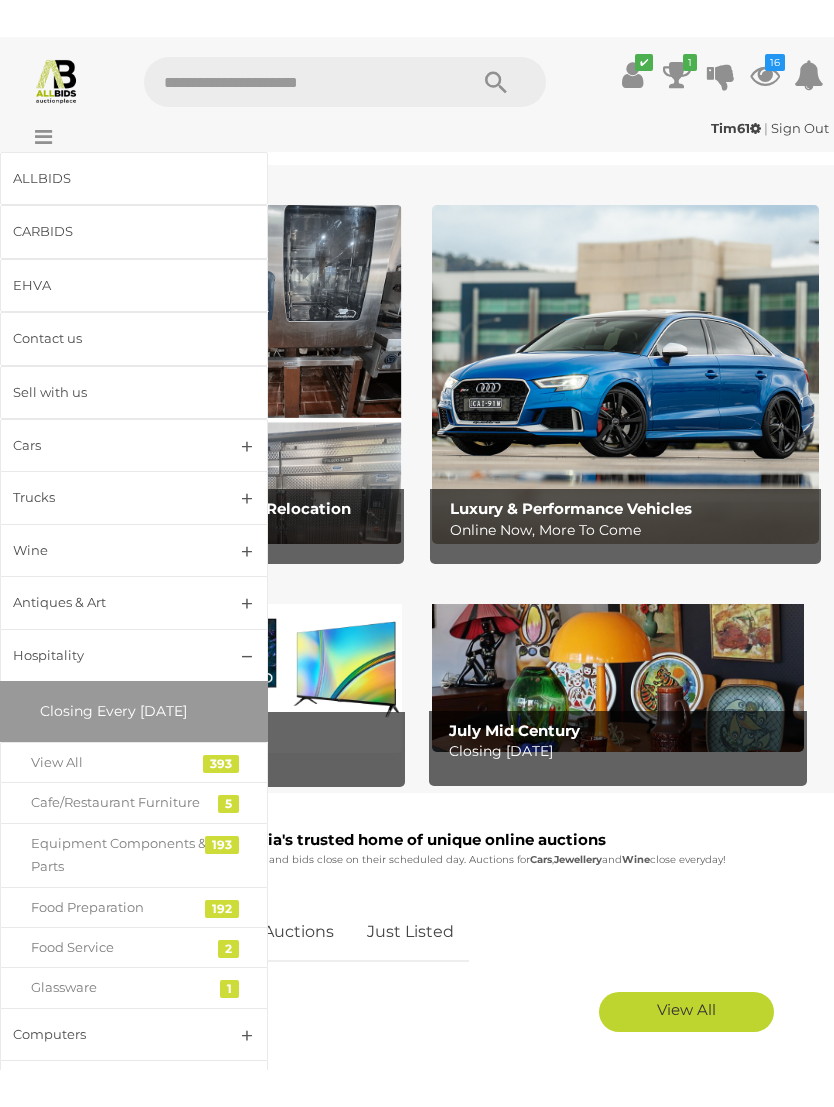 scroll, scrollTop: 2337, scrollLeft: 0, axis: vertical 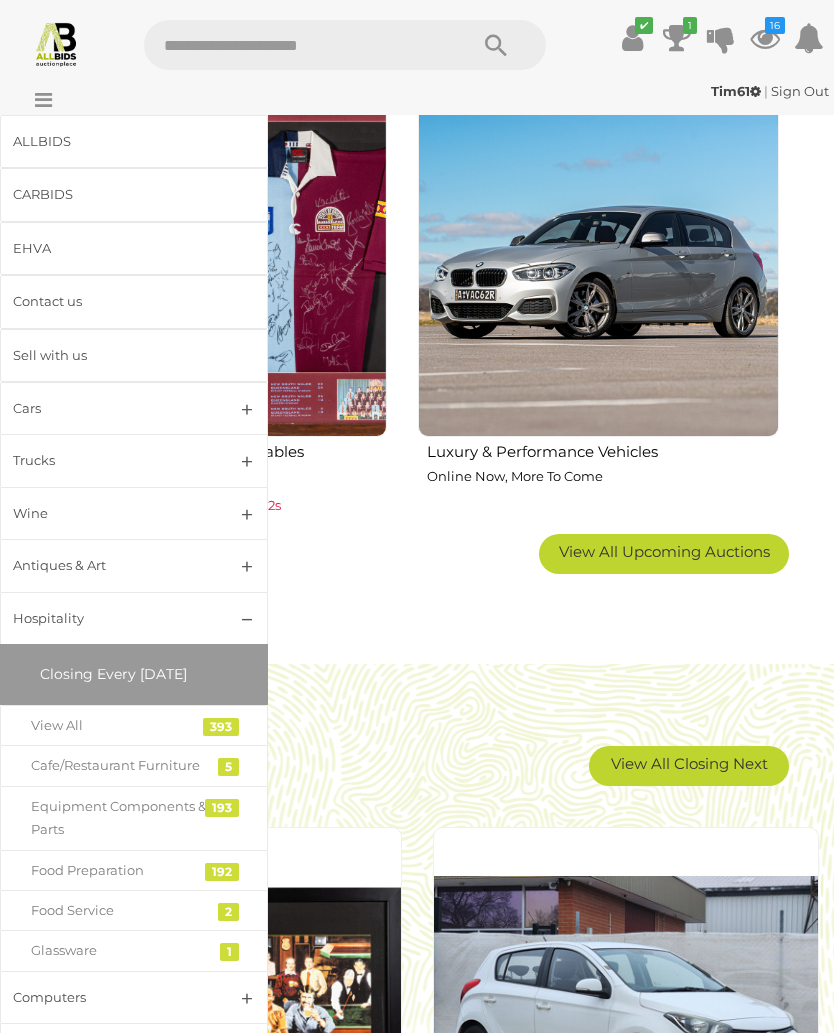 click on "Upcoming Auctions
Past Auctions
Just Listed
View All
Premium and Prestige Cars" at bounding box center (409, -429) 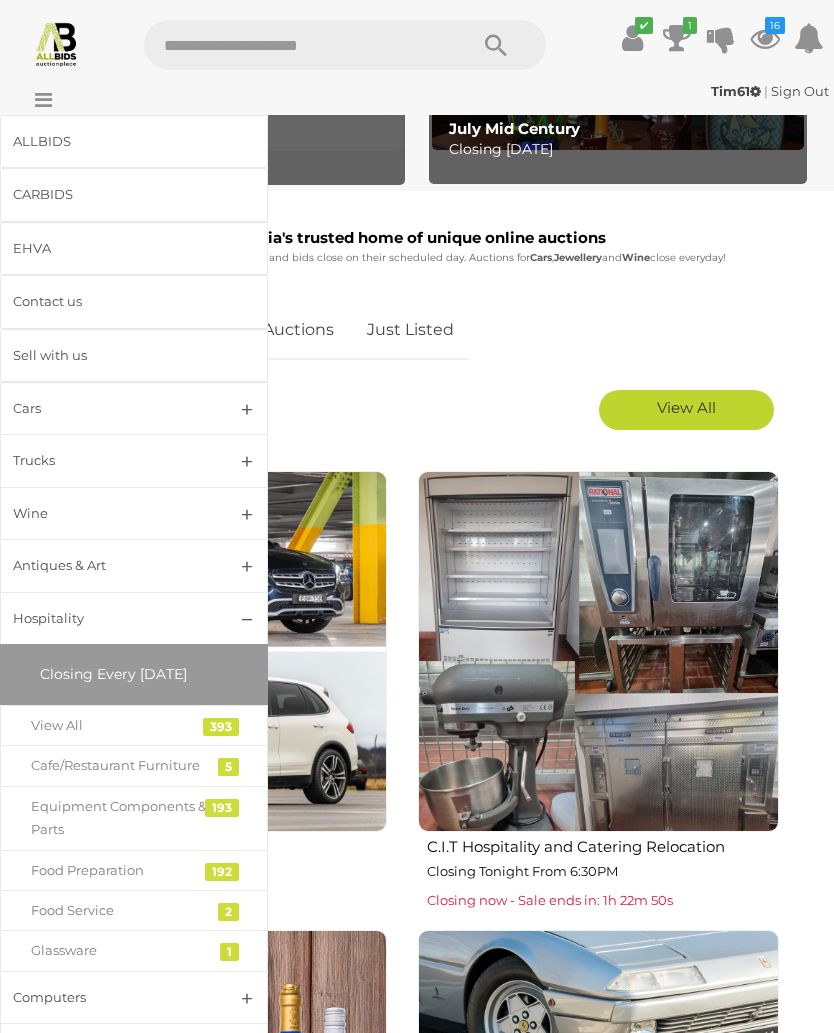 scroll, scrollTop: 328, scrollLeft: 0, axis: vertical 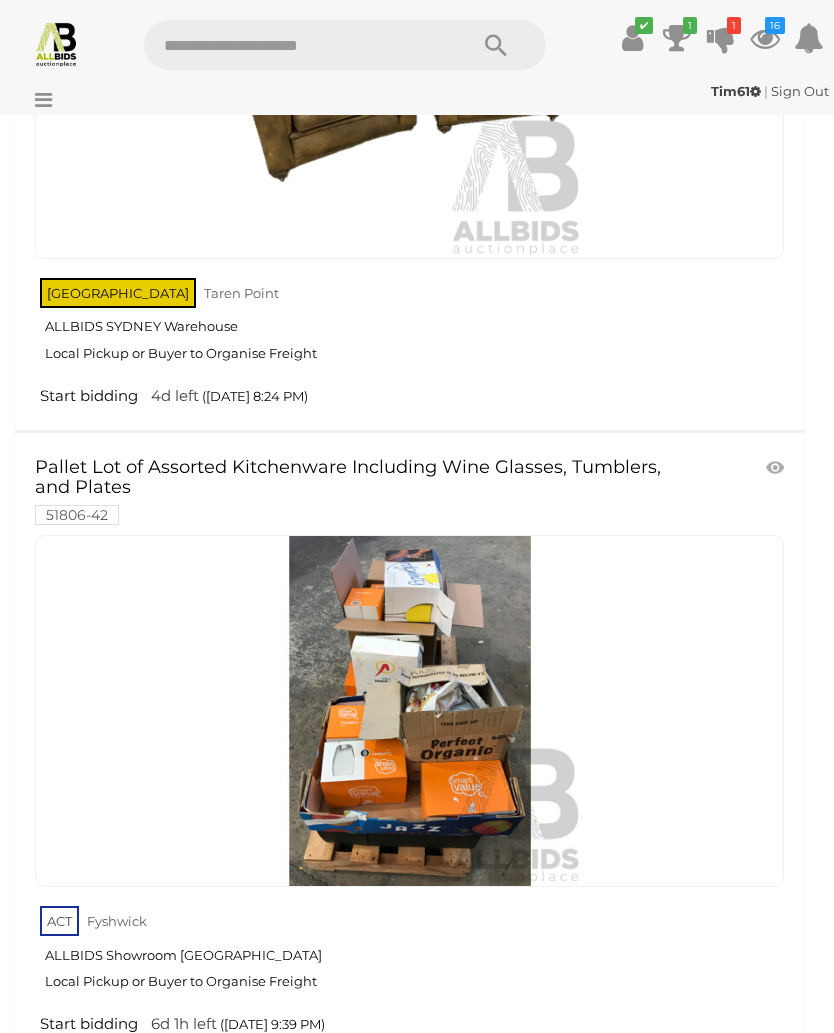 click at bounding box center [410, 711] 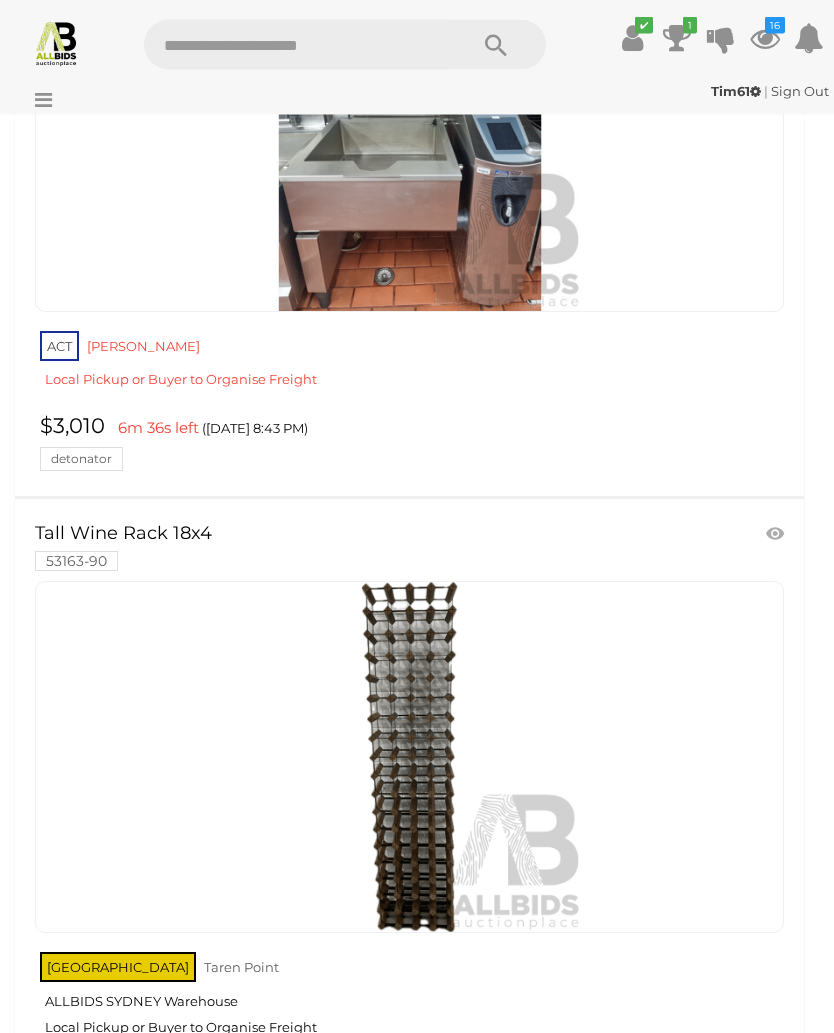 scroll, scrollTop: 2264, scrollLeft: 0, axis: vertical 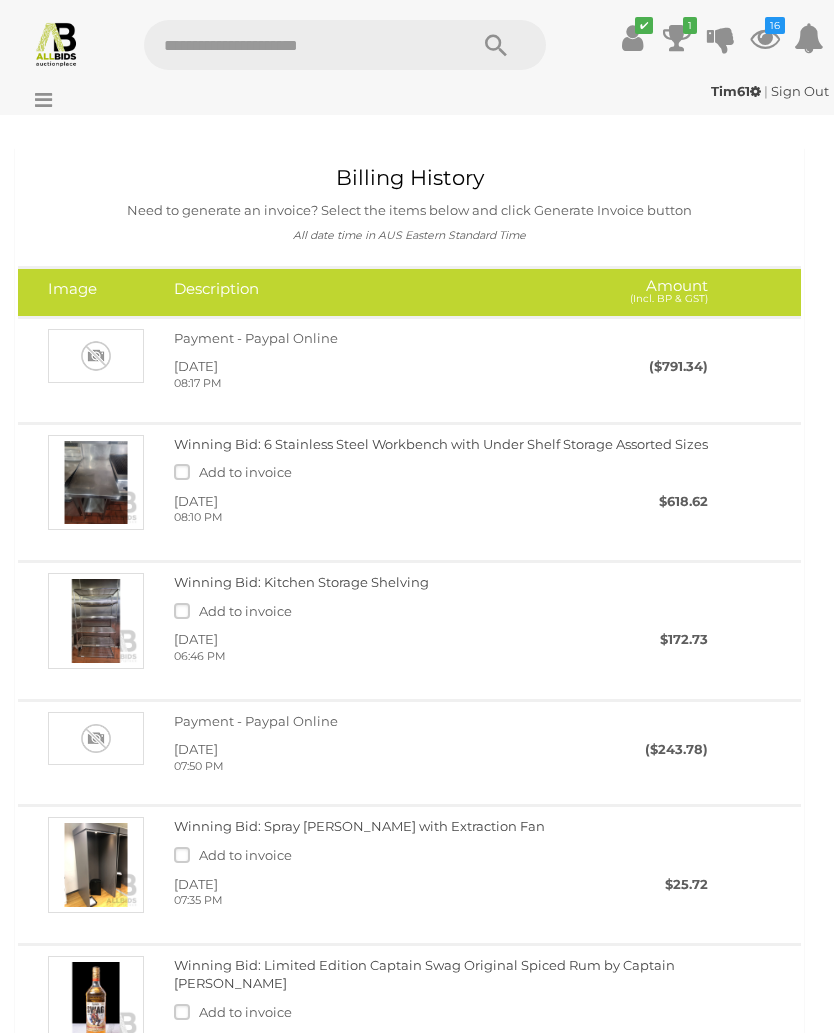 click on "Winning Bid: 6 Stainless Steel Workbench with Under Shelf Storage Assorted Sizes" at bounding box center [441, 444] 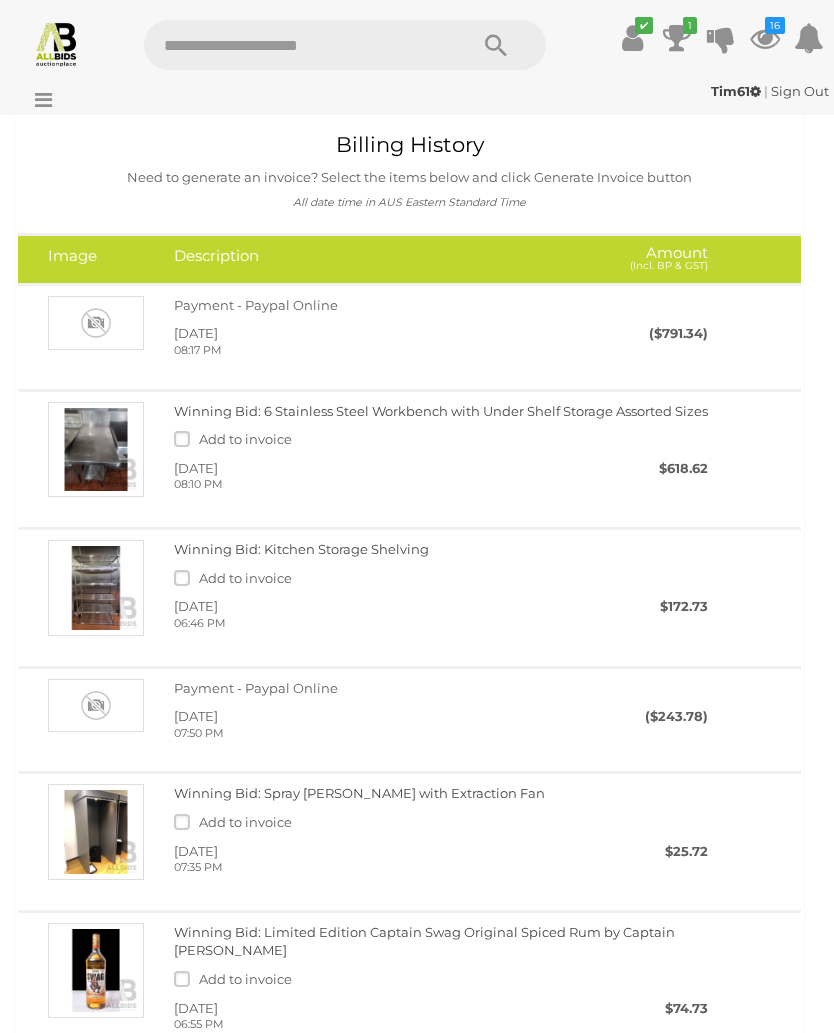 scroll, scrollTop: 0, scrollLeft: 0, axis: both 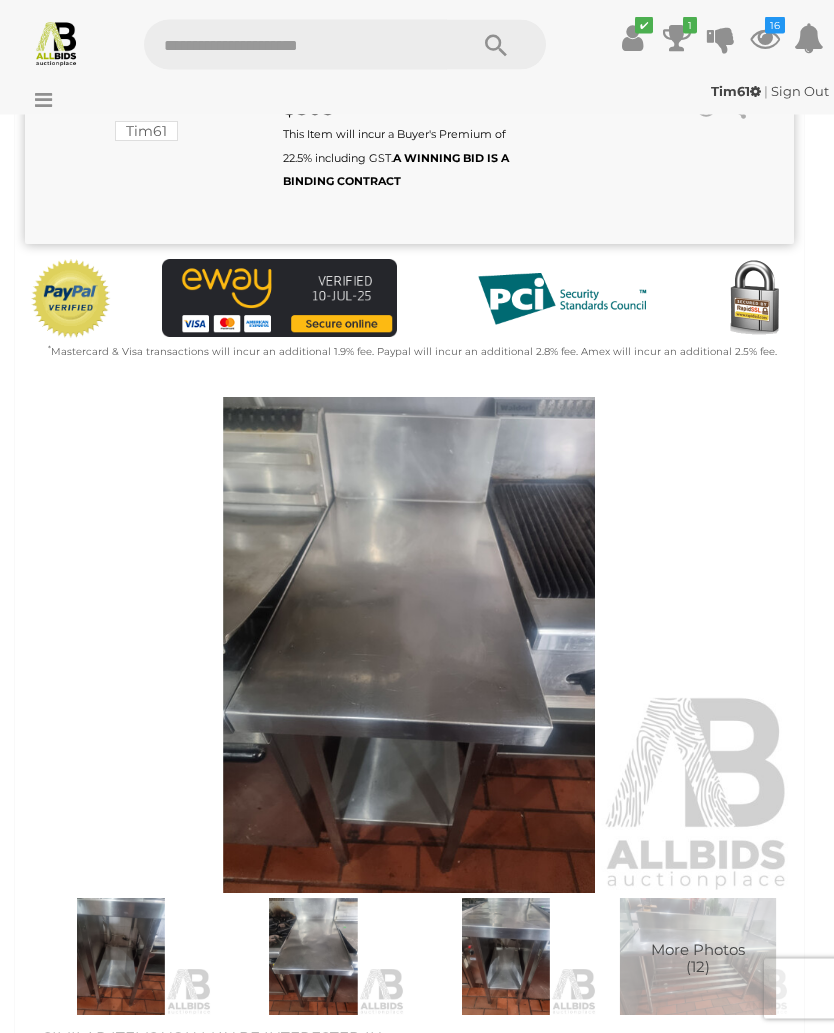 click at bounding box center [409, 646] 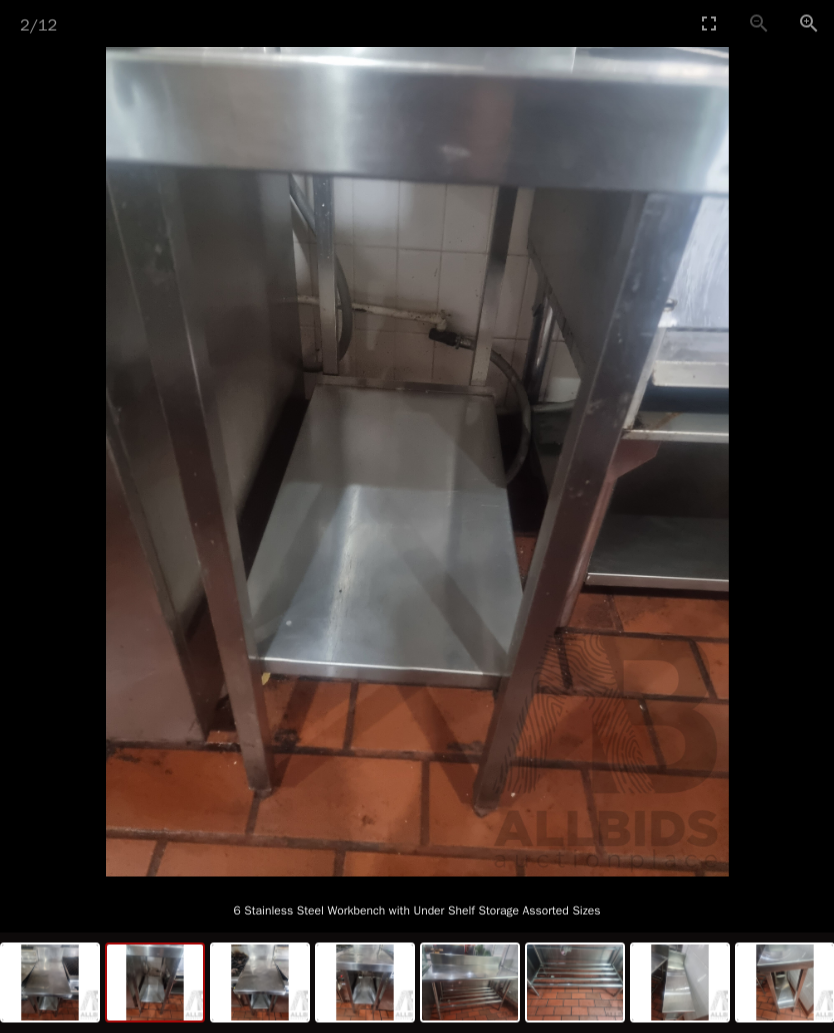 scroll, scrollTop: 0, scrollLeft: 0, axis: both 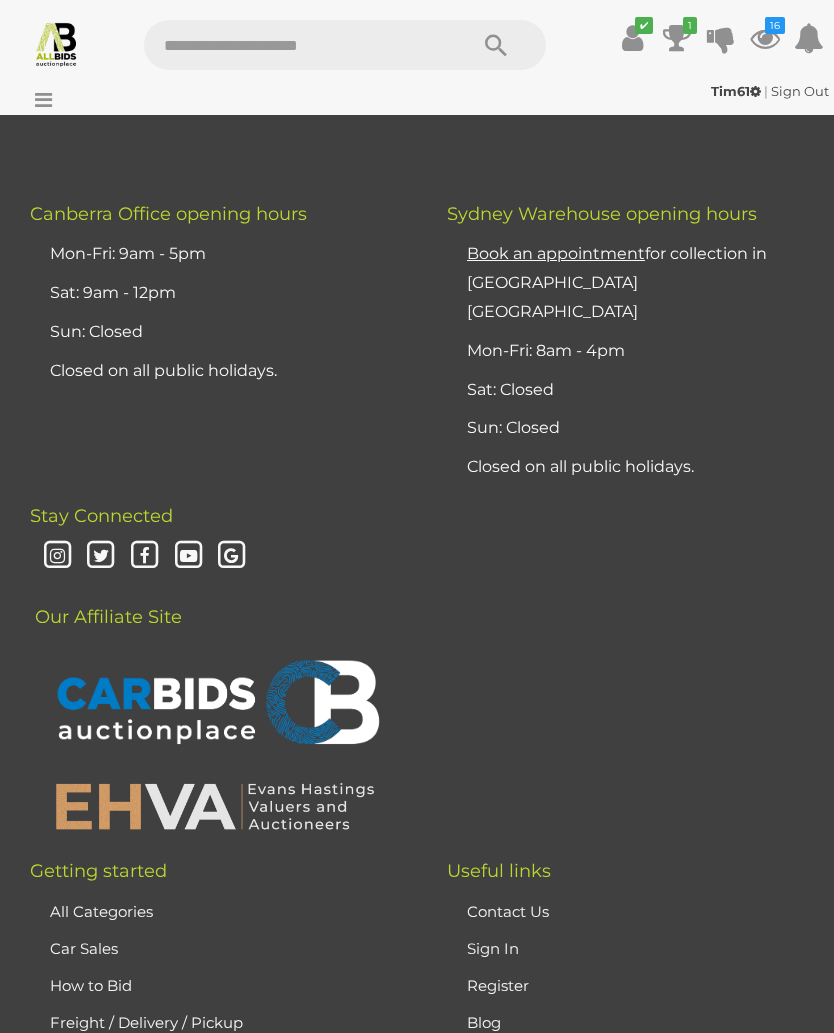 click at bounding box center [56, 43] 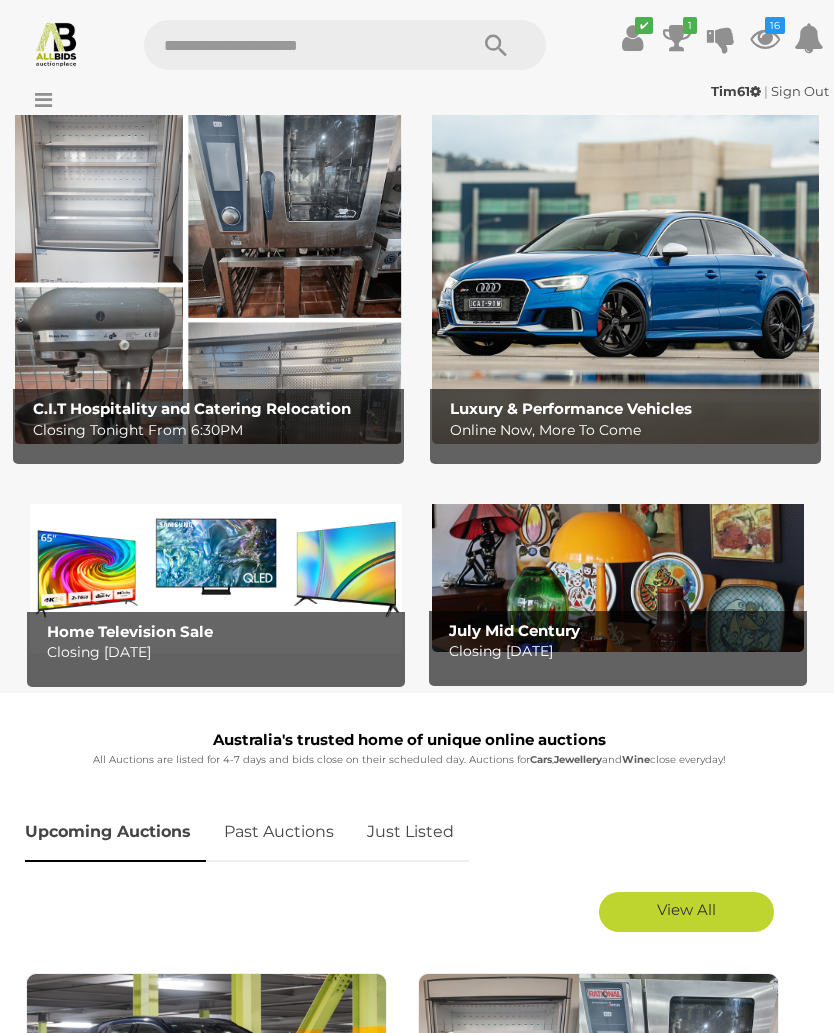 scroll, scrollTop: 62, scrollLeft: 0, axis: vertical 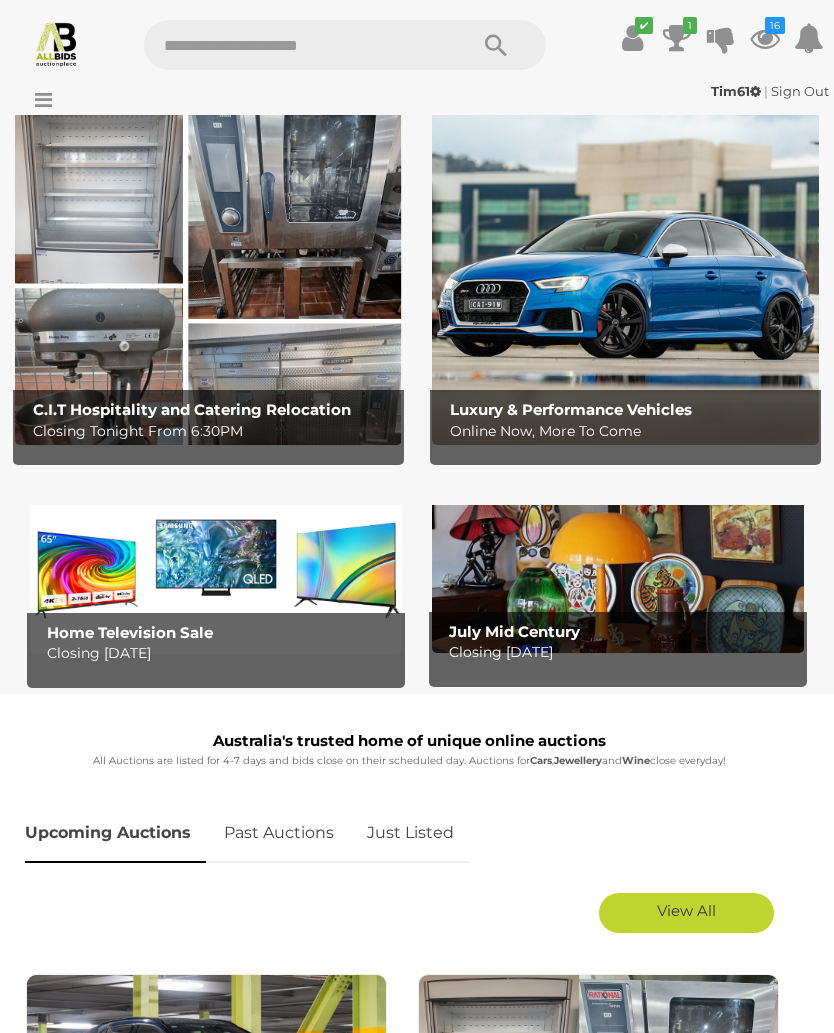 click at bounding box center [765, 38] 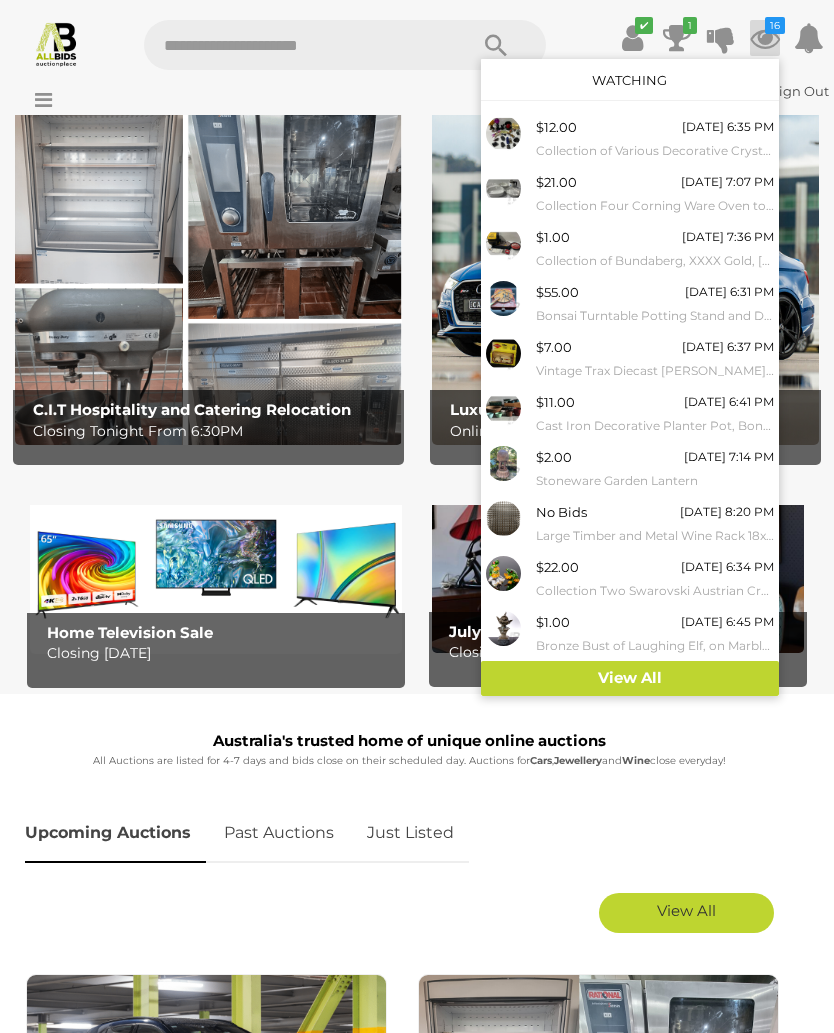 click on "View All" at bounding box center [630, 678] 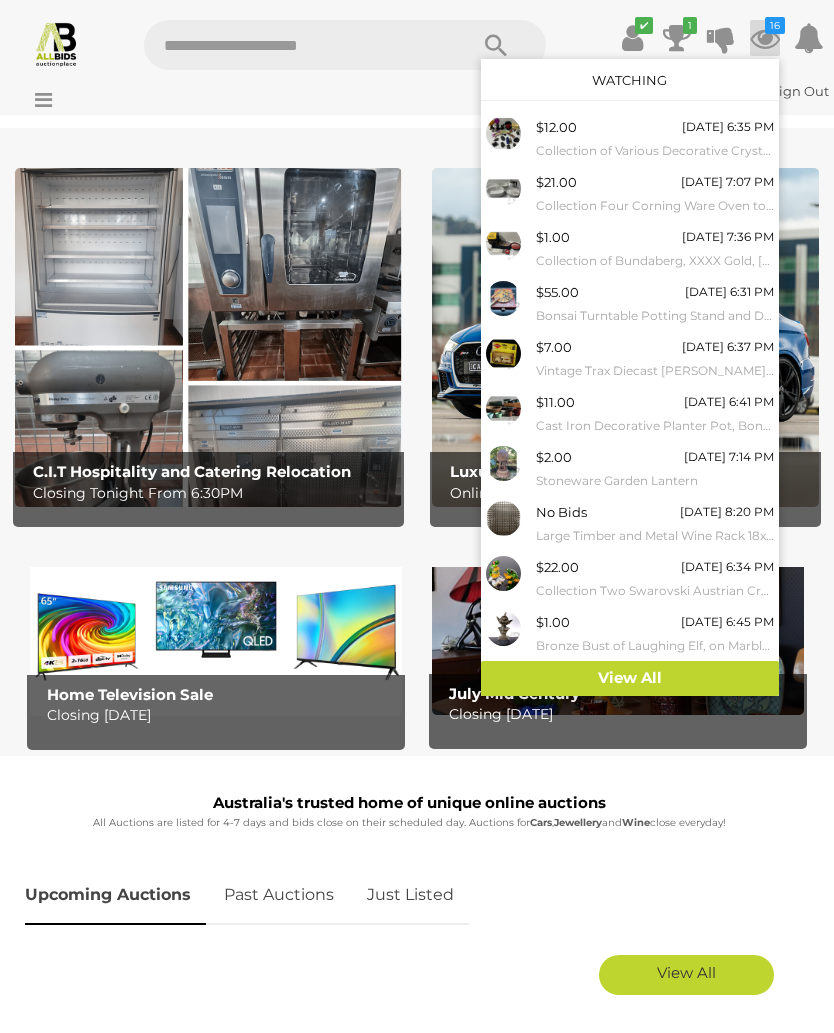 scroll, scrollTop: 62, scrollLeft: 0, axis: vertical 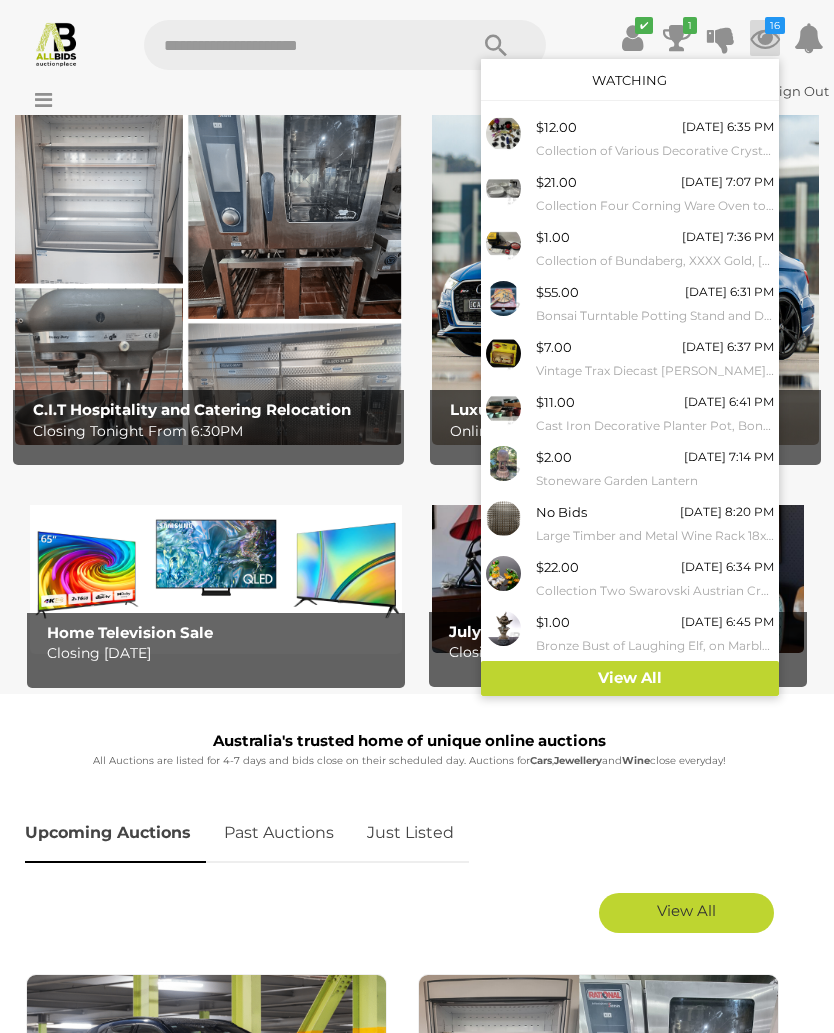 click at bounding box center [417, 516] 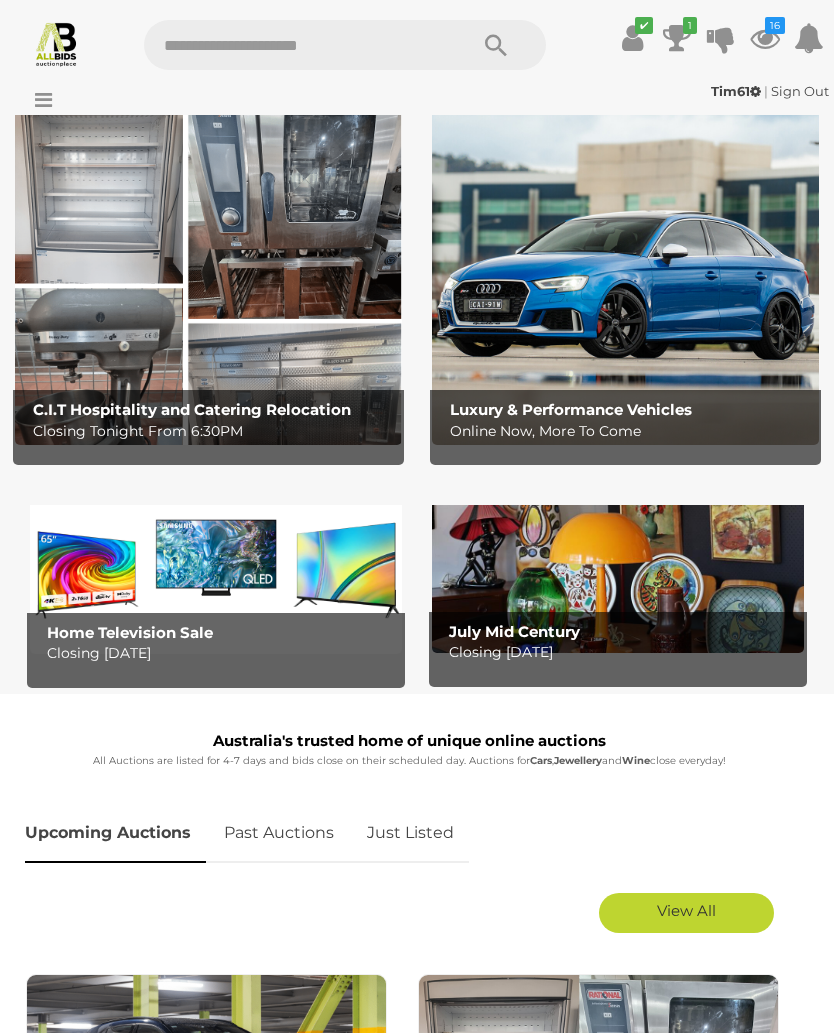 click at bounding box center [73, 85] 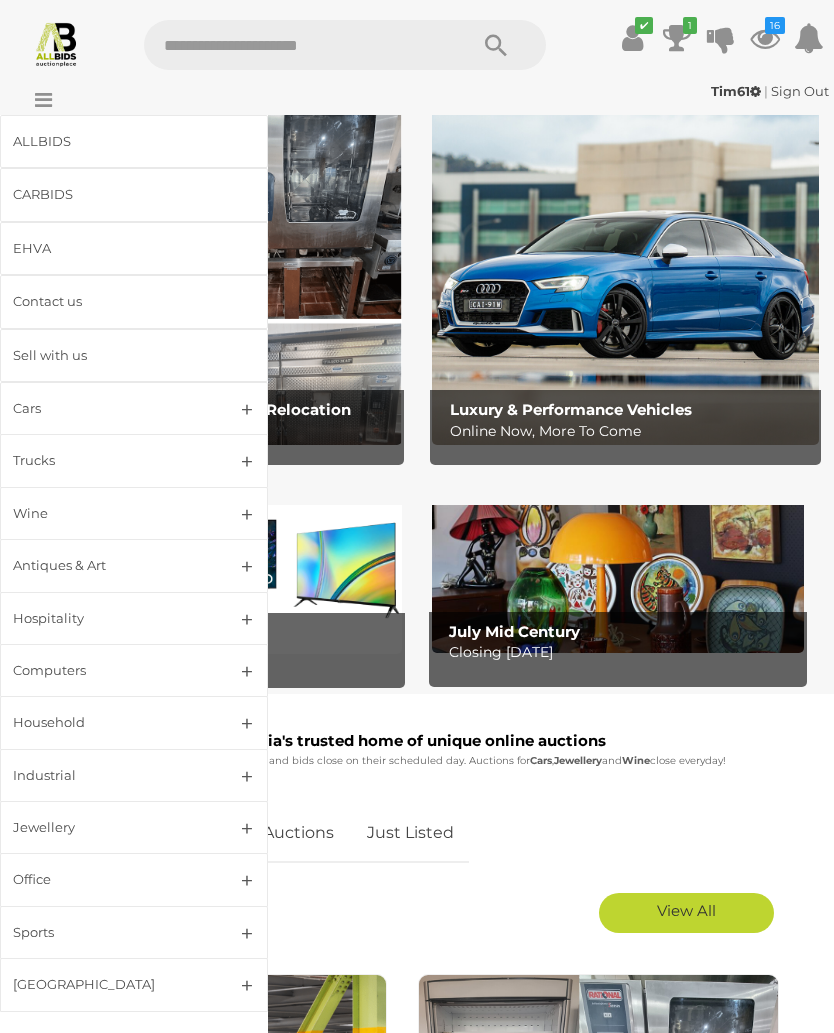 click on "Antiques & Art" at bounding box center [134, 565] 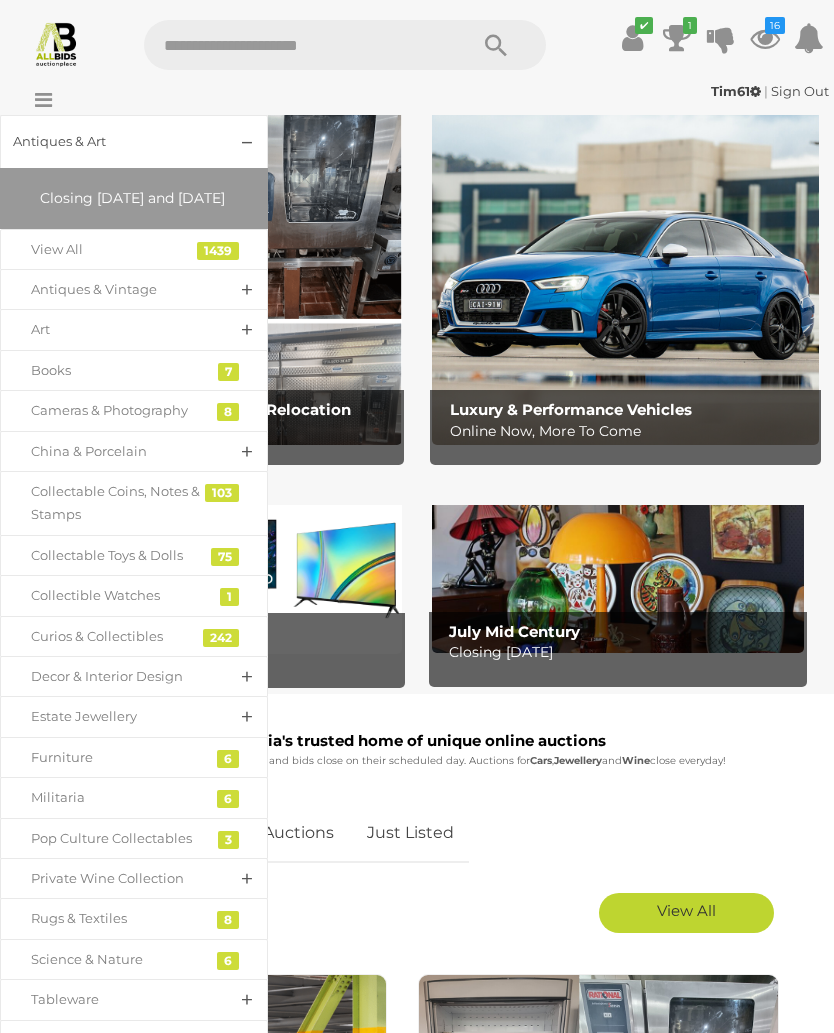 scroll, scrollTop: 425, scrollLeft: 0, axis: vertical 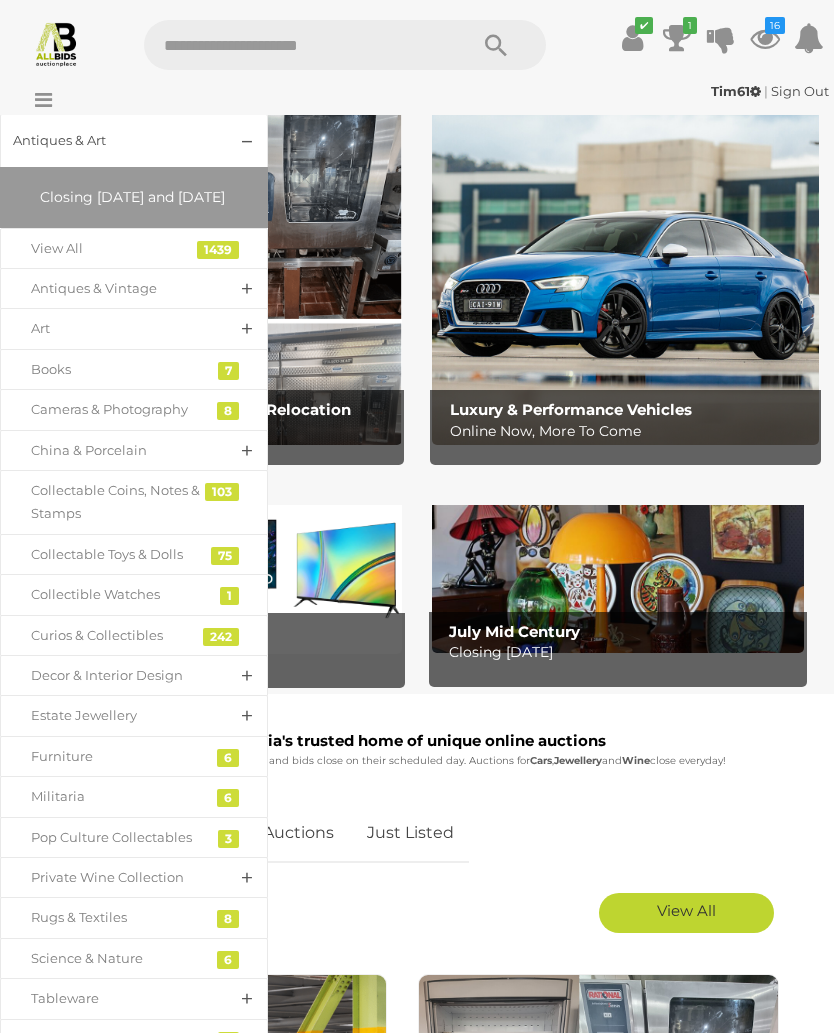 click on "Antiques & Vintage" at bounding box center (134, 288) 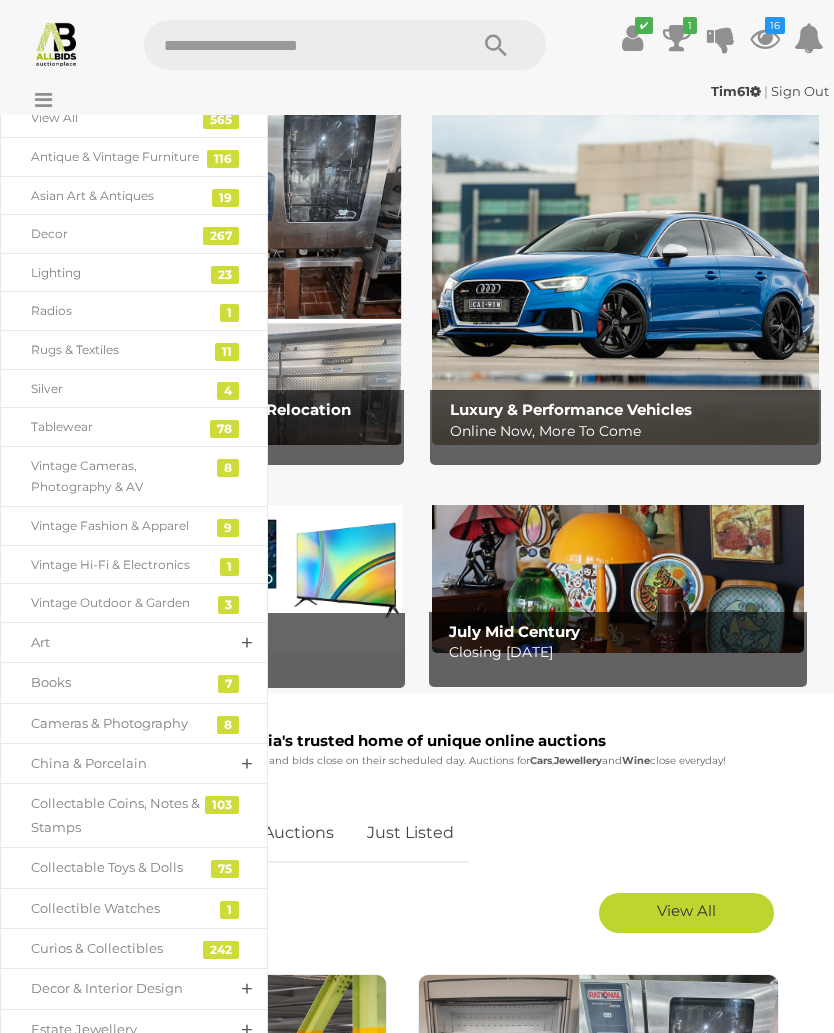 scroll, scrollTop: 642, scrollLeft: 0, axis: vertical 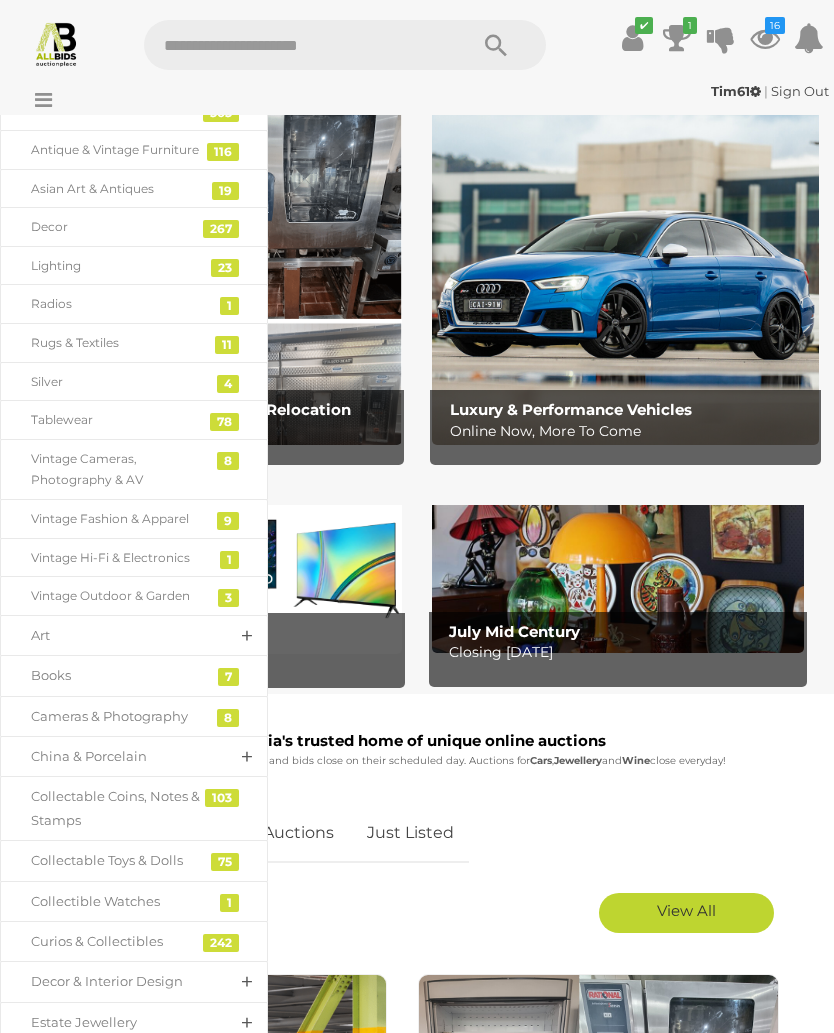 click on "Curios & Collectibles" at bounding box center [119, 941] 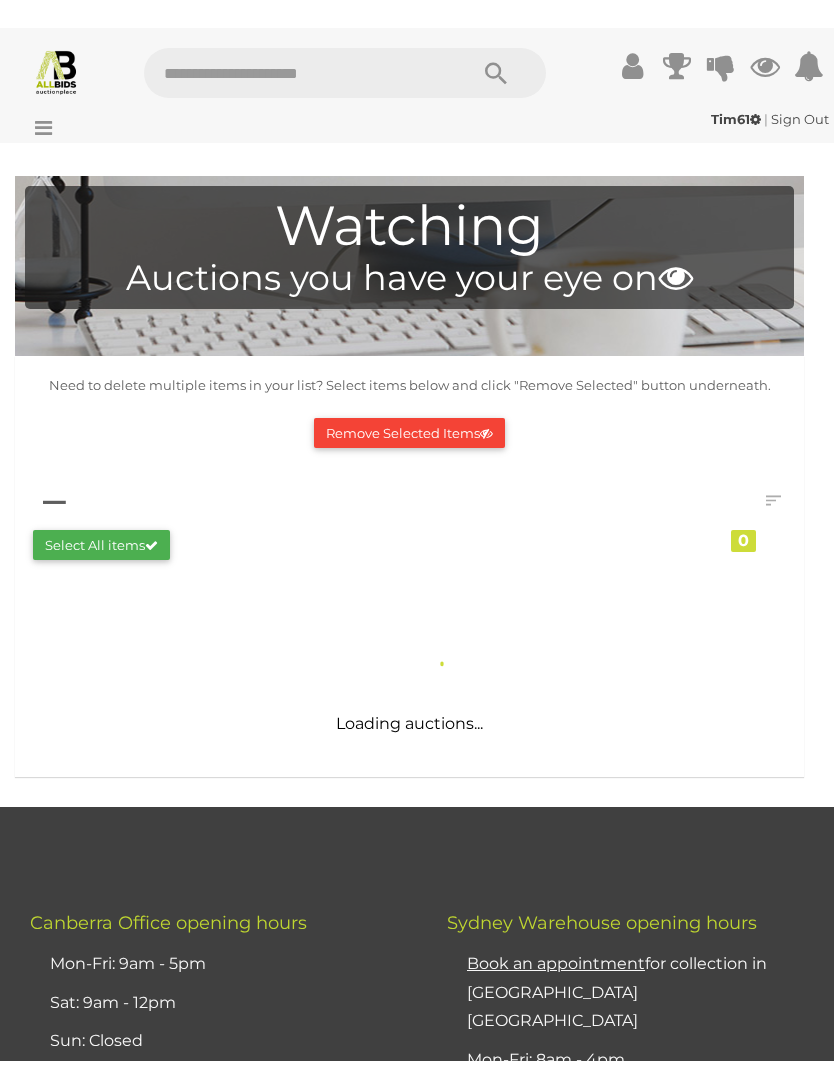 scroll, scrollTop: 0, scrollLeft: 0, axis: both 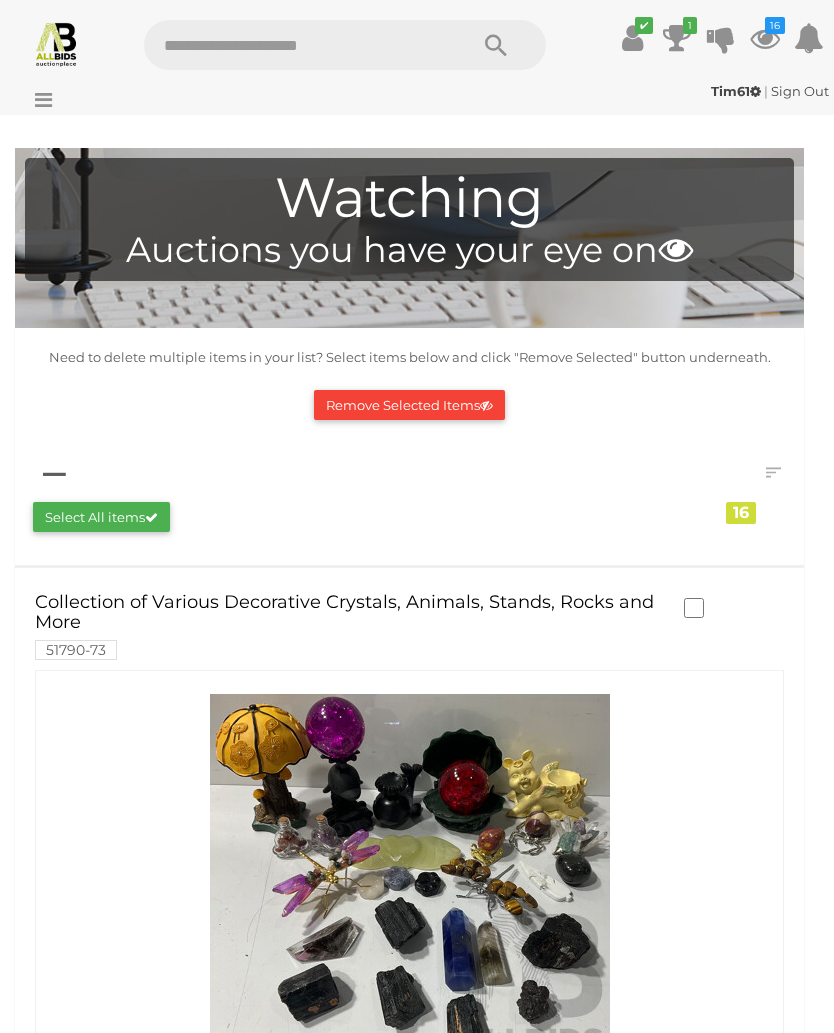 click on "Remove Selected Items" at bounding box center (409, 405) 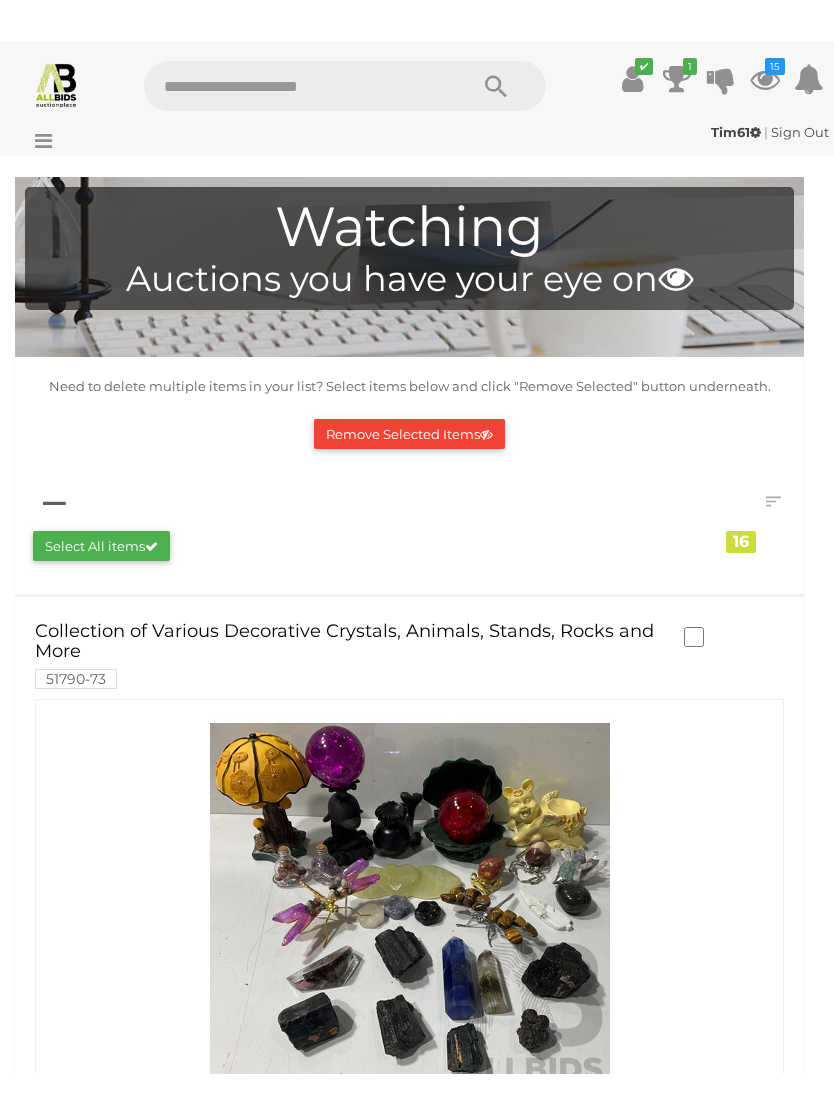 scroll, scrollTop: 0, scrollLeft: 0, axis: both 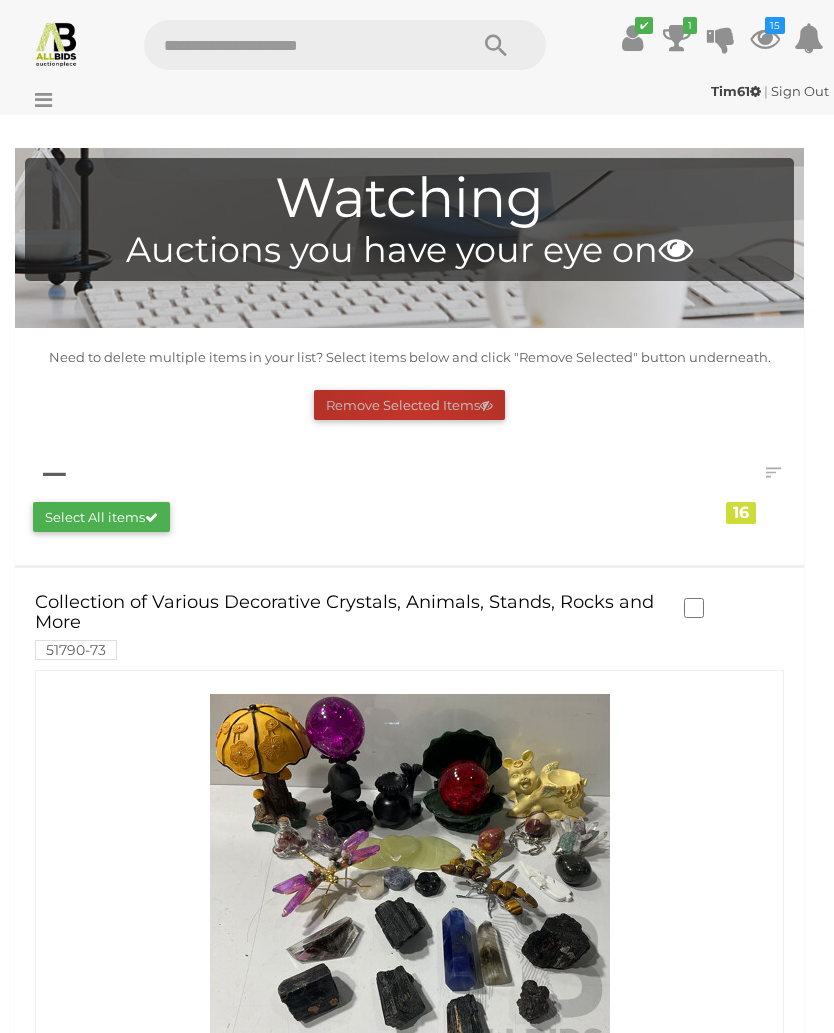 click on "Remove Selected Items" at bounding box center [409, 405] 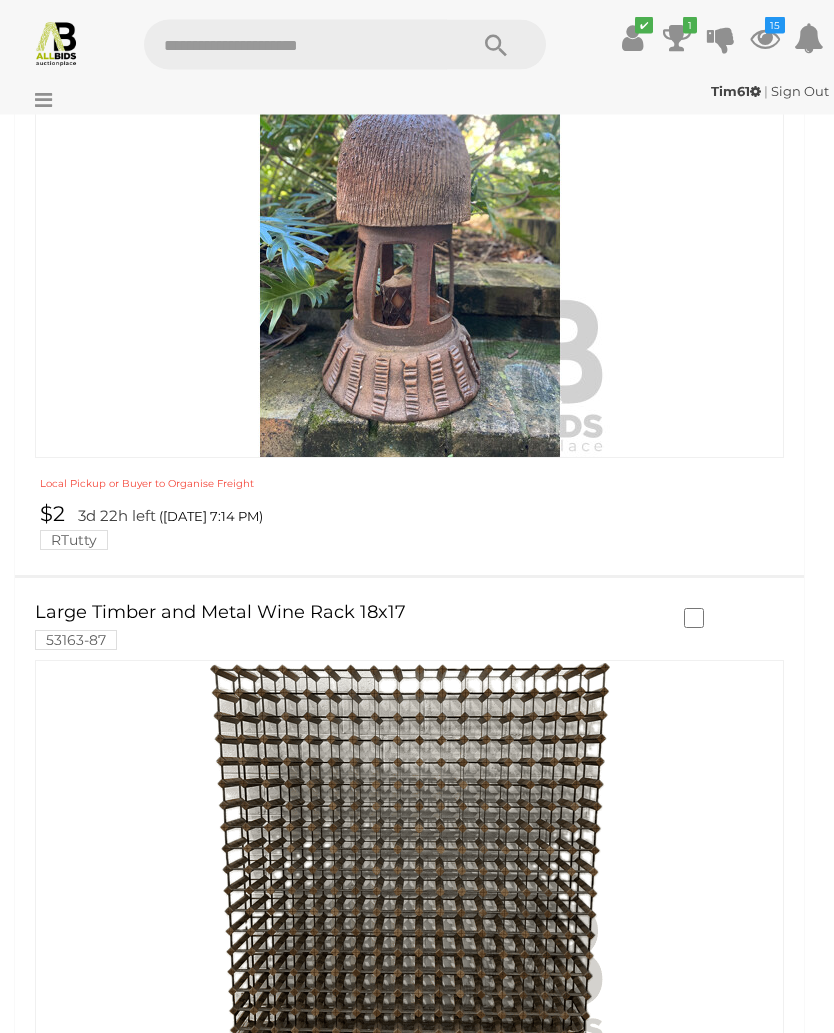 scroll, scrollTop: 3649, scrollLeft: 0, axis: vertical 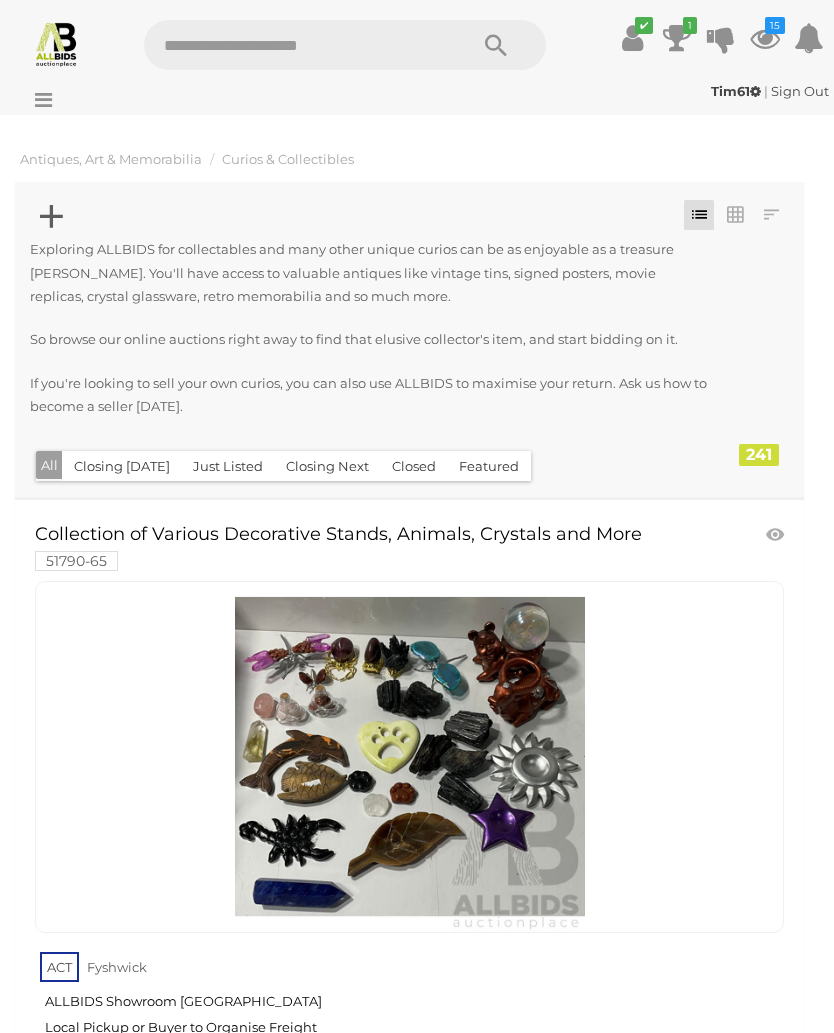 click at bounding box center [777, 535] 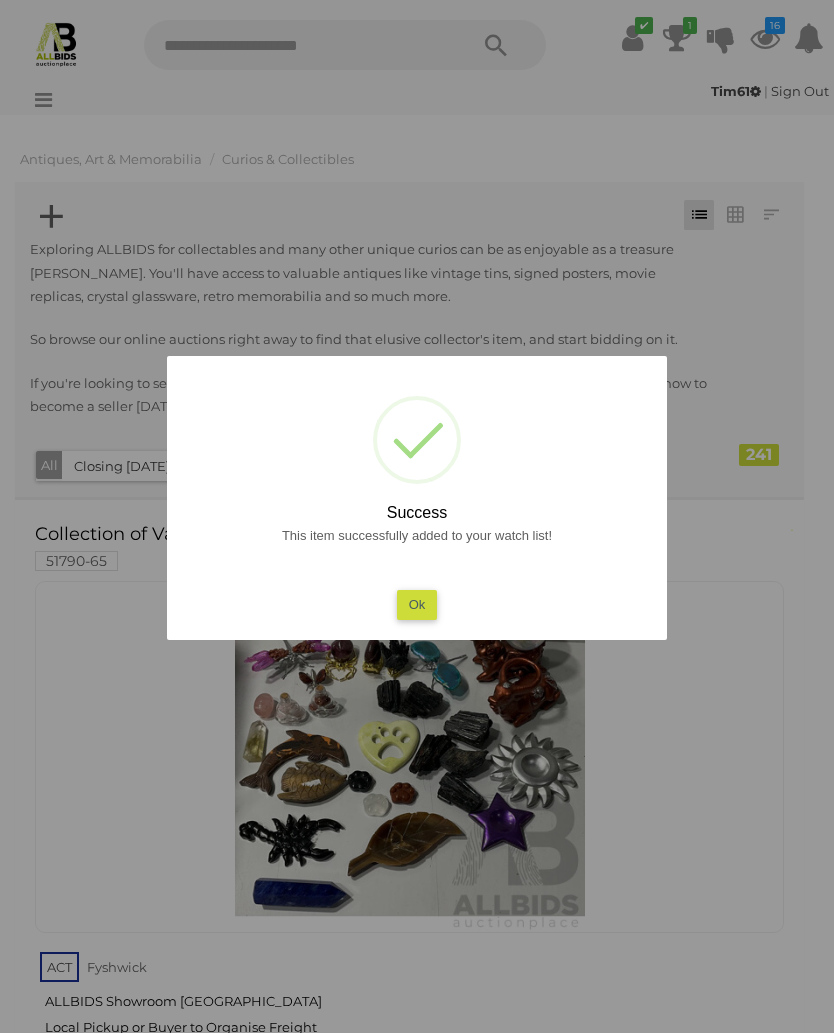 click on "Ok" at bounding box center [417, 604] 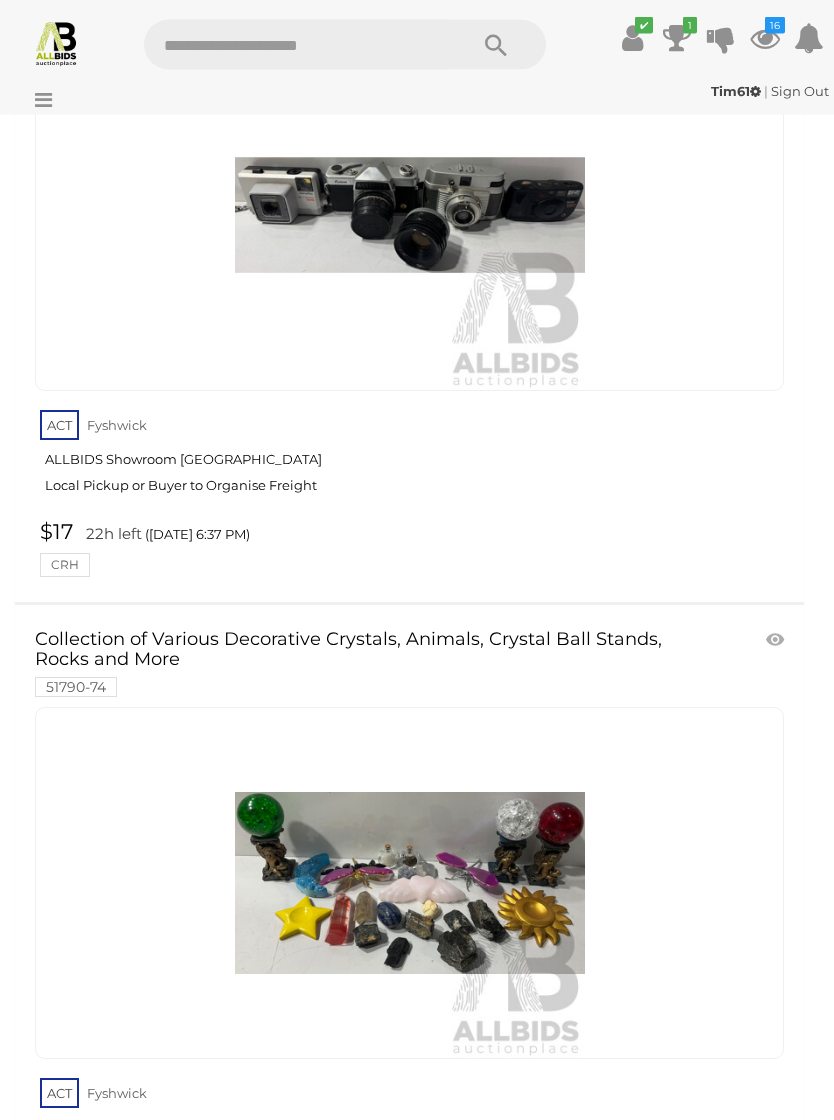 scroll, scrollTop: 2564, scrollLeft: 0, axis: vertical 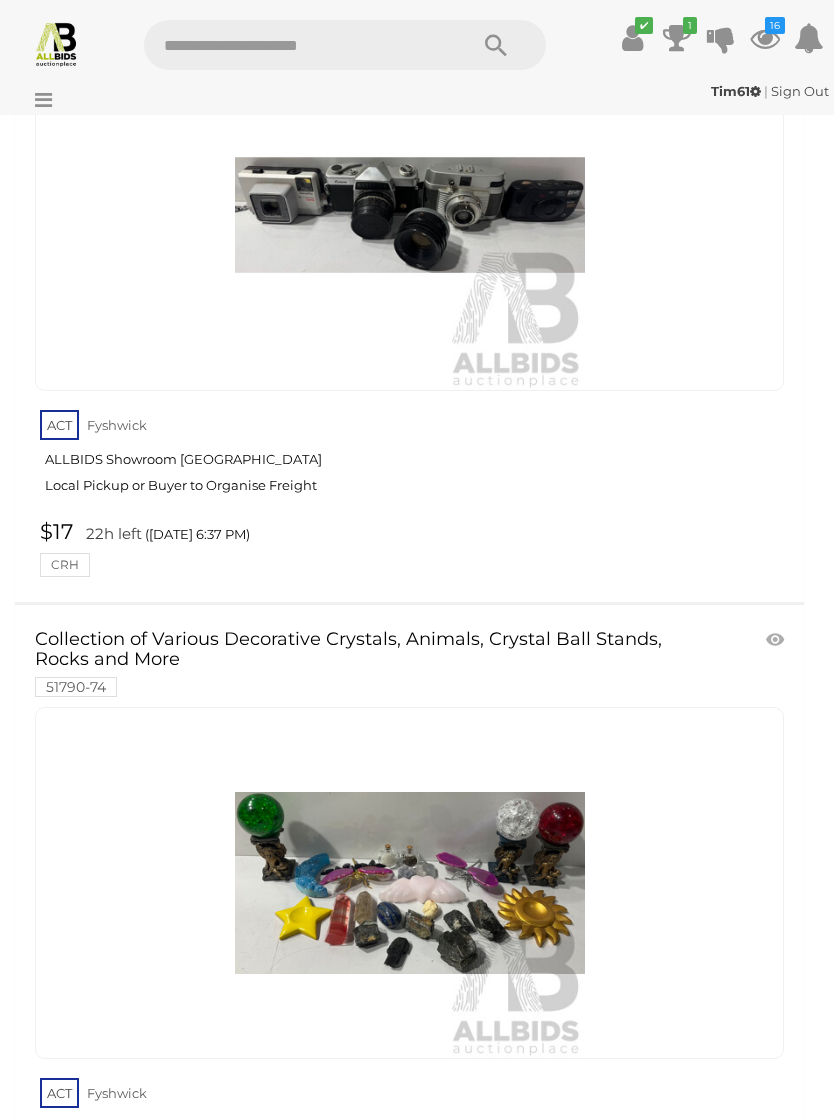 click at bounding box center (777, 640) 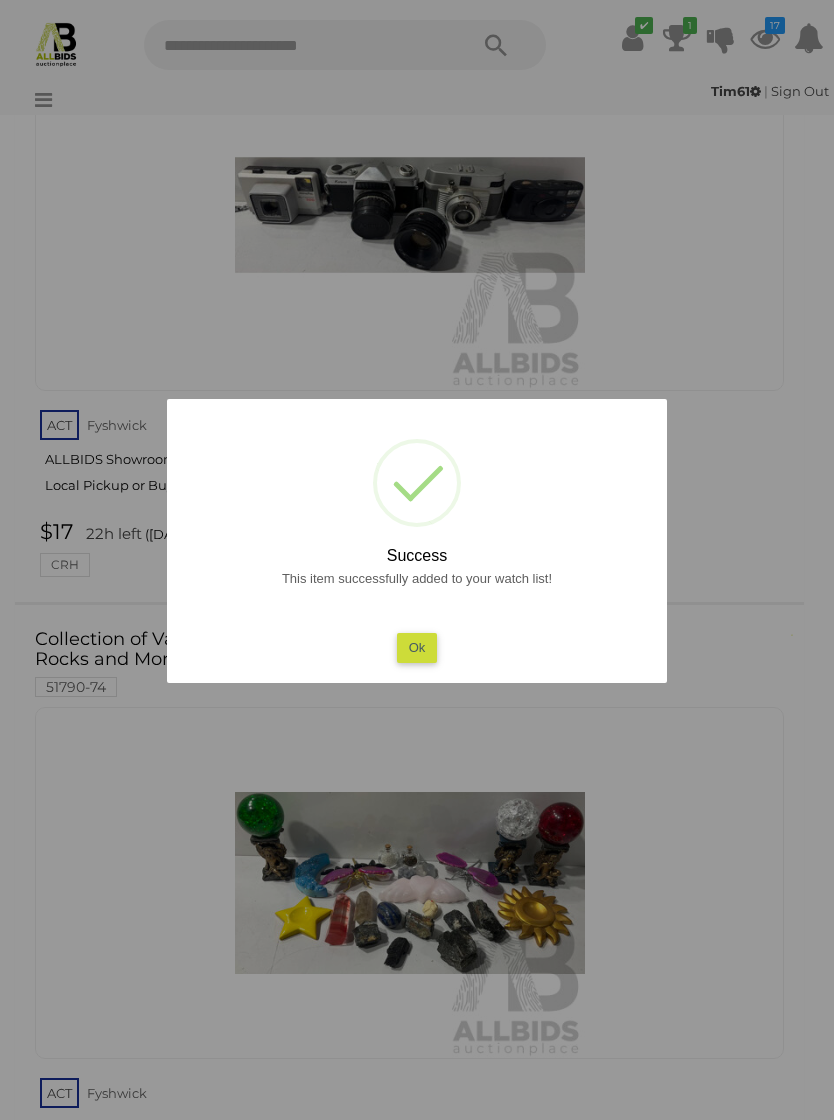 click on "Ok" at bounding box center (417, 647) 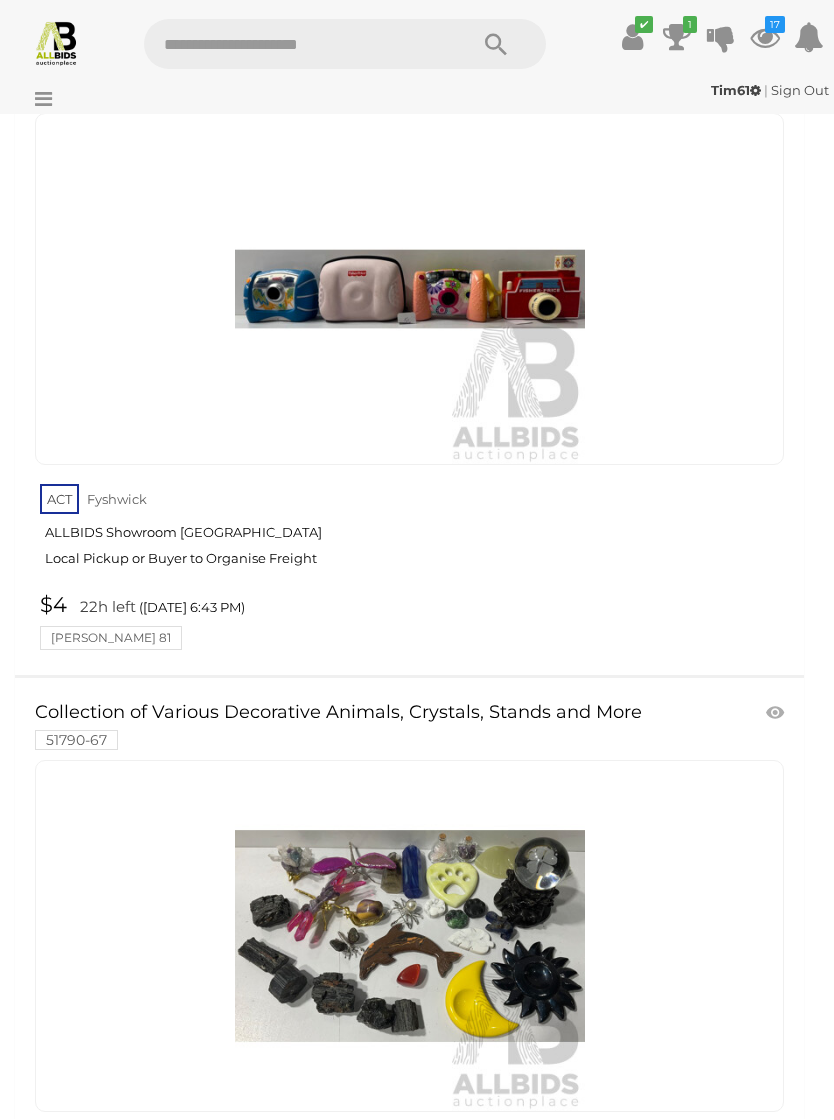 scroll, scrollTop: 5789, scrollLeft: 0, axis: vertical 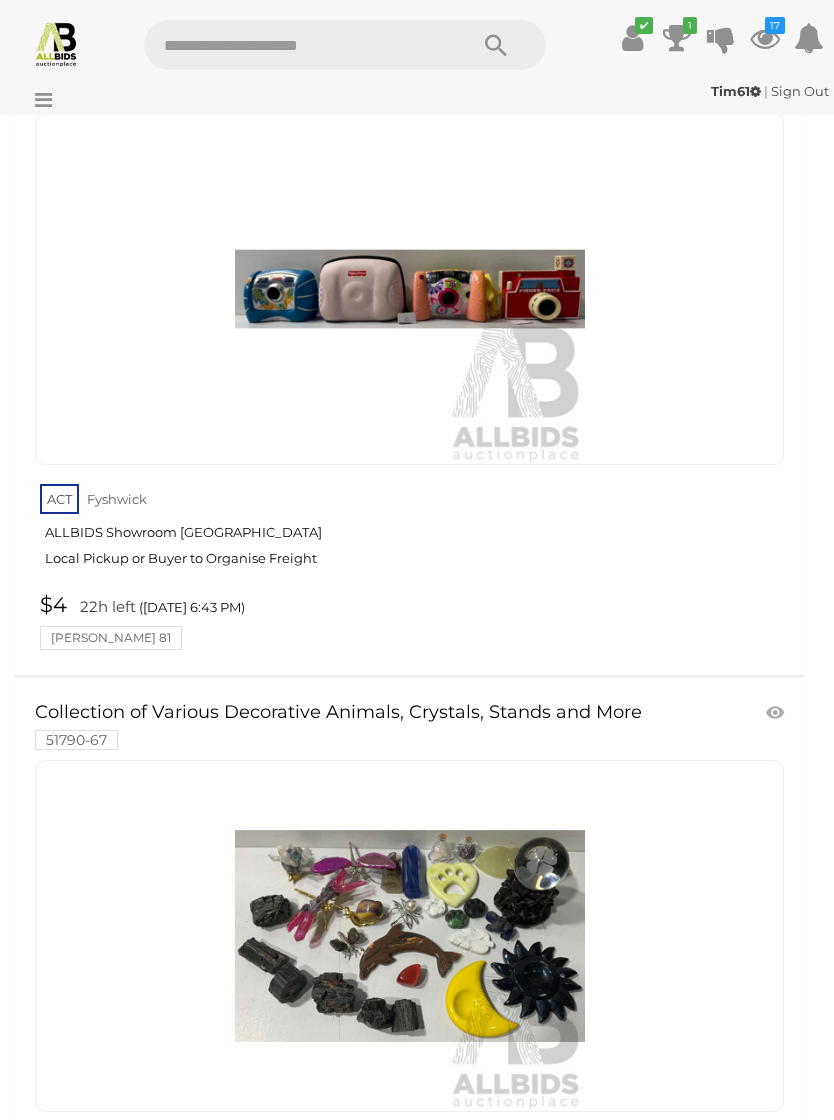 click at bounding box center [777, 713] 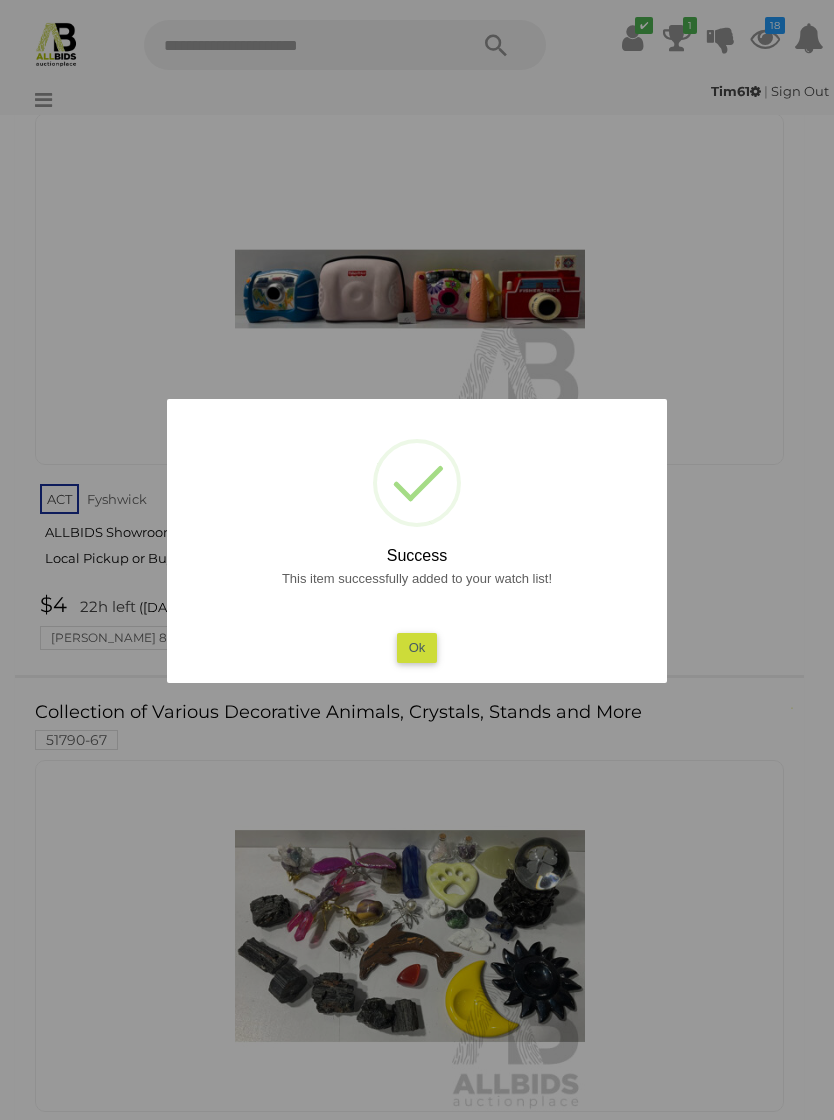 click on "Ok" at bounding box center [417, 647] 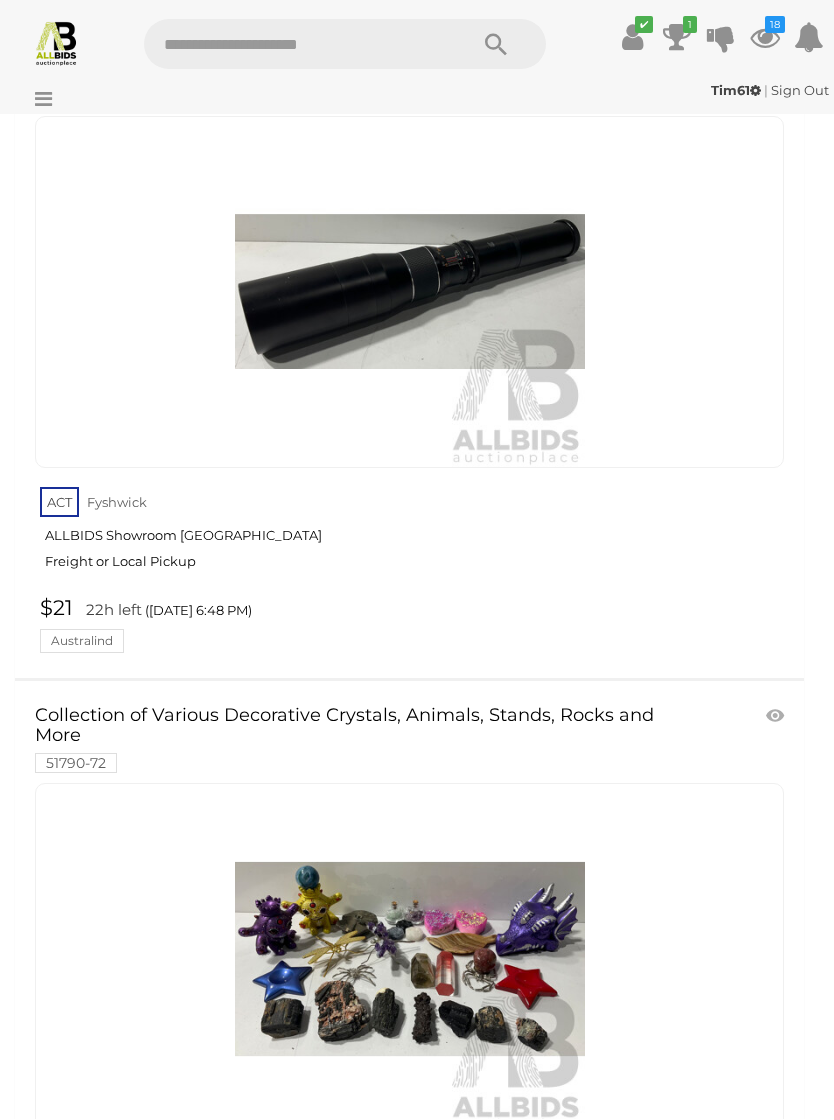 scroll, scrollTop: 7729, scrollLeft: 0, axis: vertical 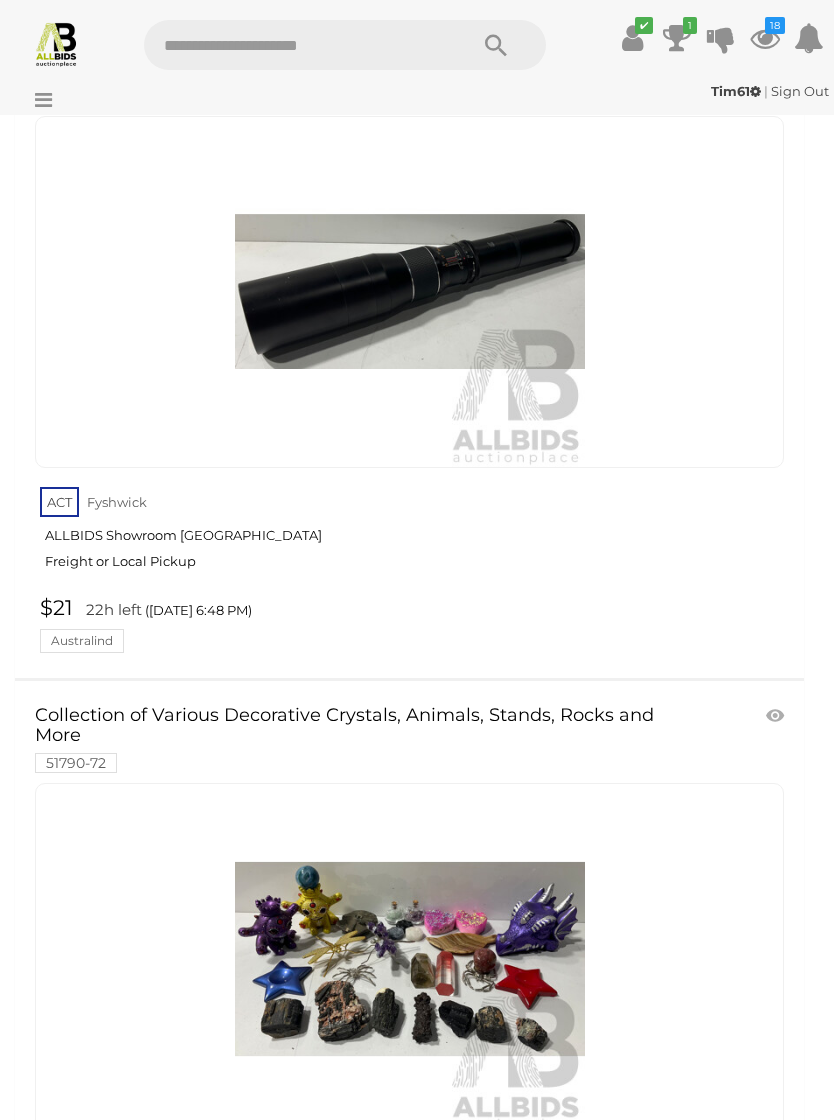 click at bounding box center [777, 716] 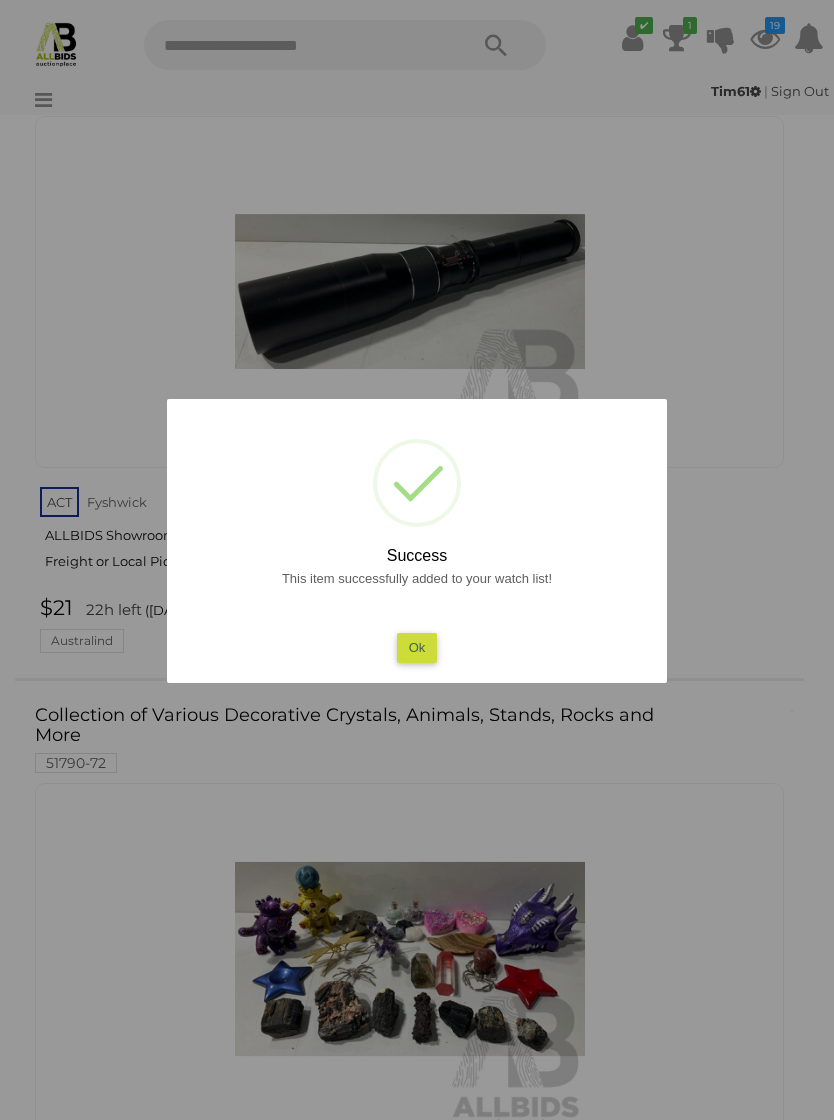 click on "Ok" at bounding box center [417, 647] 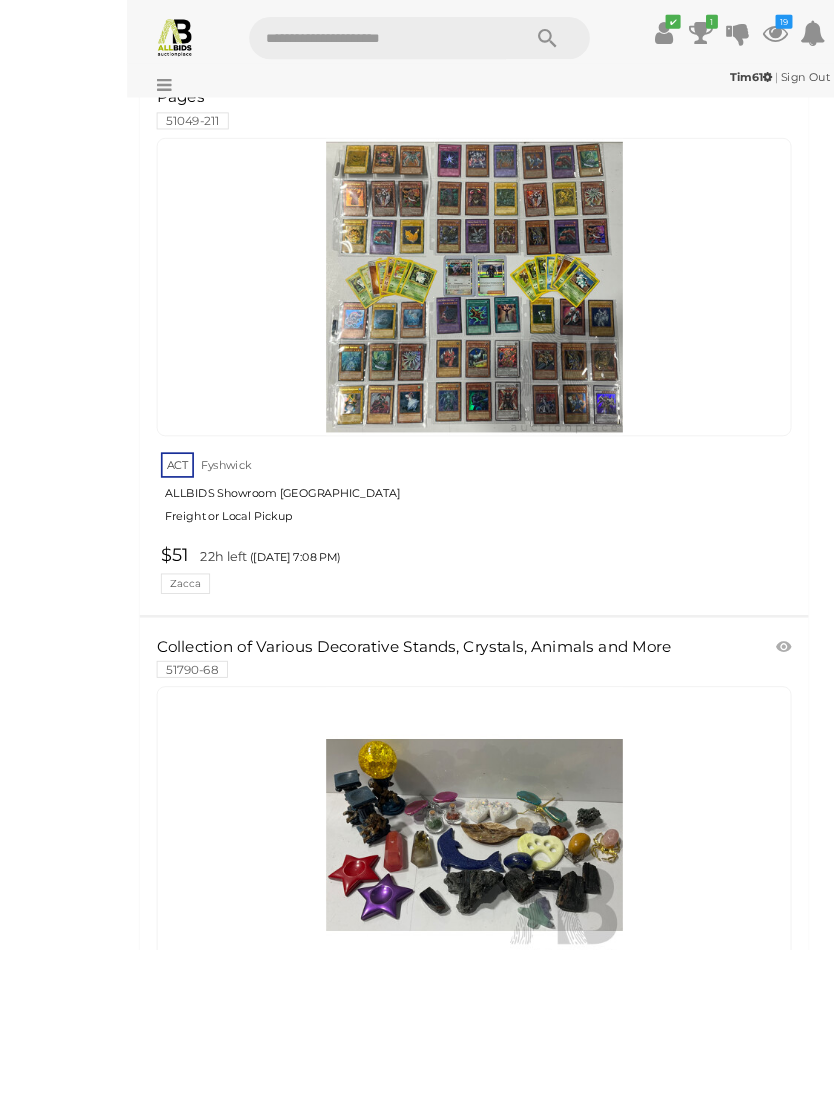 scroll, scrollTop: 14957, scrollLeft: 0, axis: vertical 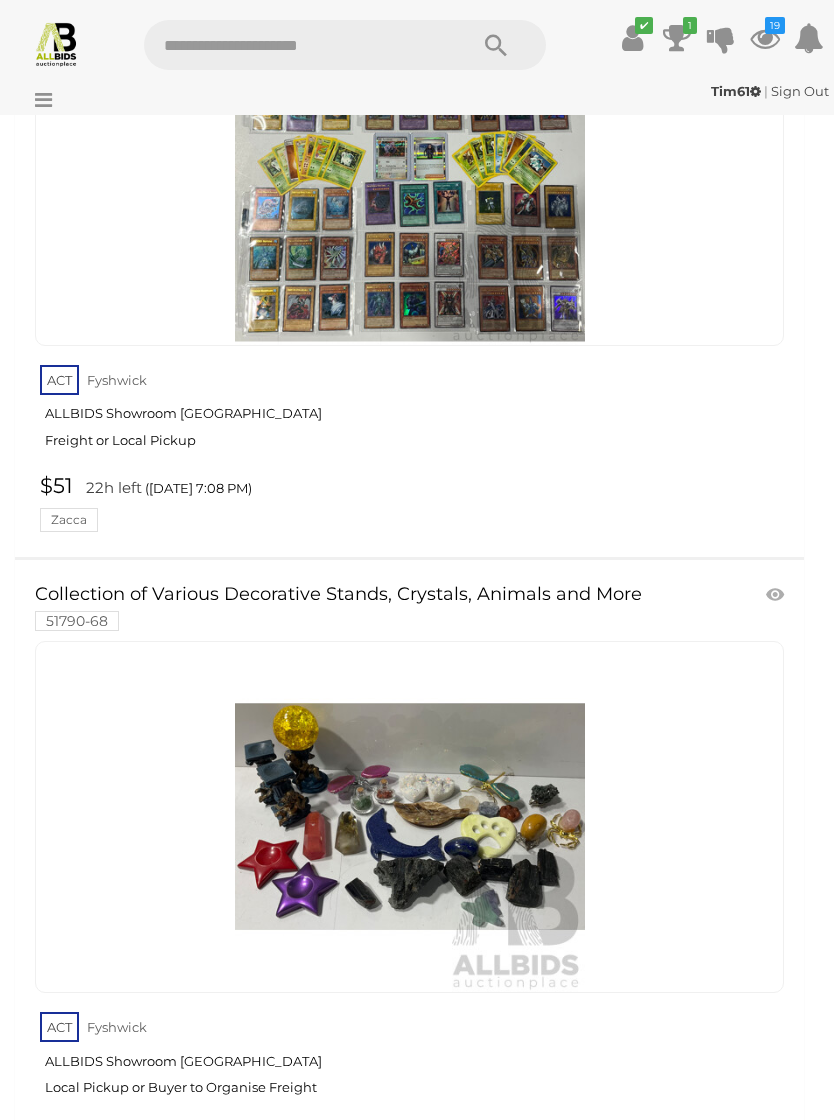 click at bounding box center (777, 595) 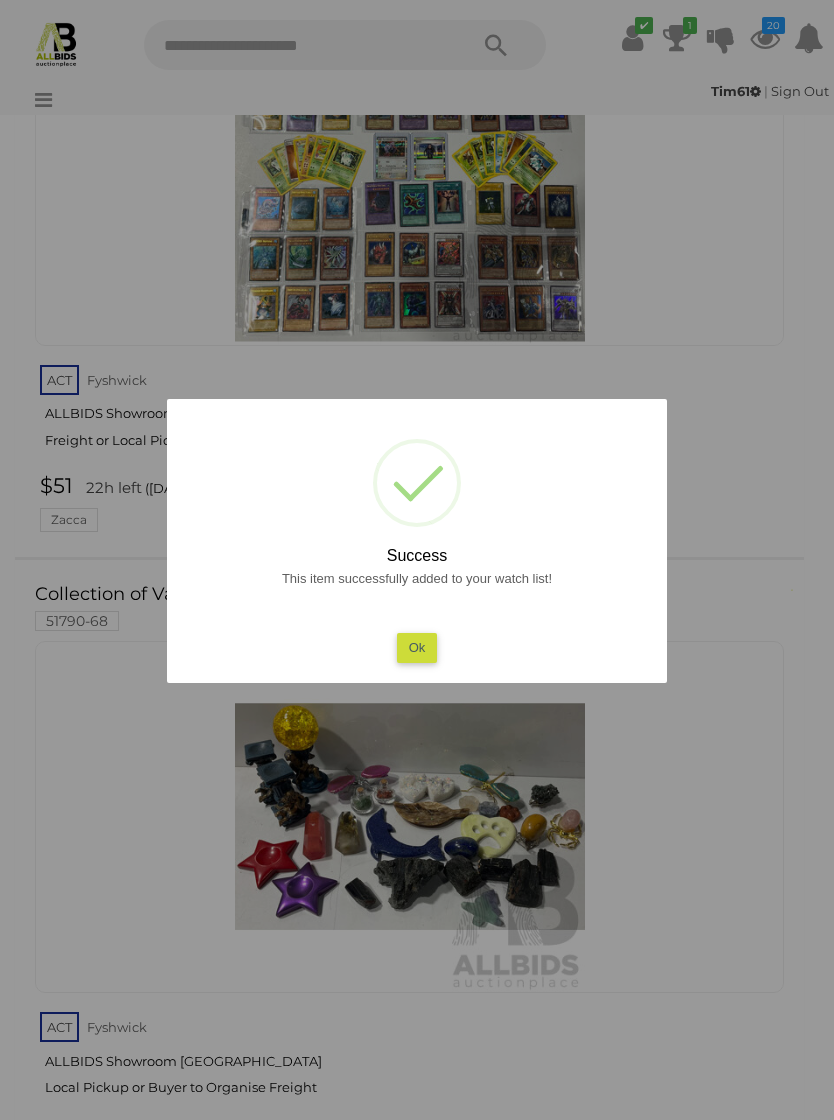 click on "Ok" at bounding box center (417, 647) 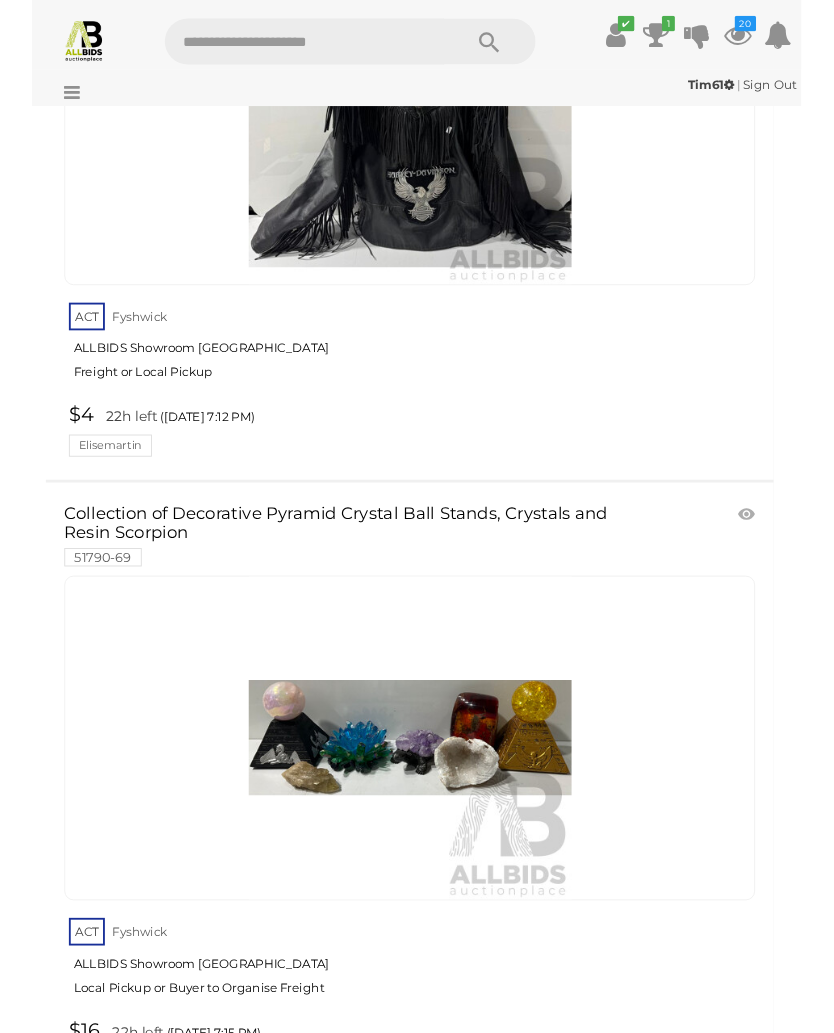 scroll, scrollTop: 16308, scrollLeft: 0, axis: vertical 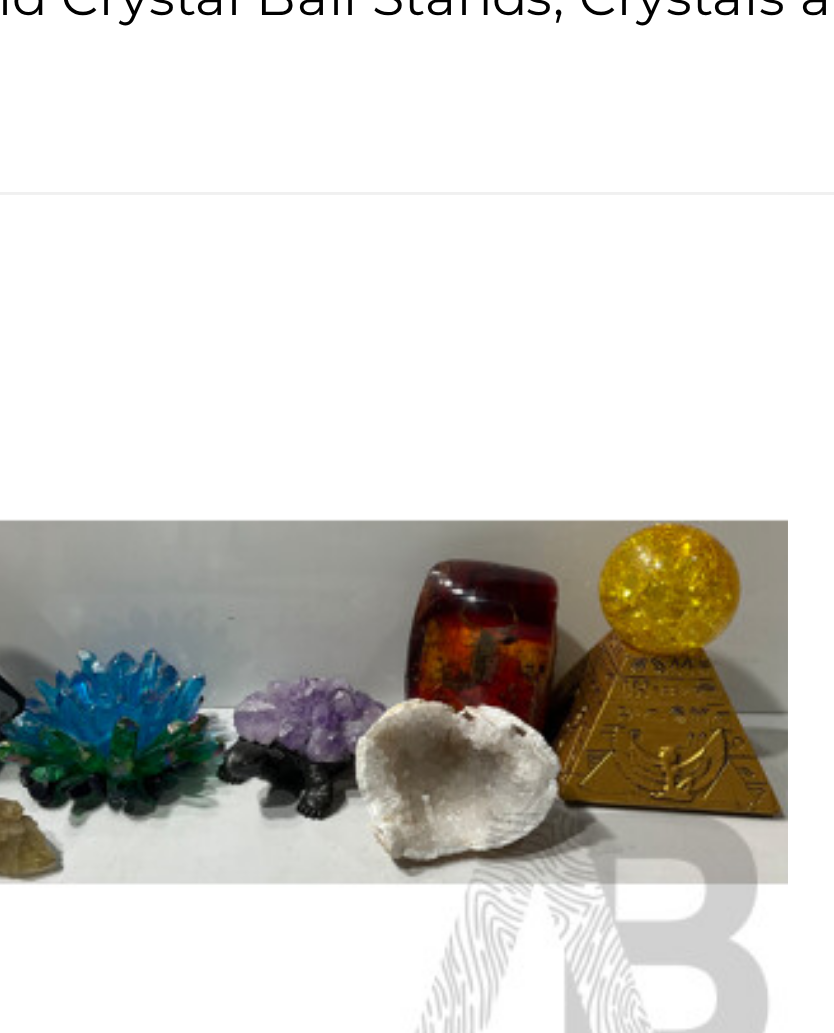 click at bounding box center [409, 801] 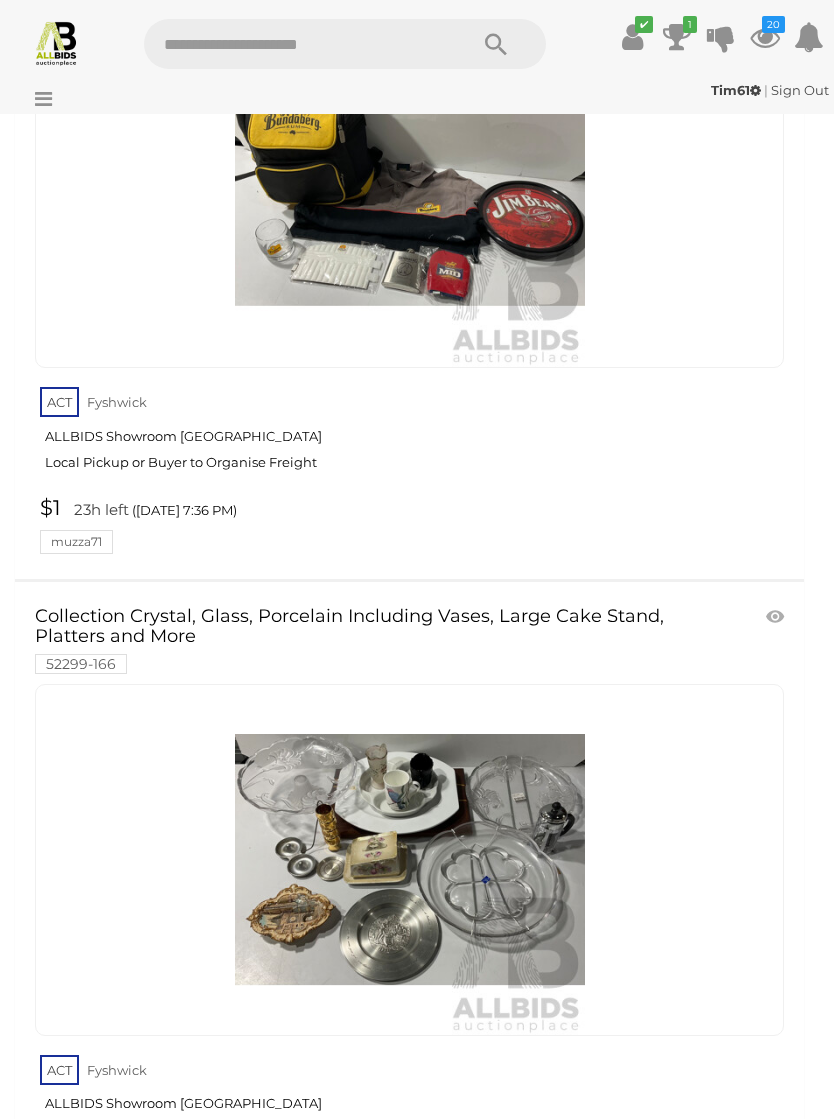 scroll, scrollTop: 23552, scrollLeft: 0, axis: vertical 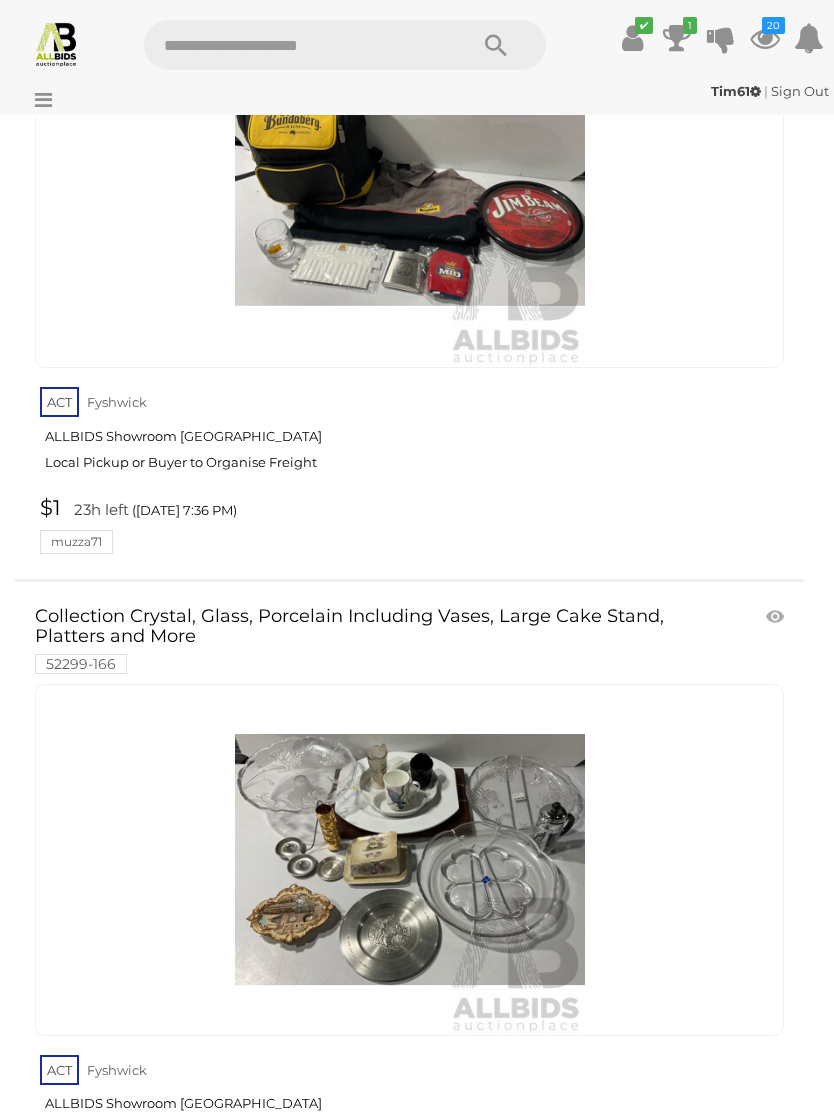 click at bounding box center (409, 860) 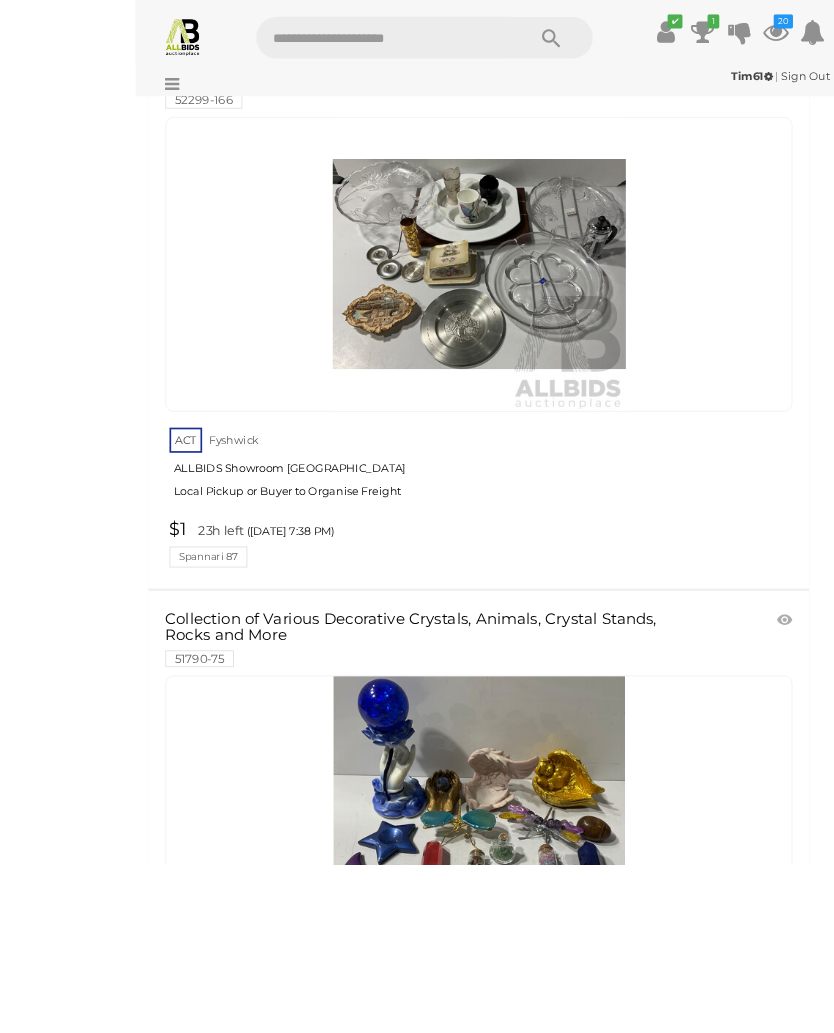 scroll, scrollTop: 24358, scrollLeft: 0, axis: vertical 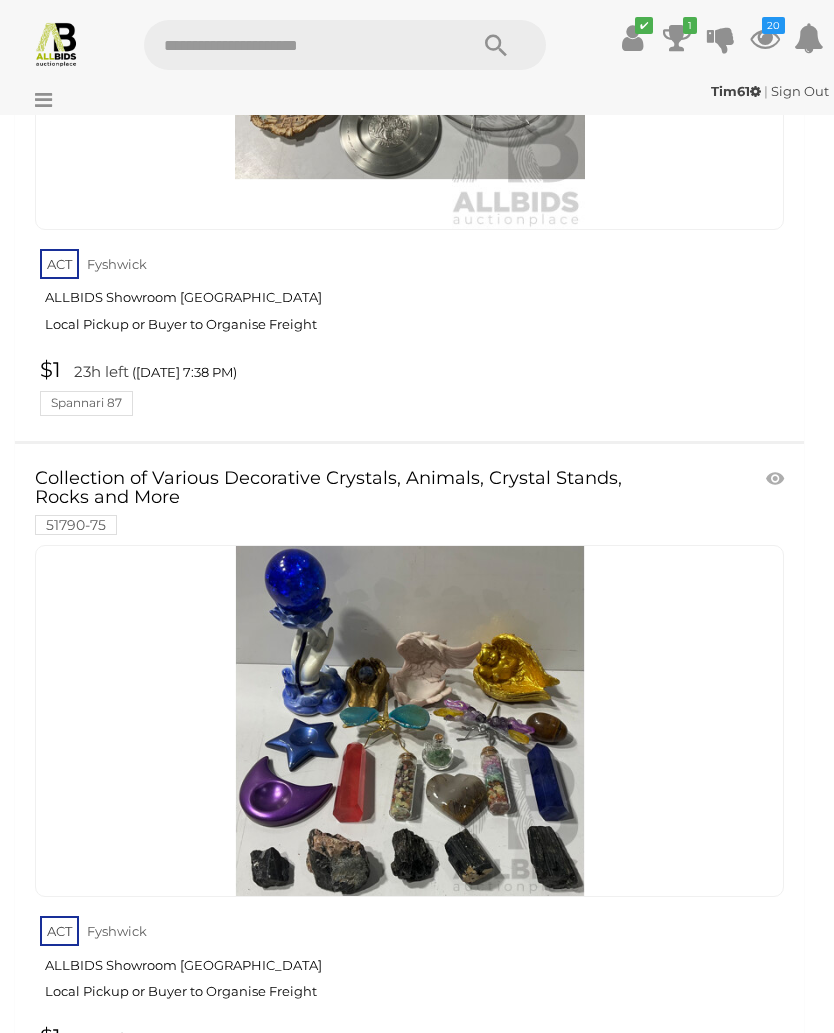 click at bounding box center (777, 479) 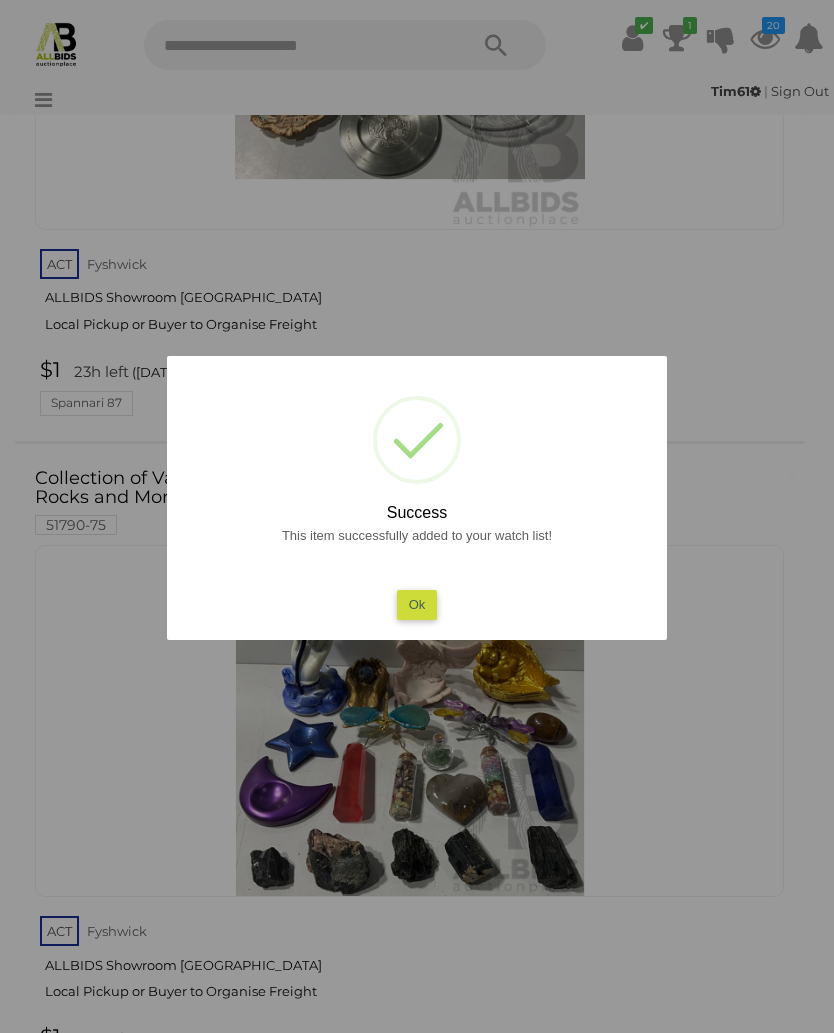 click on "Ok" at bounding box center [417, 604] 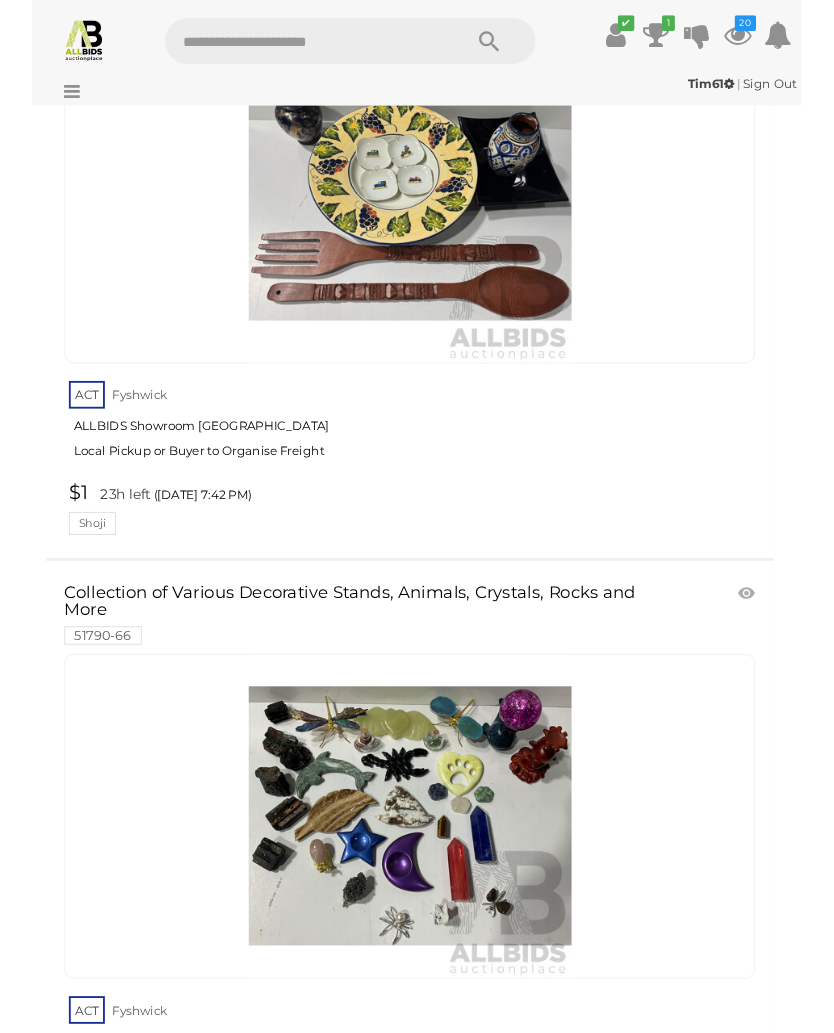 scroll, scrollTop: 26291, scrollLeft: 0, axis: vertical 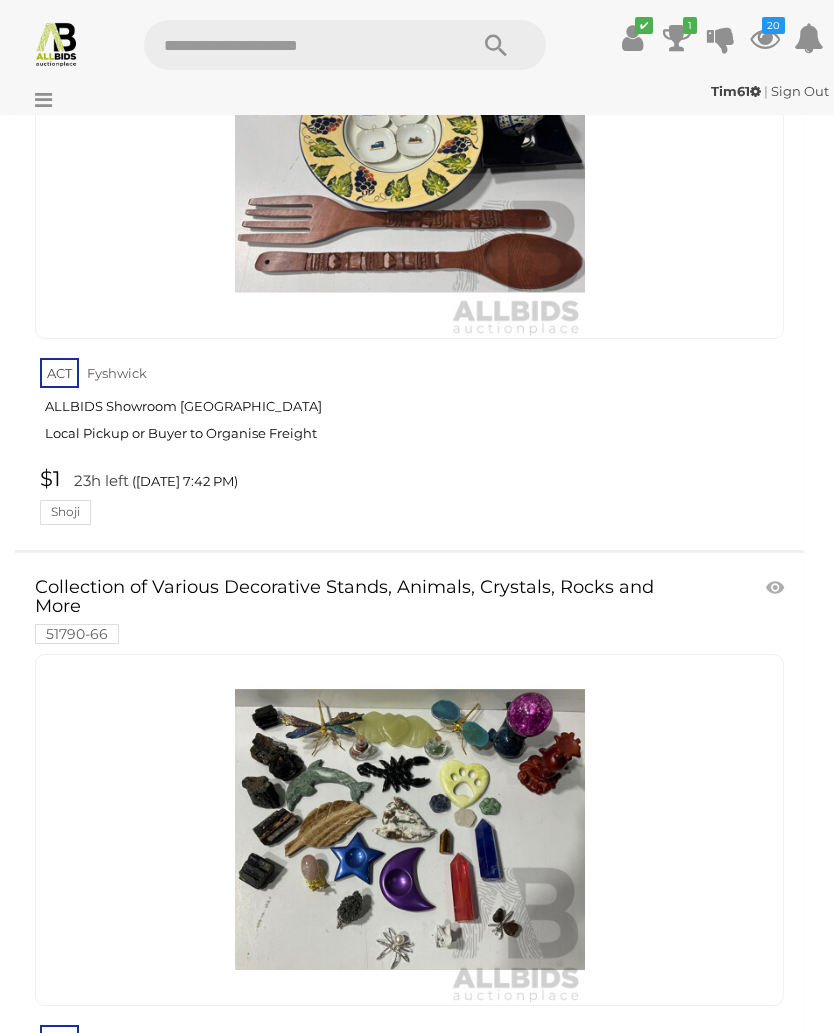 click at bounding box center (777, 588) 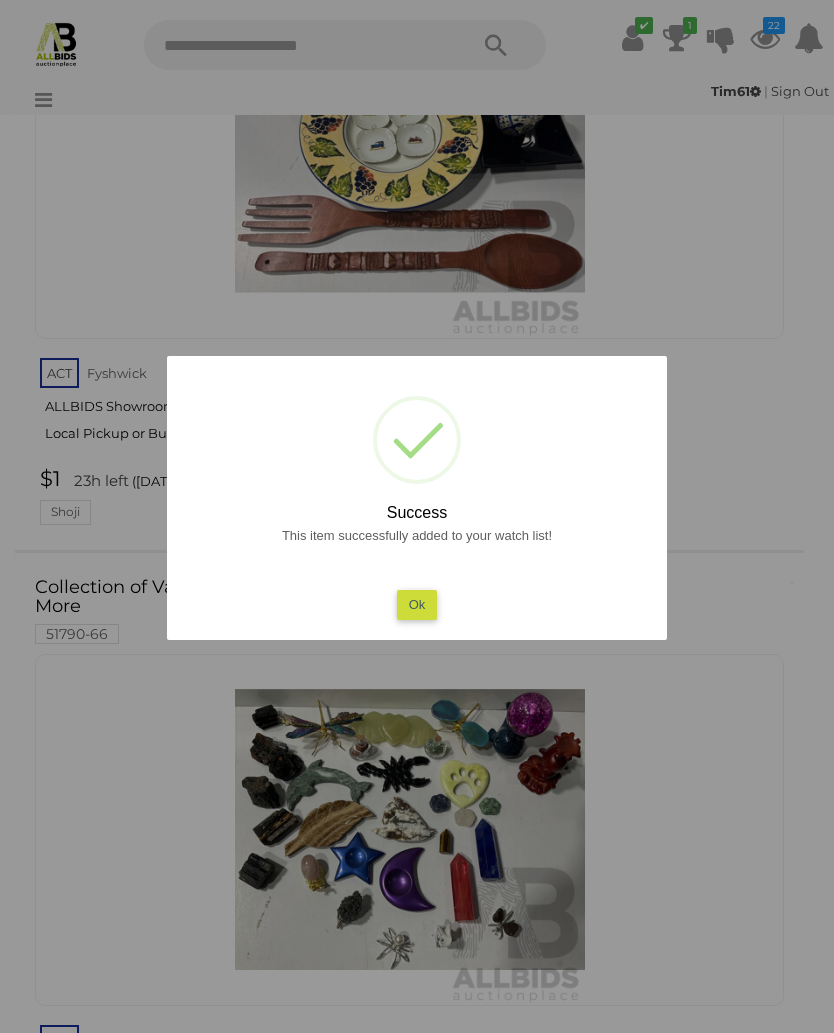 click on "Ok" at bounding box center [417, 604] 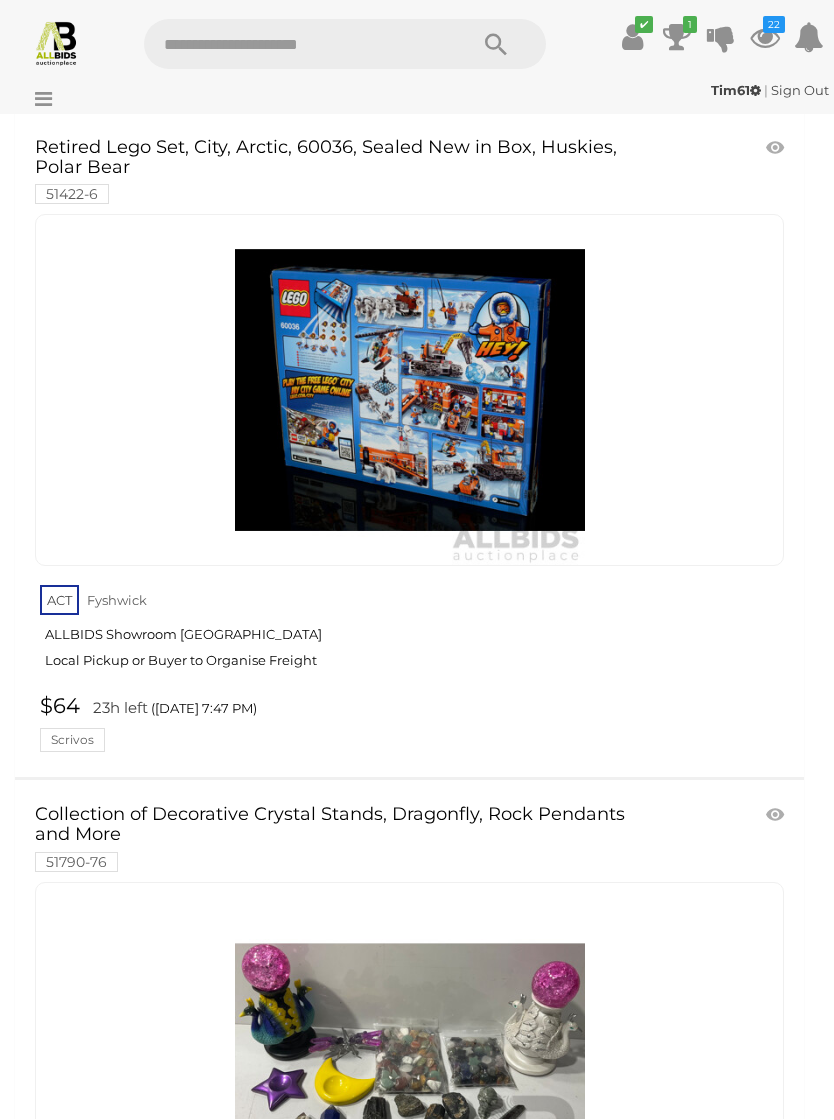 scroll, scrollTop: 28753, scrollLeft: 0, axis: vertical 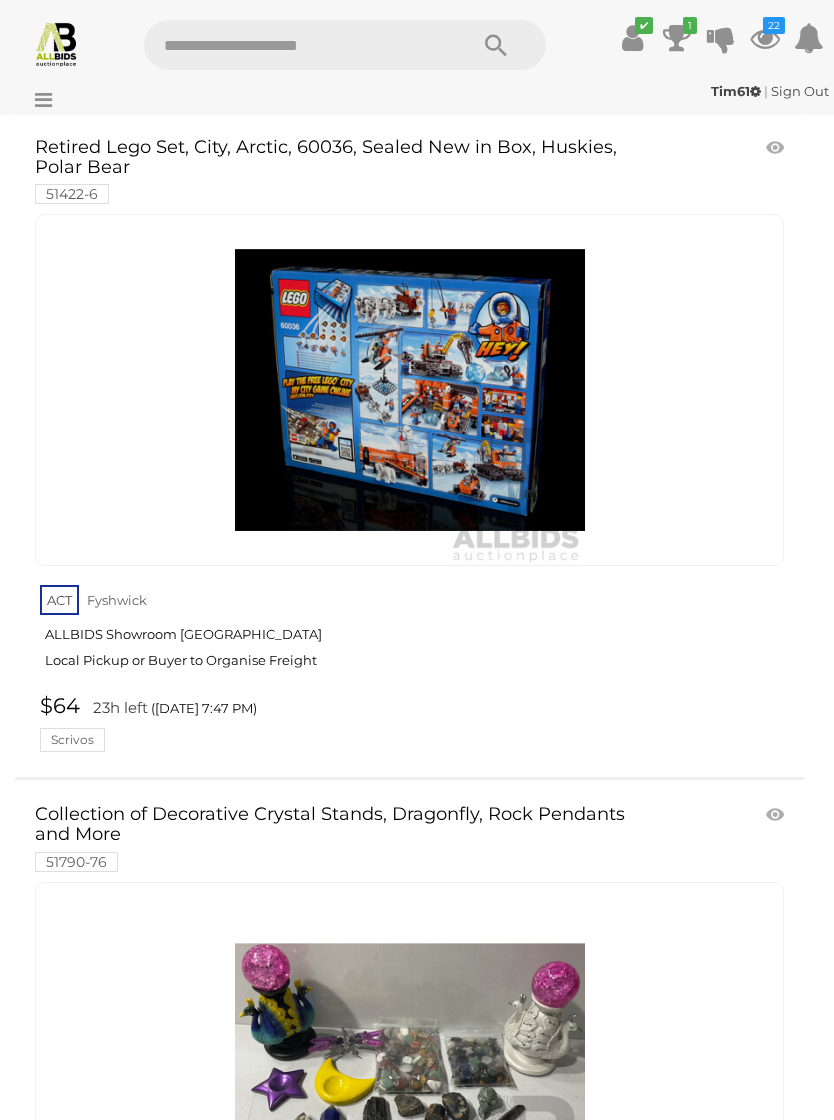 click at bounding box center (777, 815) 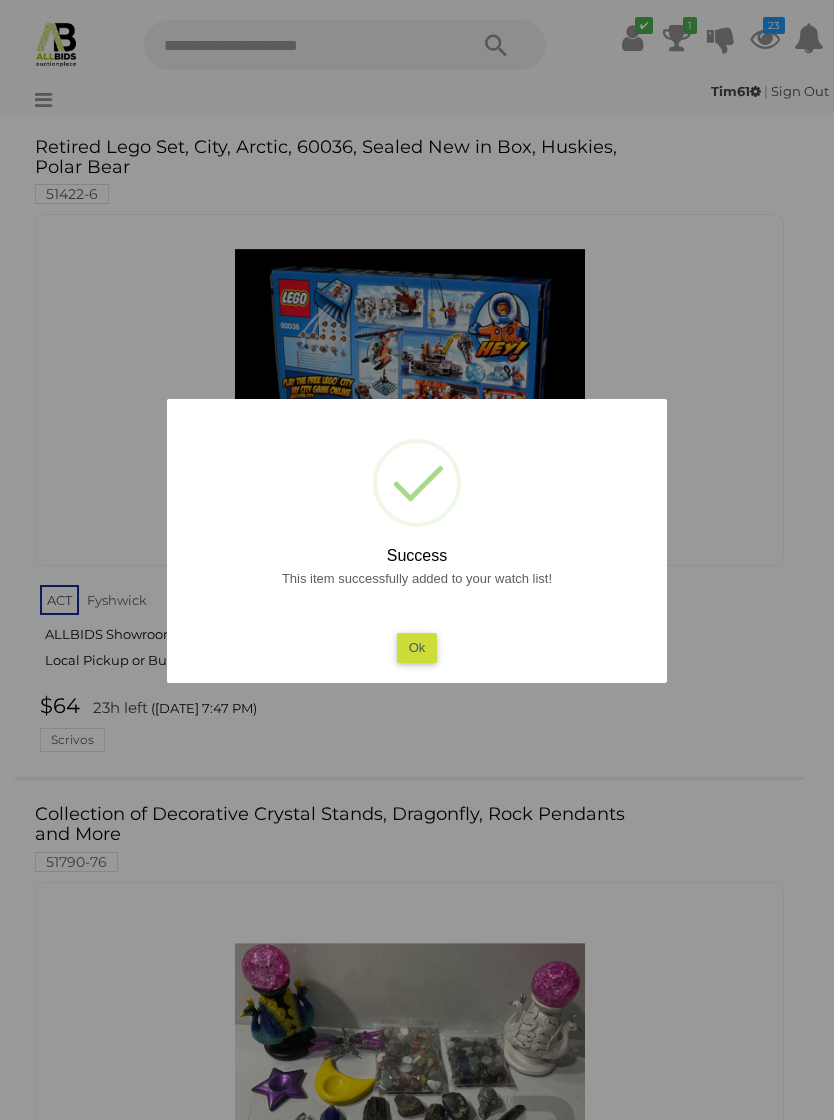 click on "Ok" at bounding box center [417, 647] 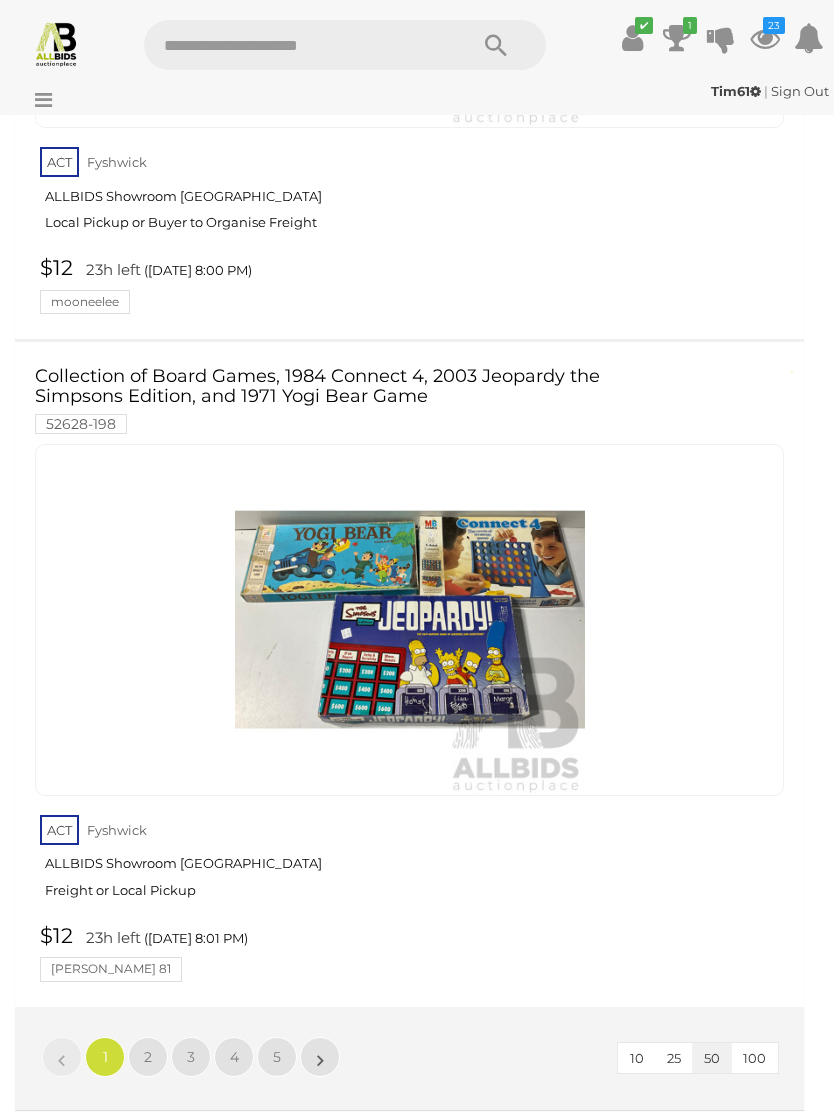 click on "2" at bounding box center (148, 1057) 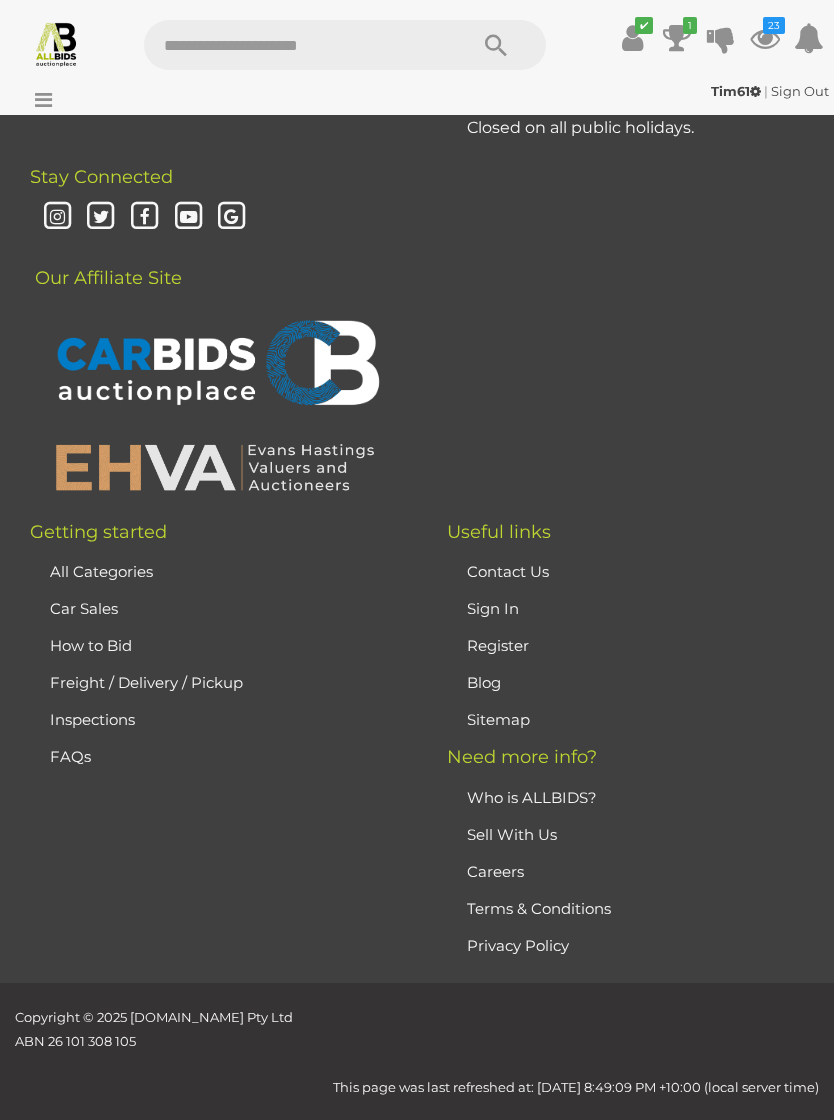 scroll, scrollTop: 293, scrollLeft: 0, axis: vertical 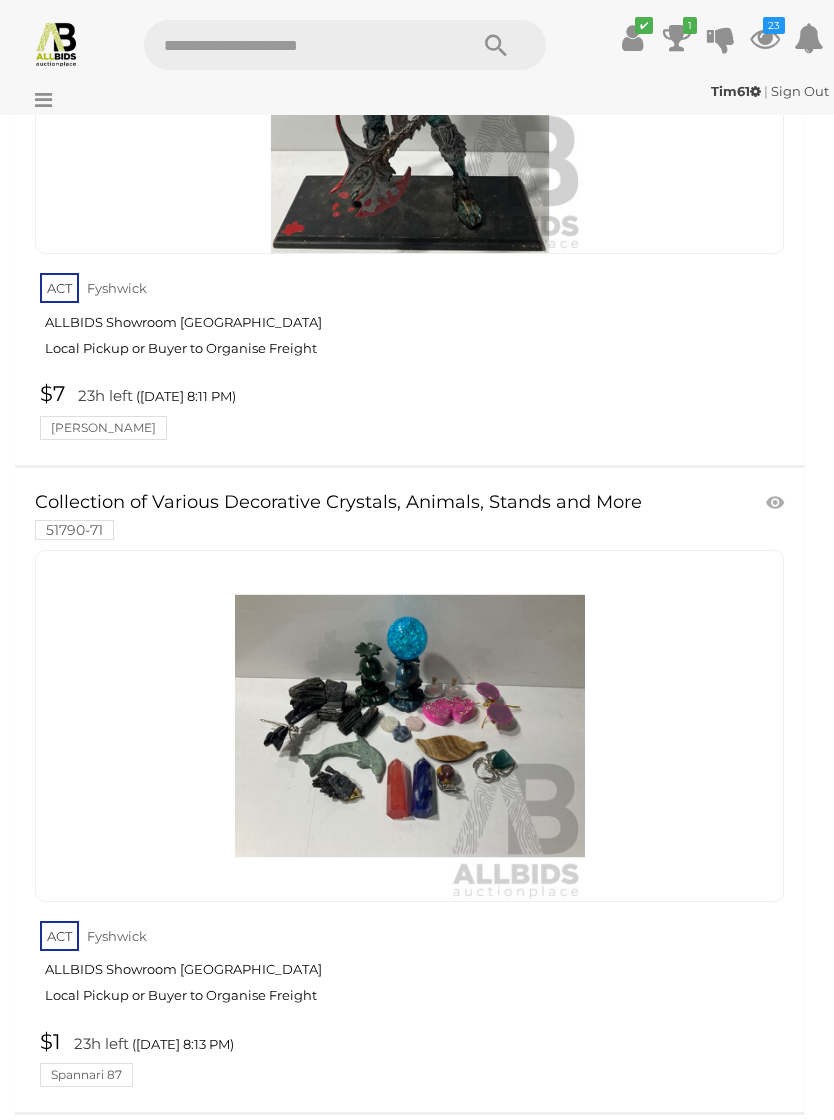 click at bounding box center (786, 505) 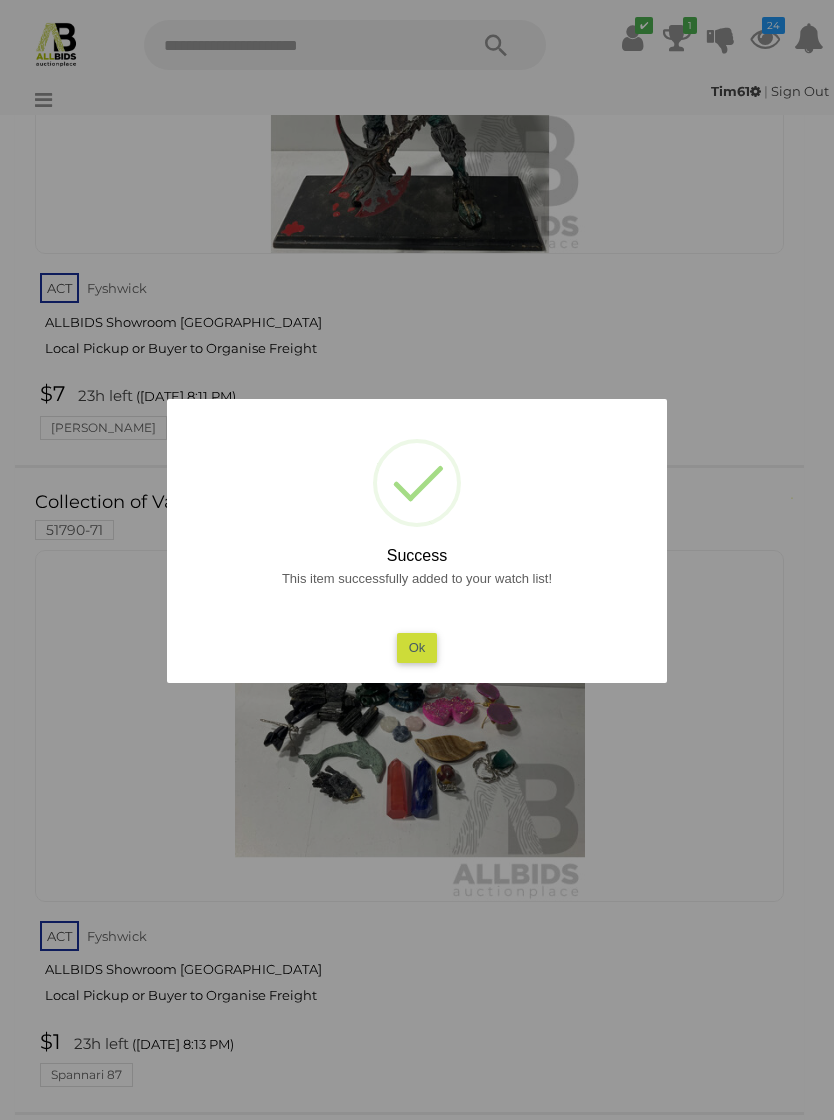 click on "Ok" at bounding box center [417, 647] 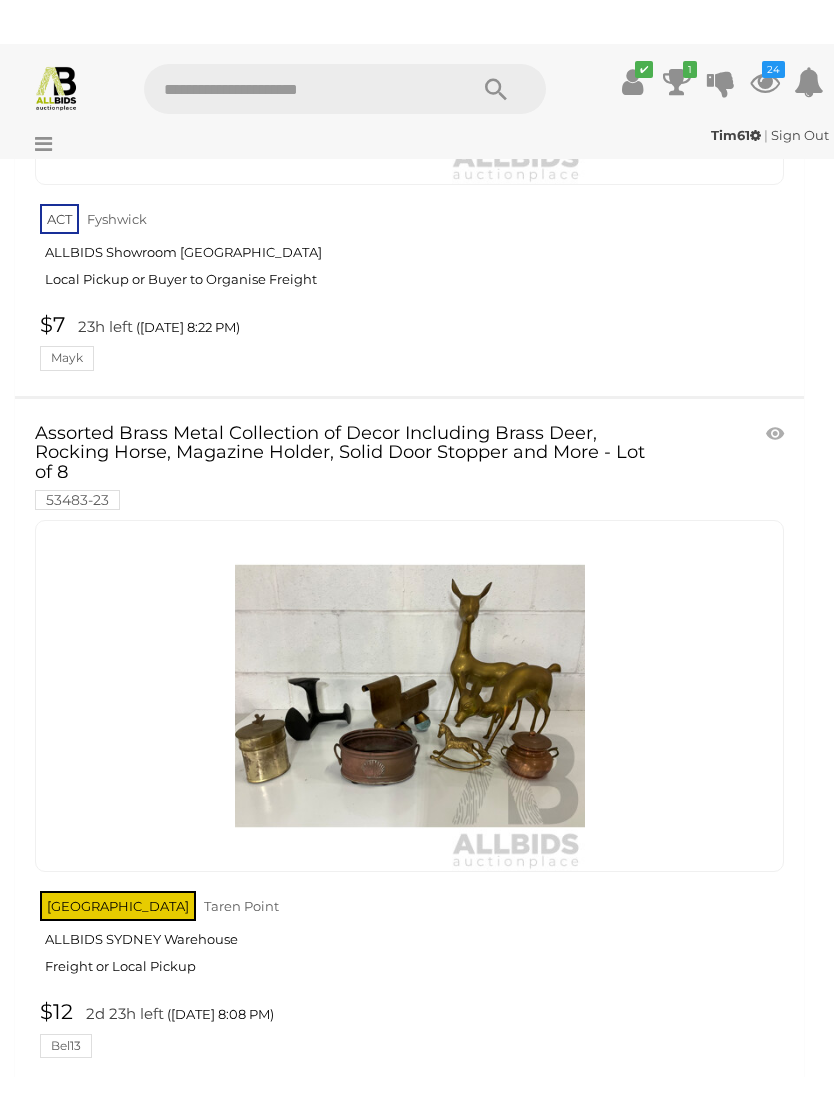 scroll, scrollTop: 4655, scrollLeft: 0, axis: vertical 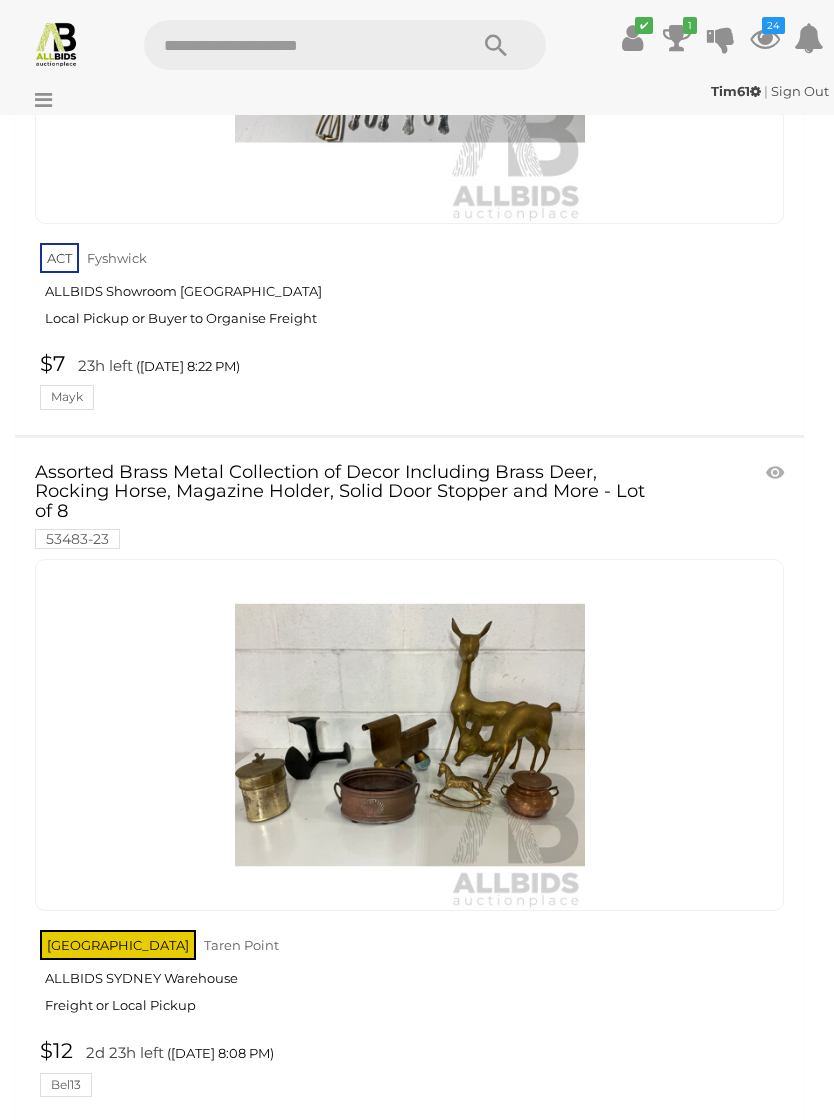 click at bounding box center (777, 473) 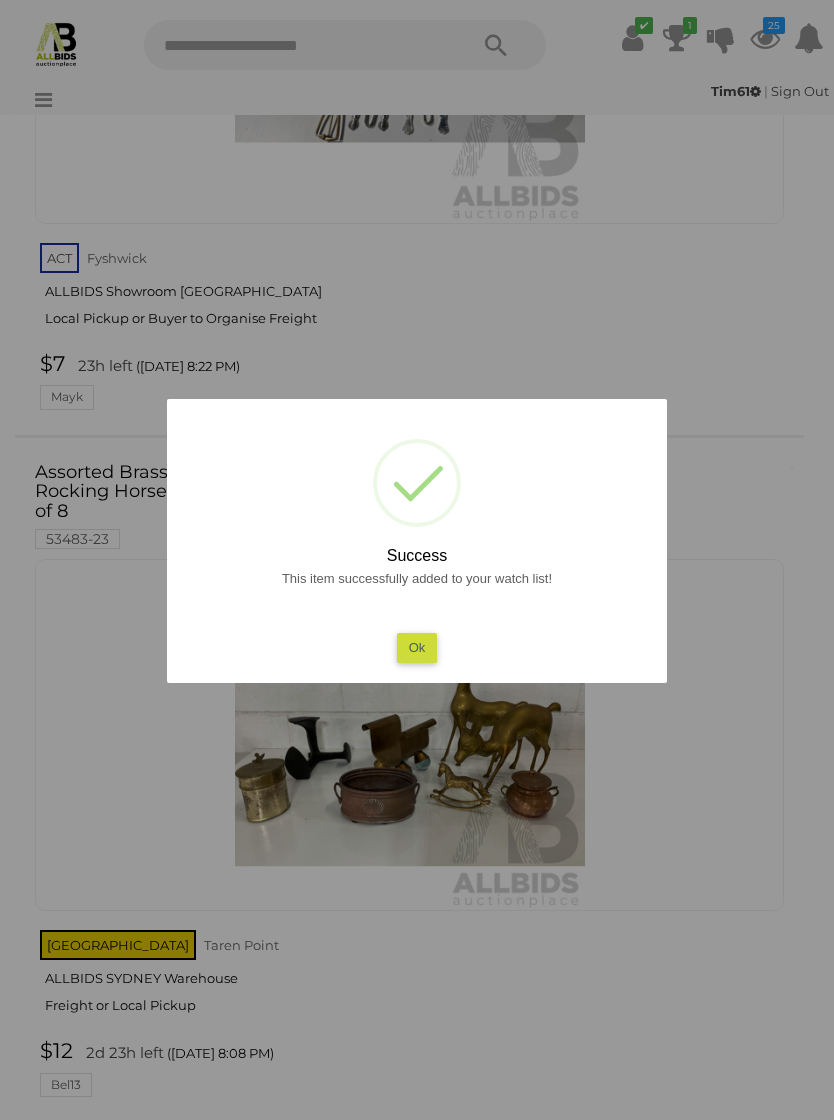 click on "Ok" at bounding box center (417, 647) 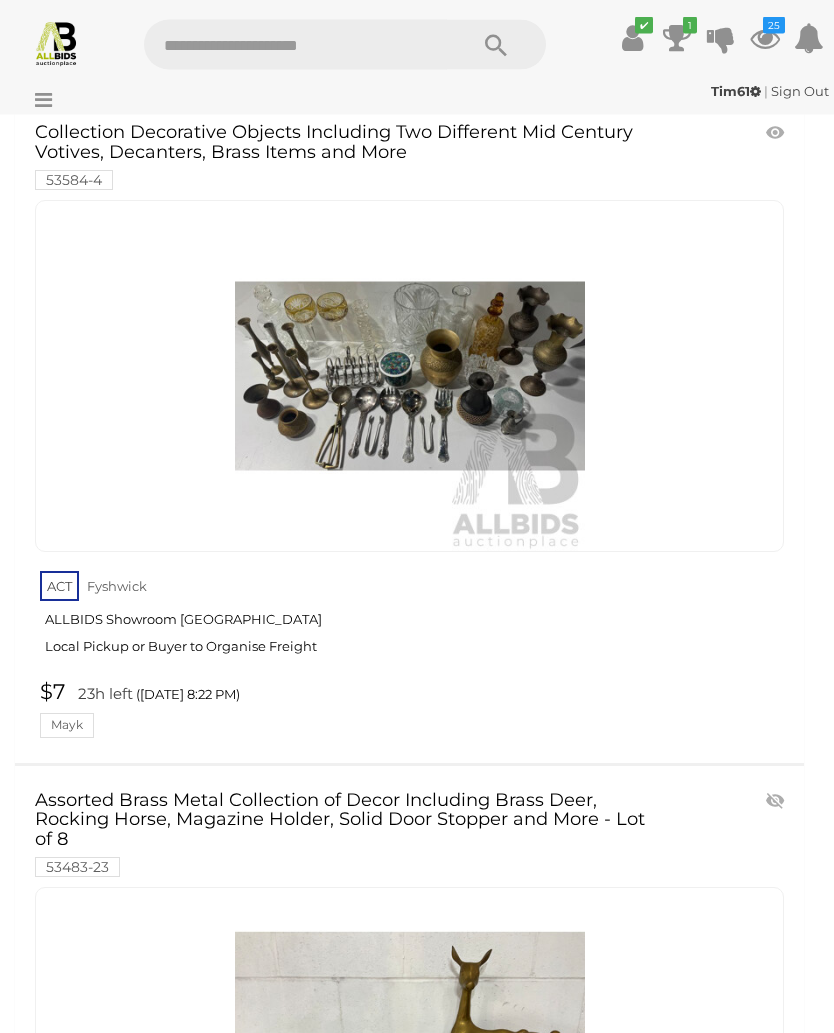 scroll, scrollTop: 4260, scrollLeft: 0, axis: vertical 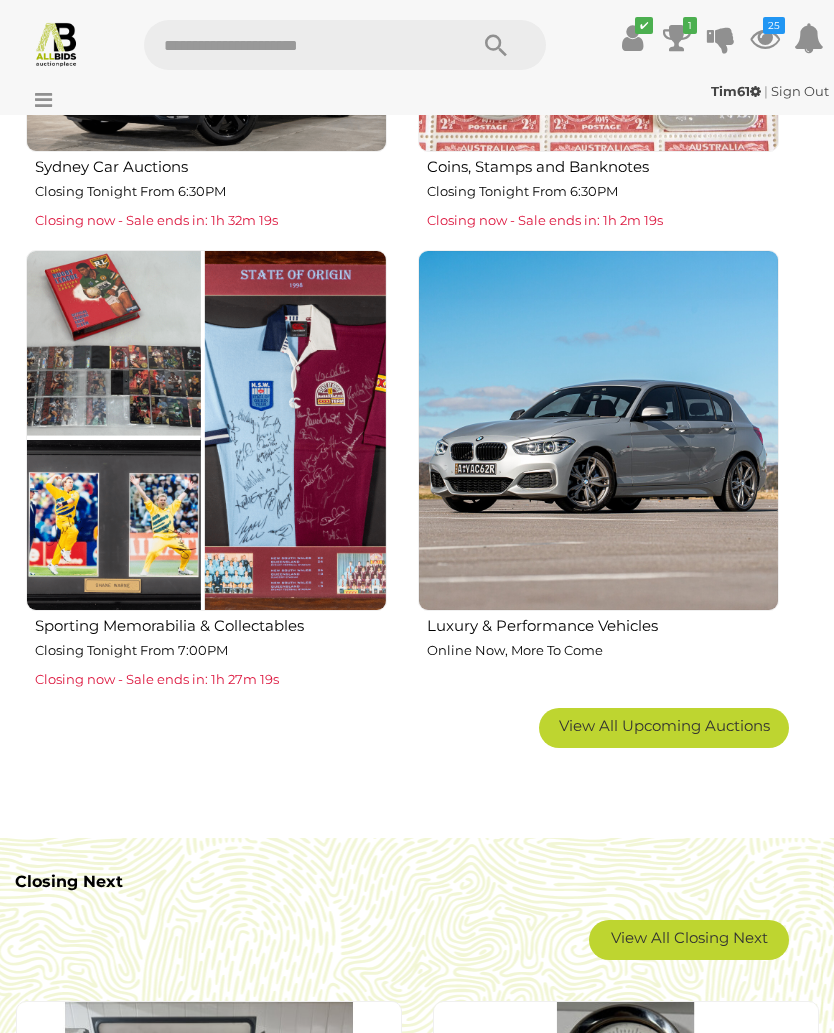 click on "View All Upcoming Auctions" at bounding box center [664, 725] 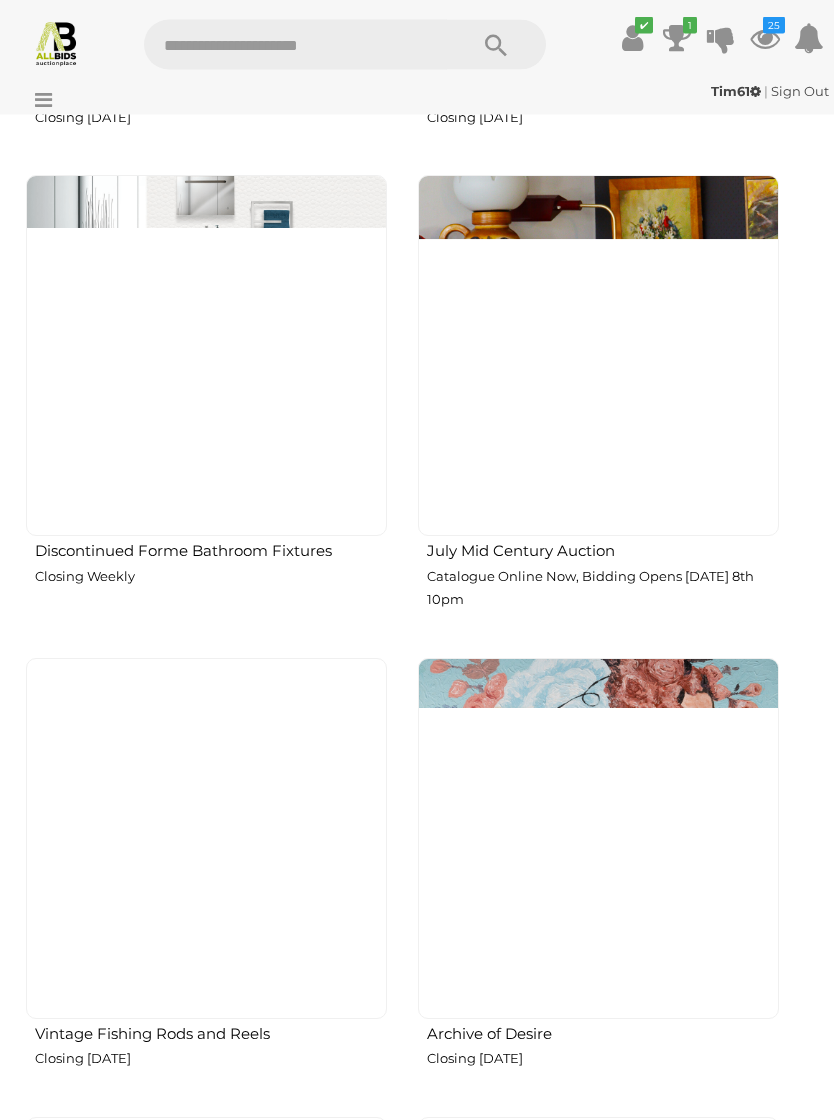 scroll, scrollTop: 3614, scrollLeft: 0, axis: vertical 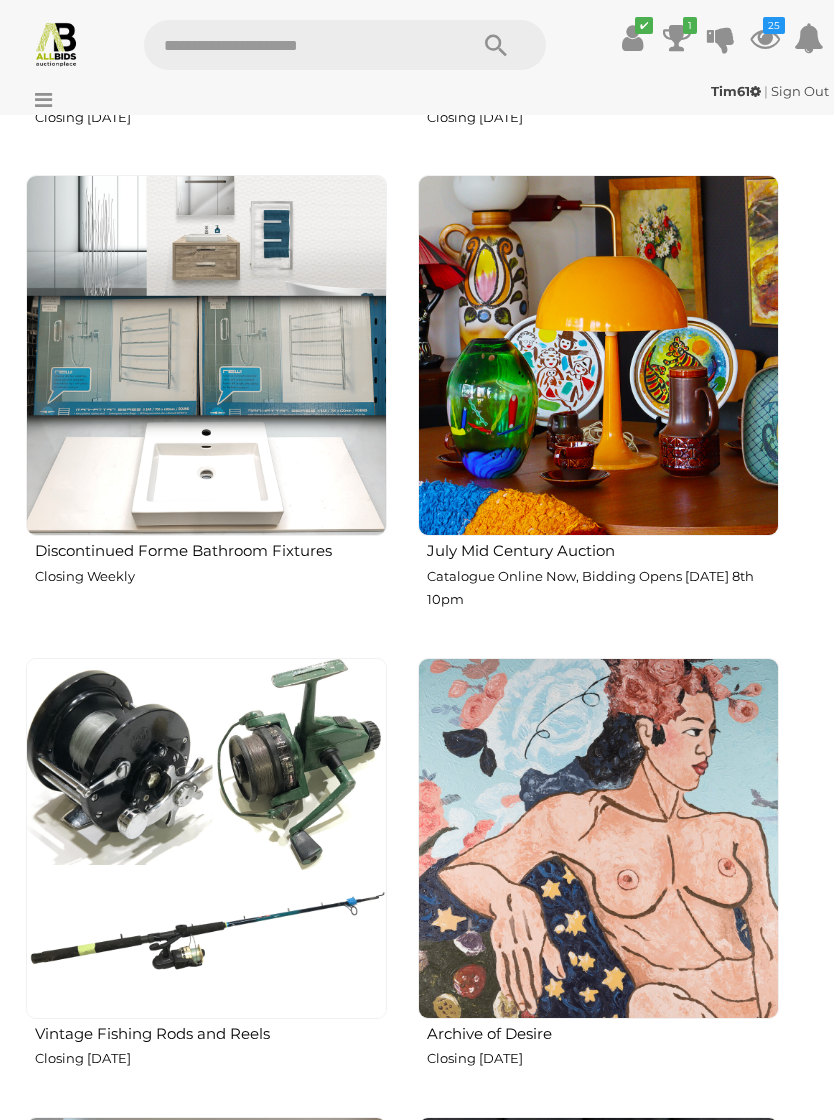click at bounding box center [598, 838] 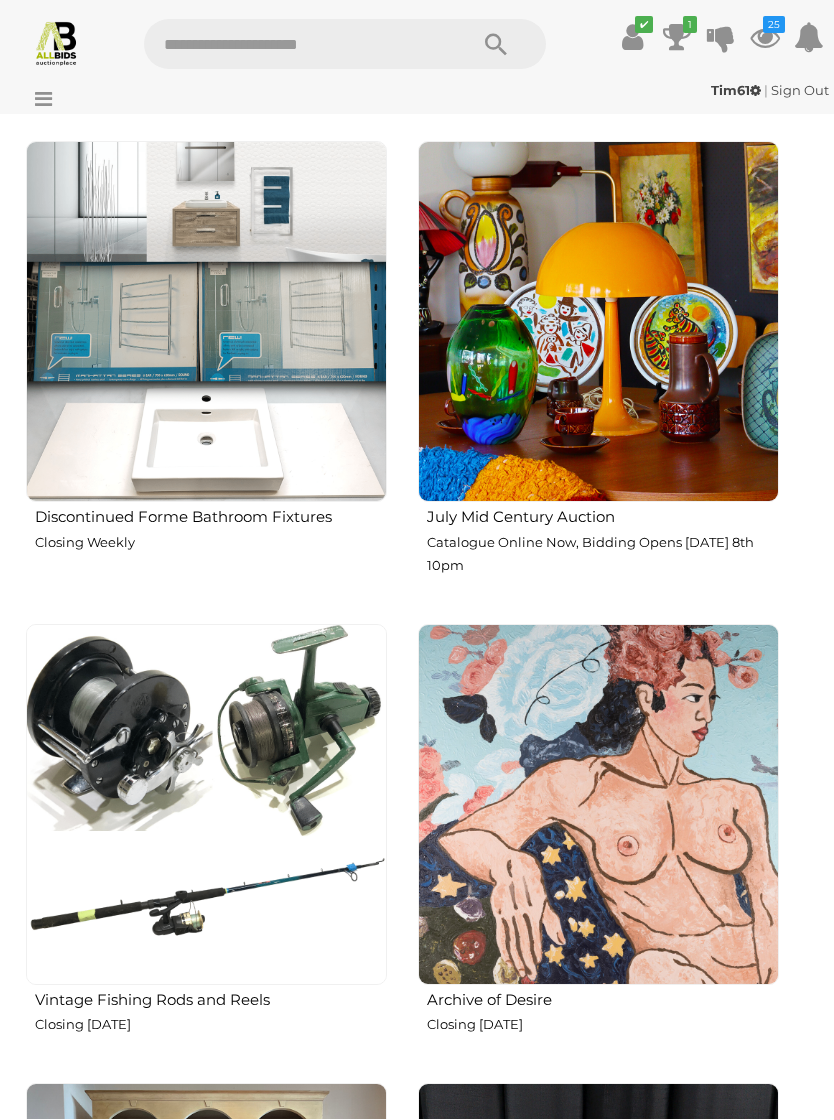 scroll, scrollTop: 3648, scrollLeft: 0, axis: vertical 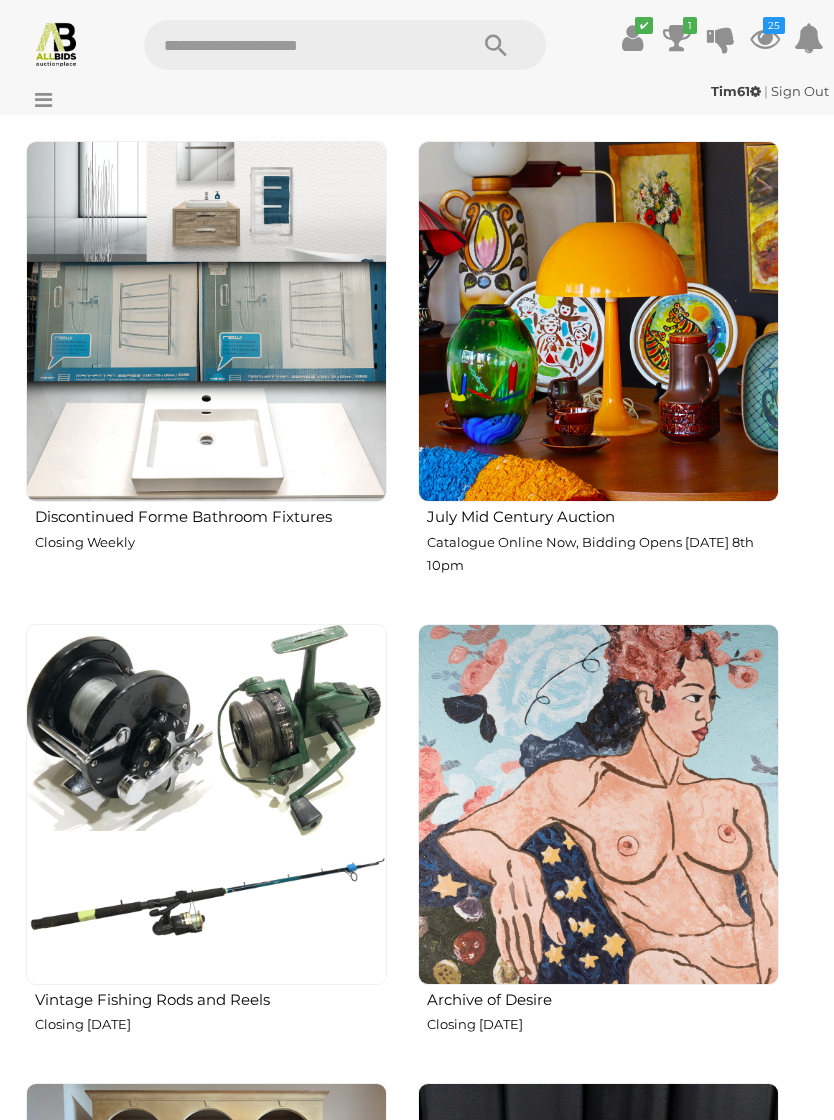 click at bounding box center (598, 804) 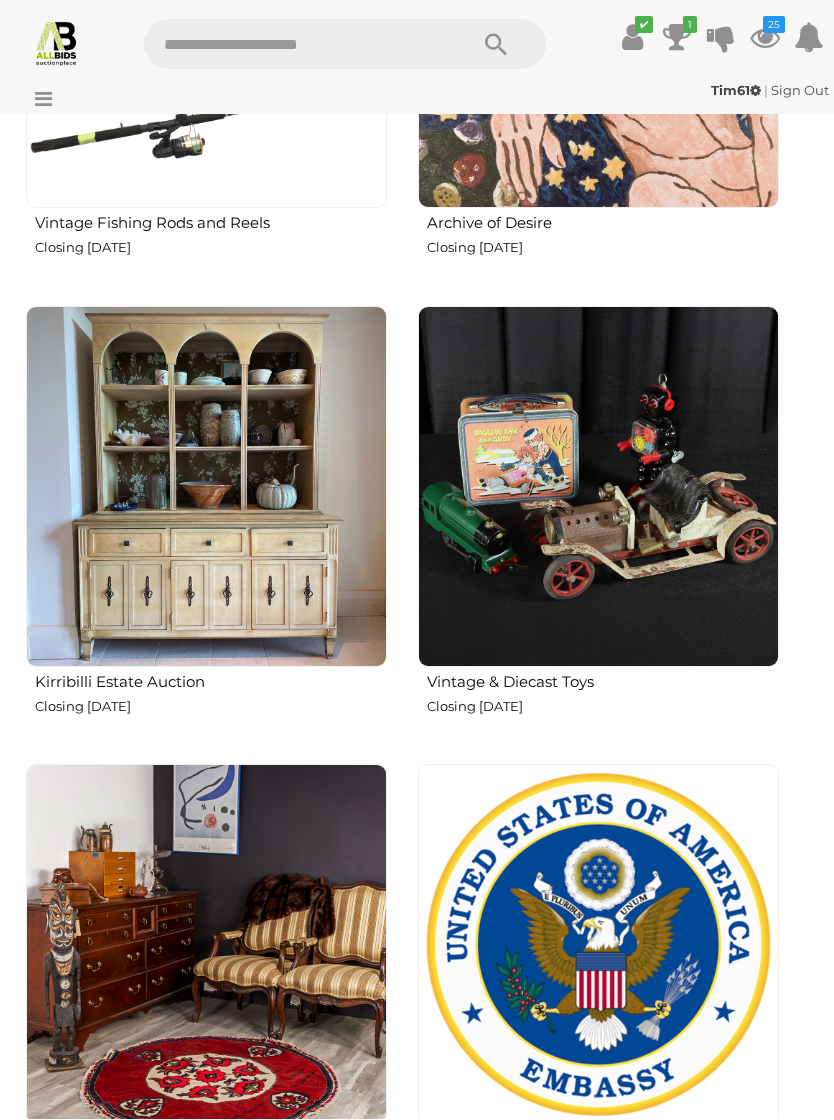 scroll, scrollTop: 4425, scrollLeft: 0, axis: vertical 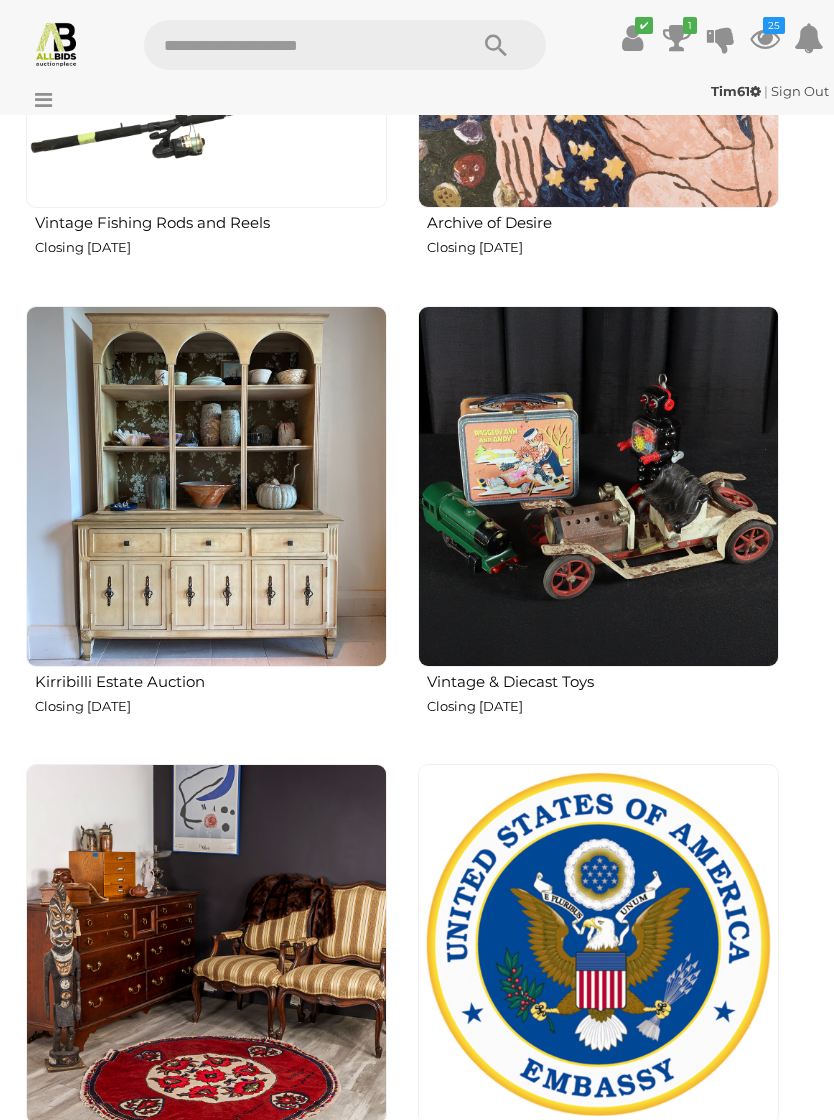 click at bounding box center (598, 486) 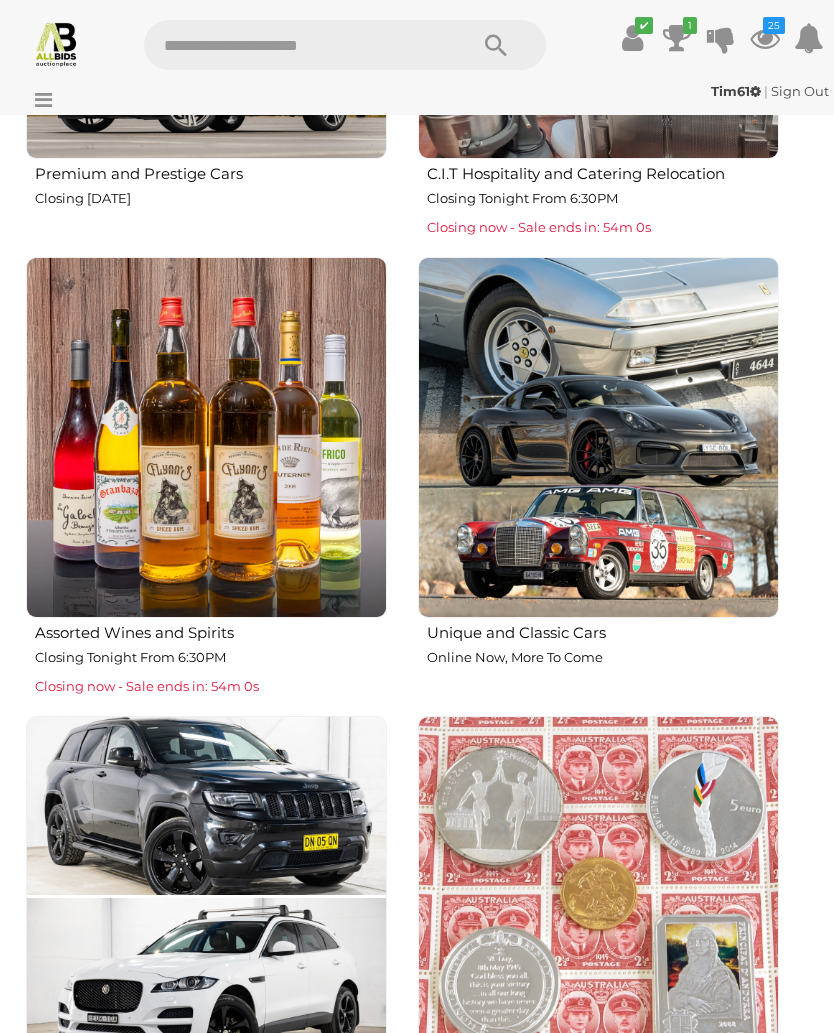 scroll, scrollTop: 1236, scrollLeft: 0, axis: vertical 